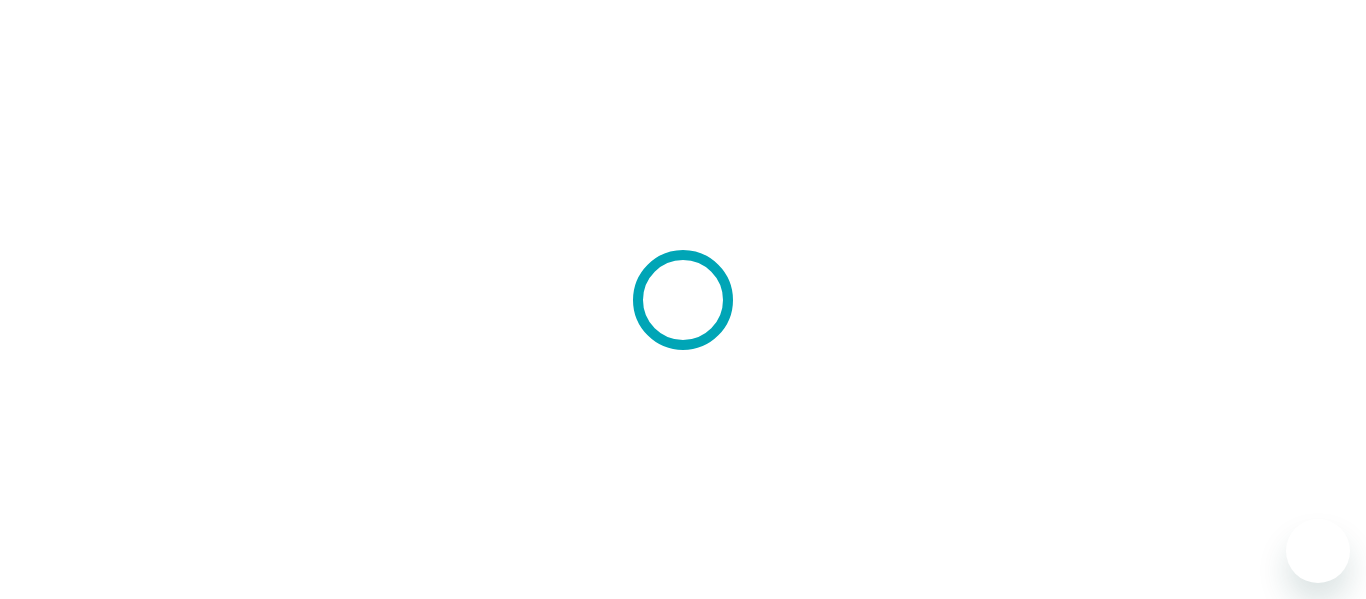 scroll, scrollTop: 0, scrollLeft: 0, axis: both 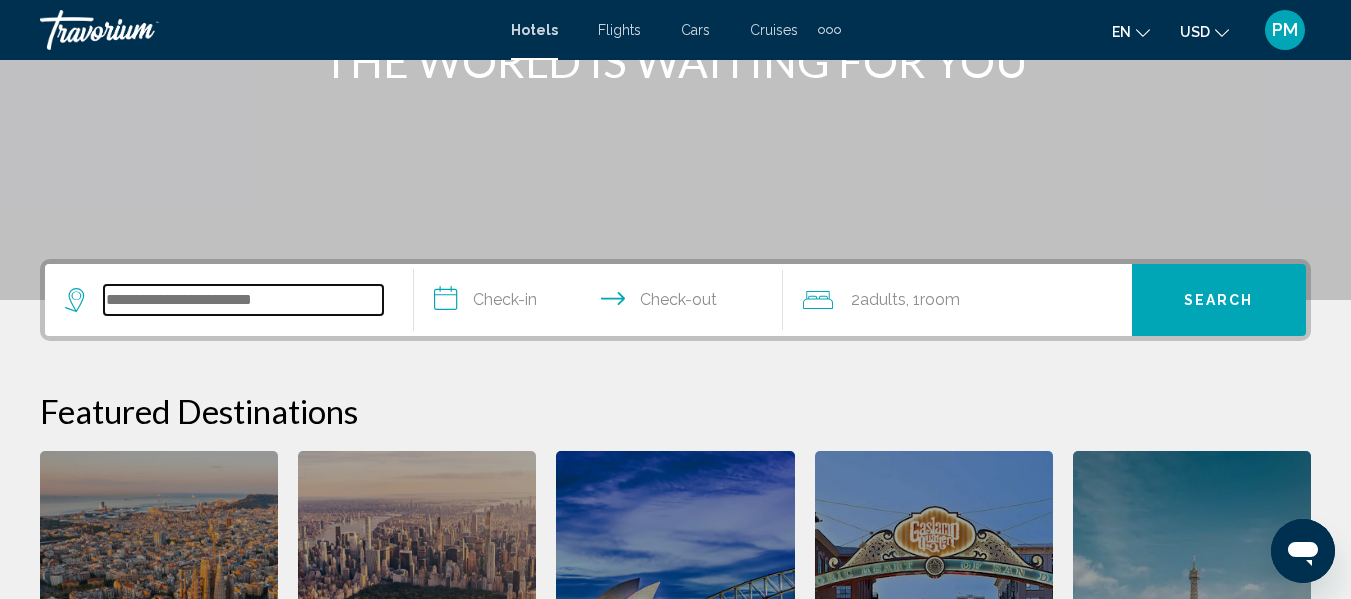 click at bounding box center [243, 300] 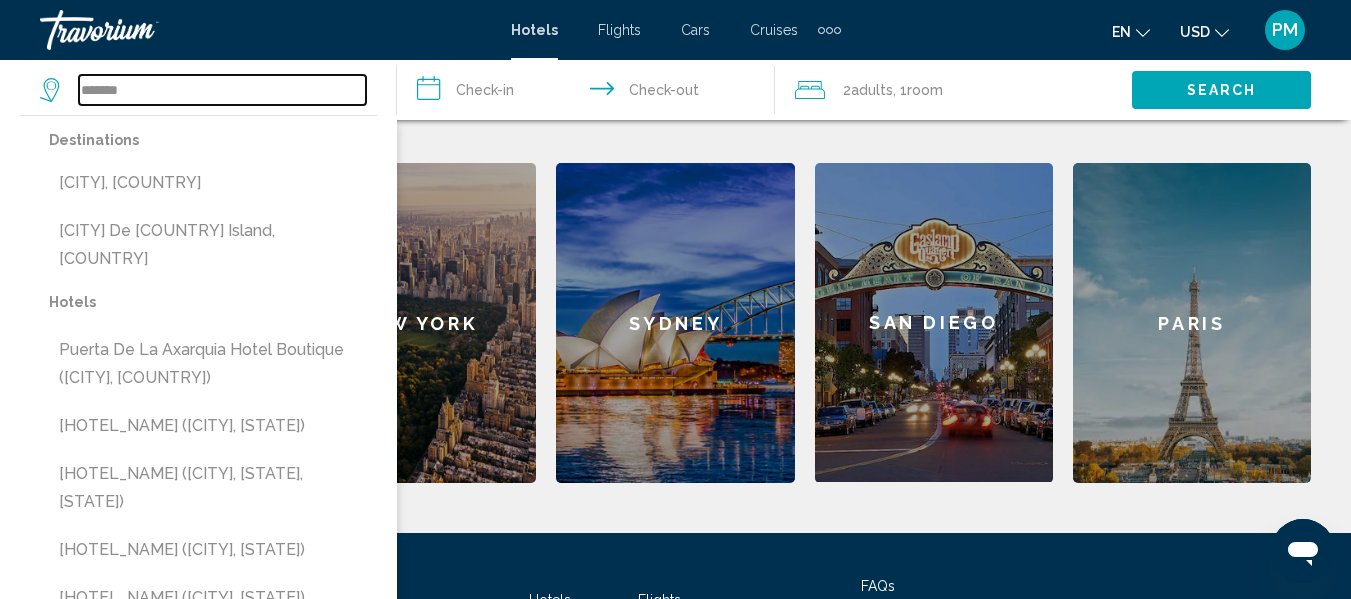 scroll, scrollTop: 394, scrollLeft: 0, axis: vertical 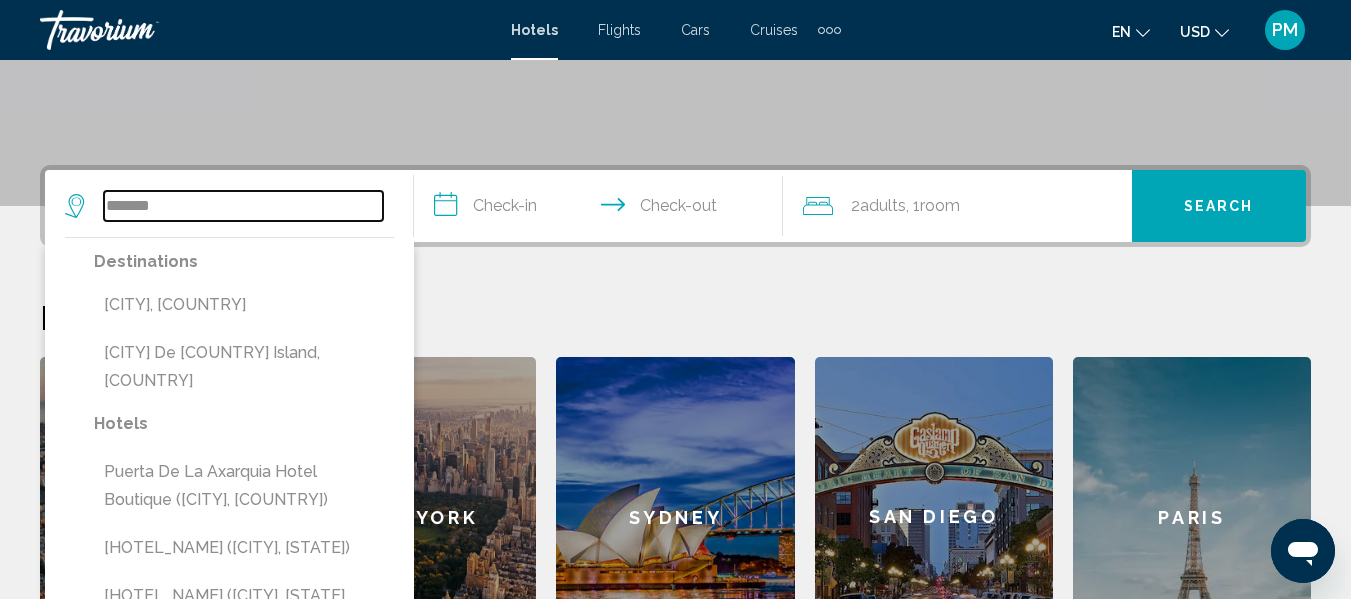 drag, startPoint x: 141, startPoint y: 198, endPoint x: 20, endPoint y: 192, distance: 121.14867 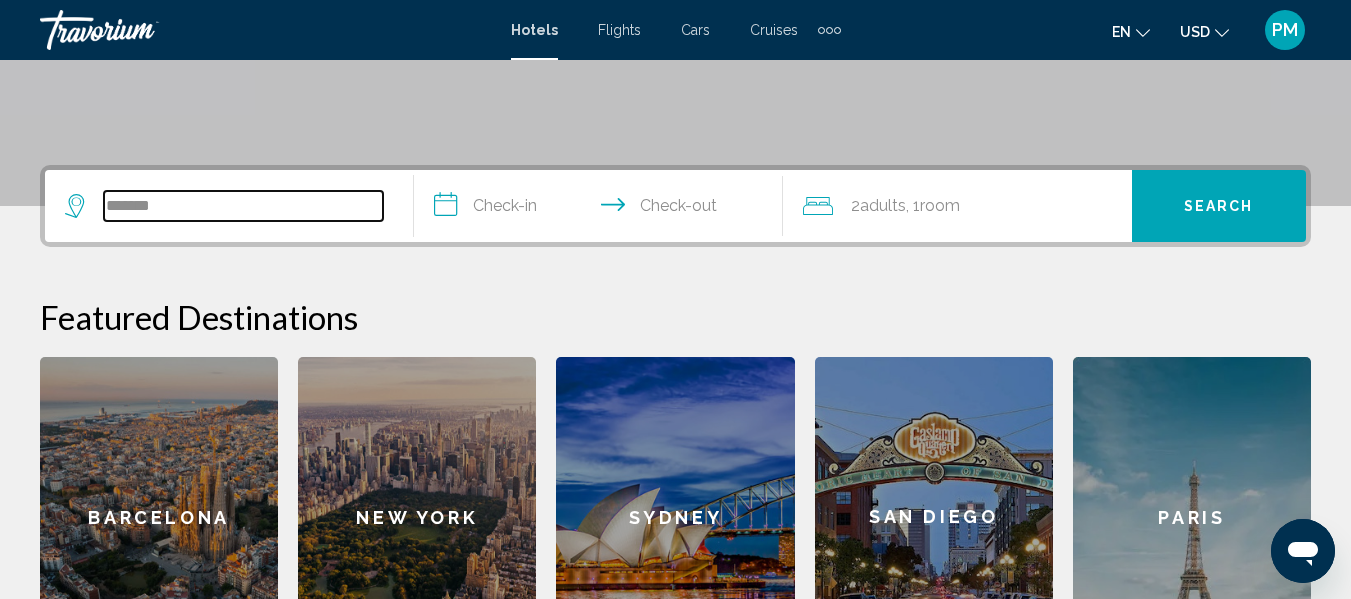 paste on "*********" 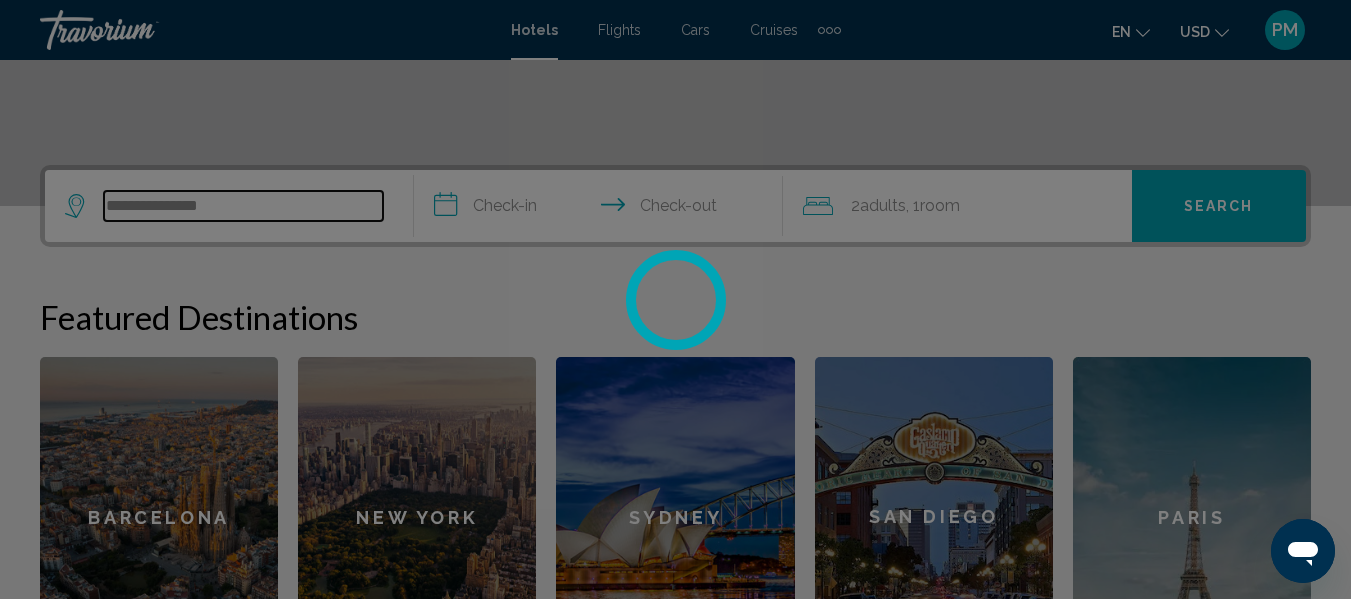type on "**********" 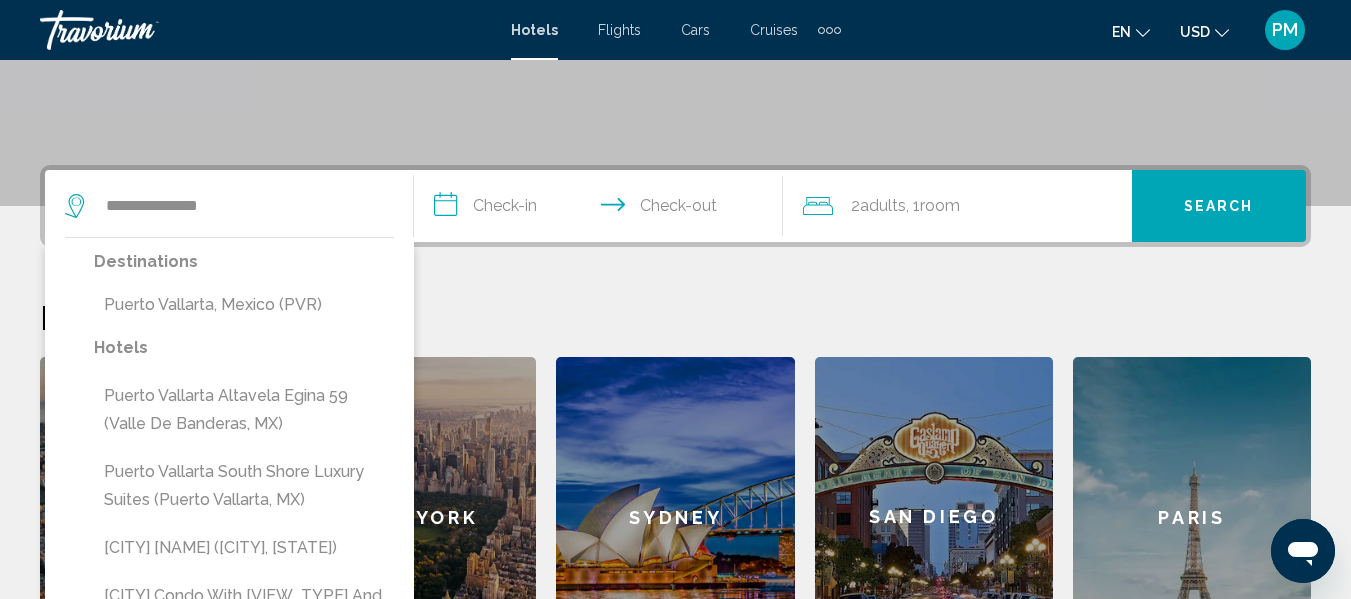 click on "**********" at bounding box center (602, 209) 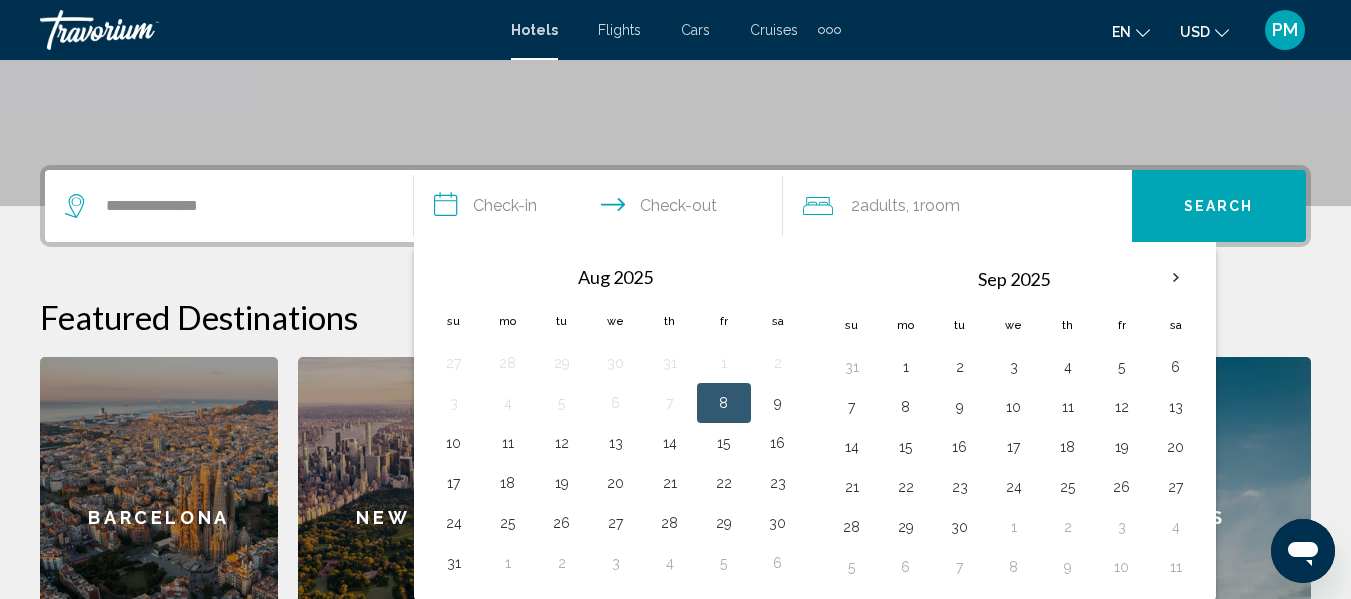 scroll, scrollTop: 494, scrollLeft: 0, axis: vertical 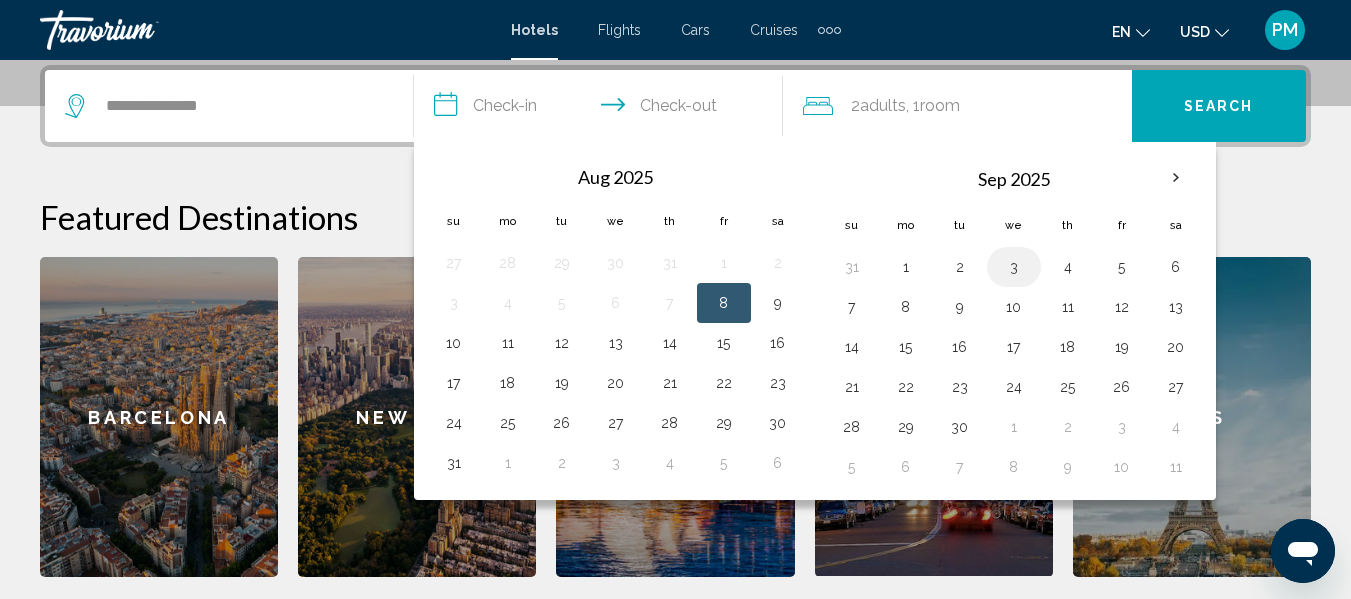 drag, startPoint x: 1068, startPoint y: 270, endPoint x: 1011, endPoint y: 262, distance: 57.558666 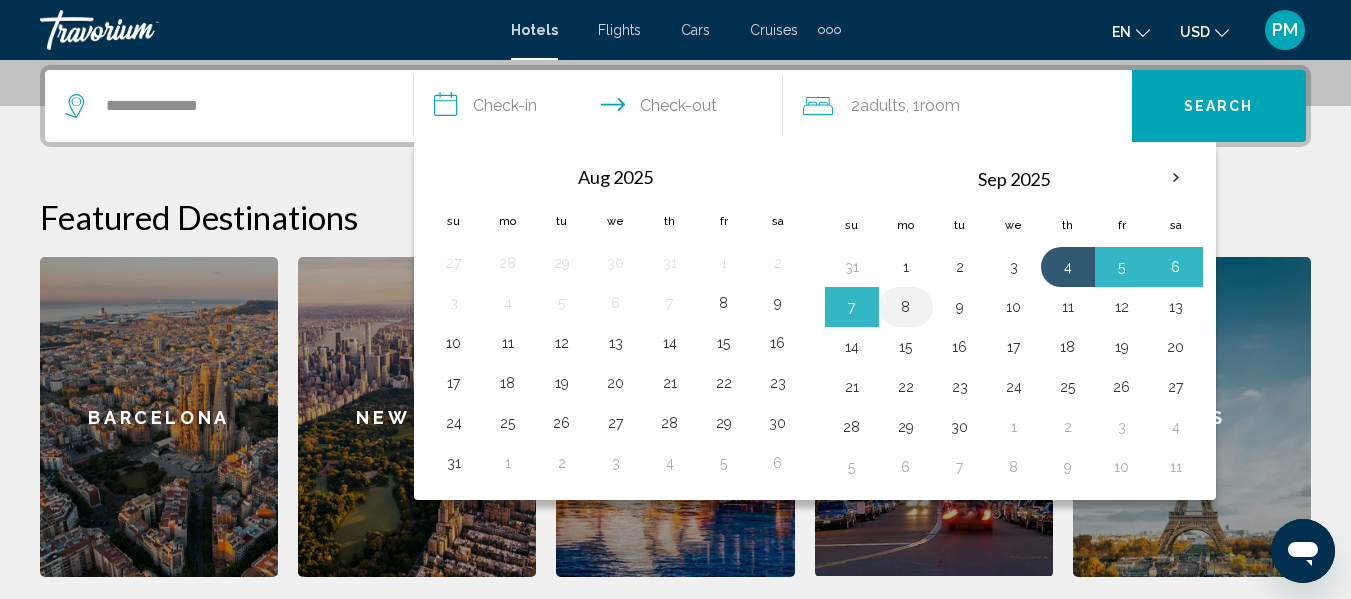 click on "8" at bounding box center [906, 307] 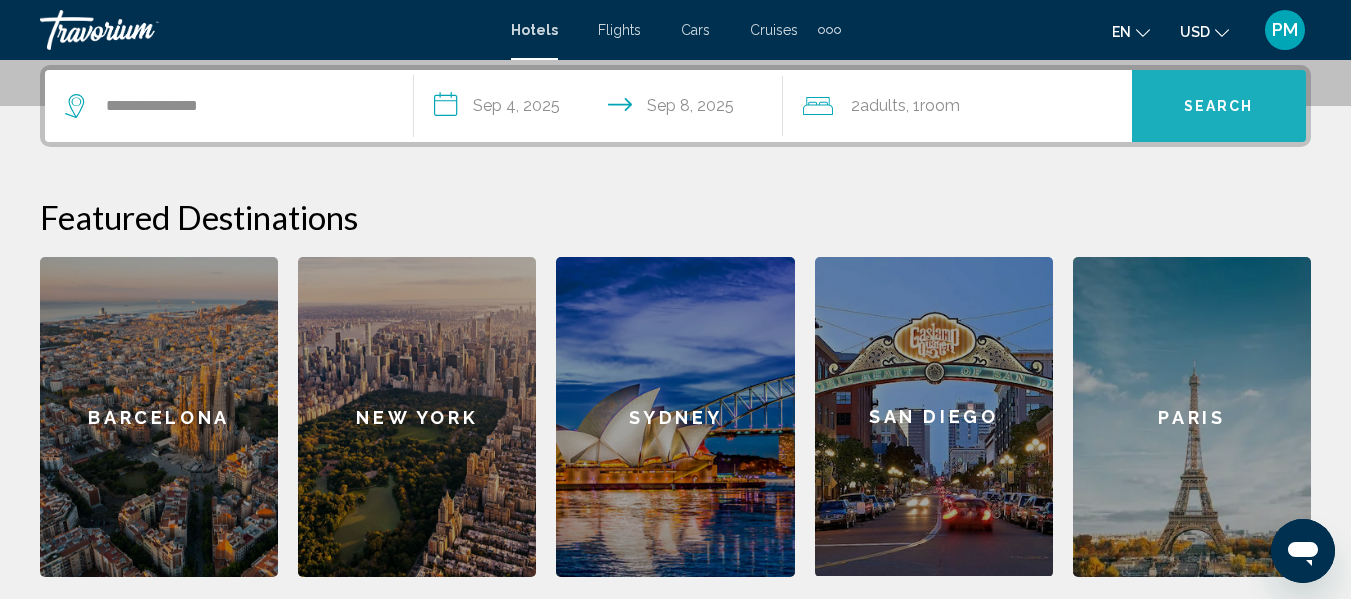 click on "Search" at bounding box center (1219, 107) 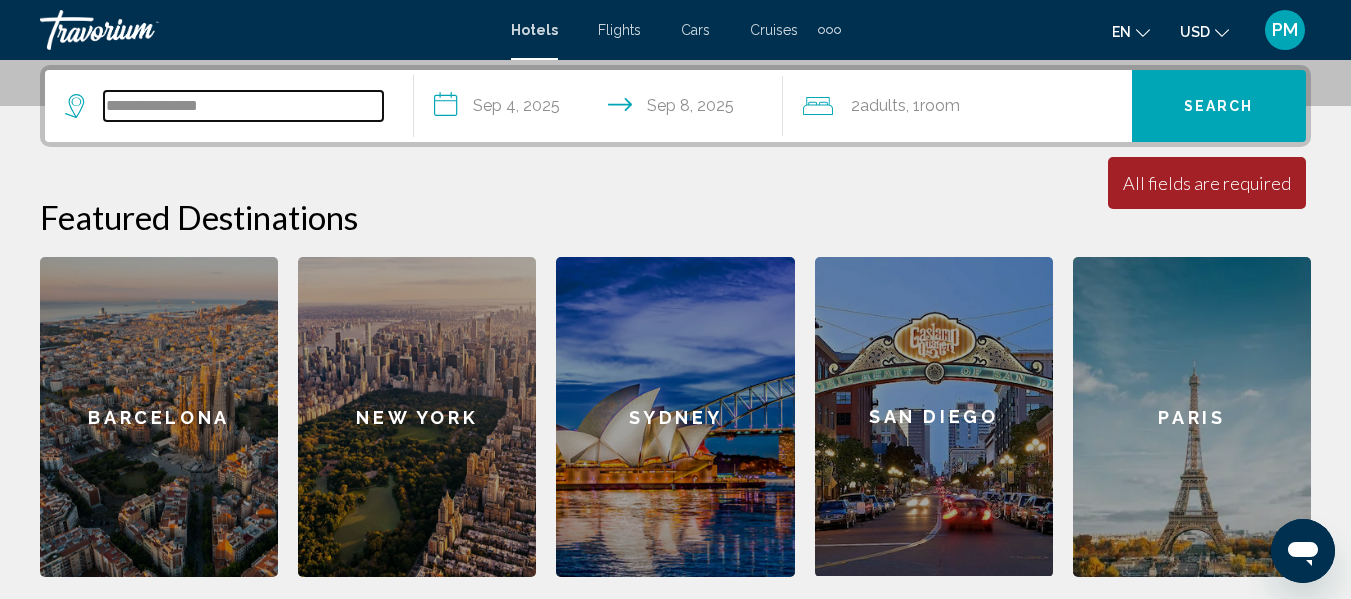click on "**********" at bounding box center (243, 106) 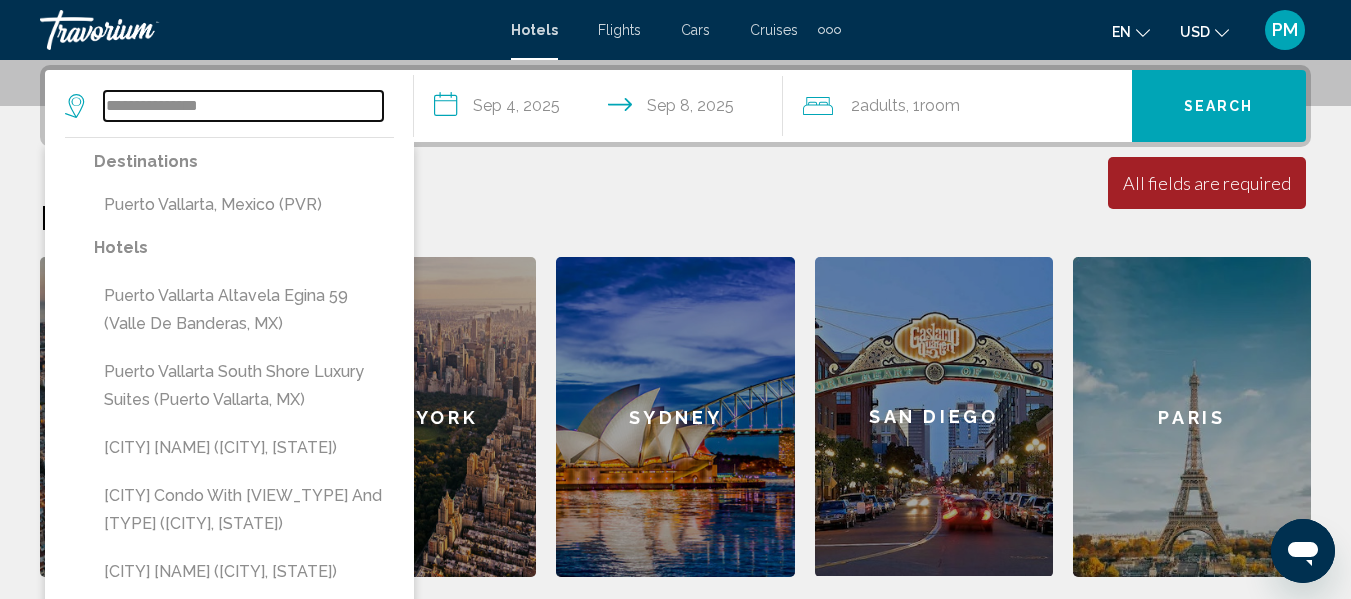 click on "**********" at bounding box center (243, 106) 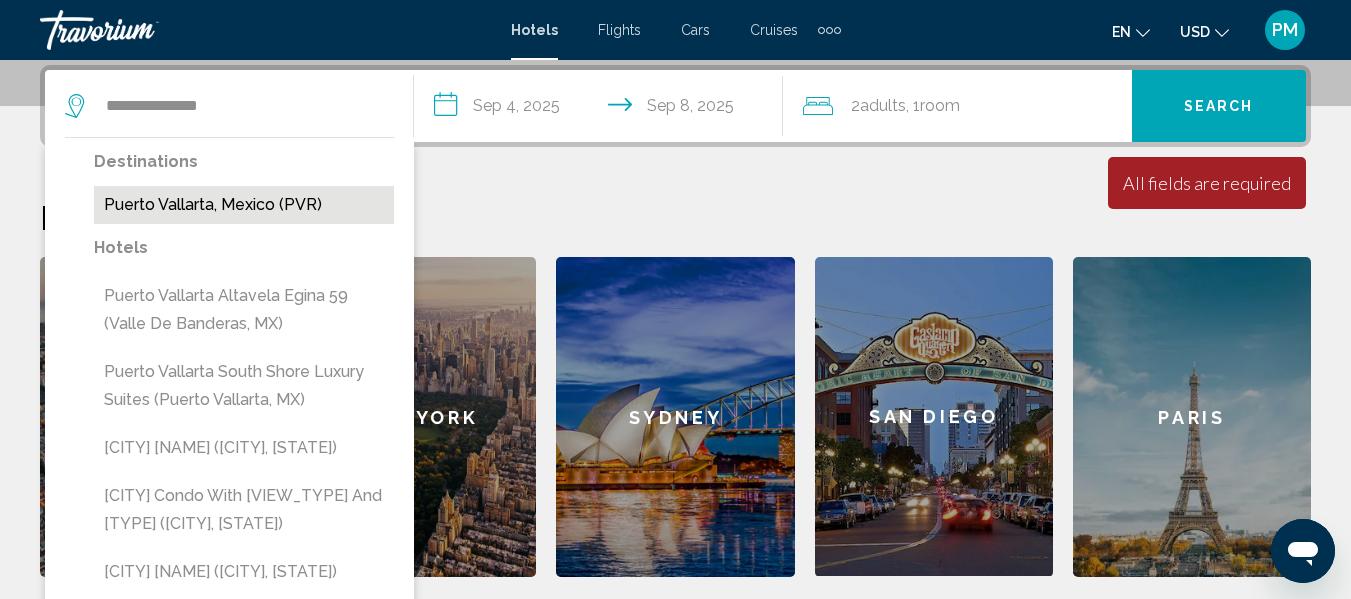 click on "Puerto Vallarta, Mexico (PVR)" at bounding box center (244, 205) 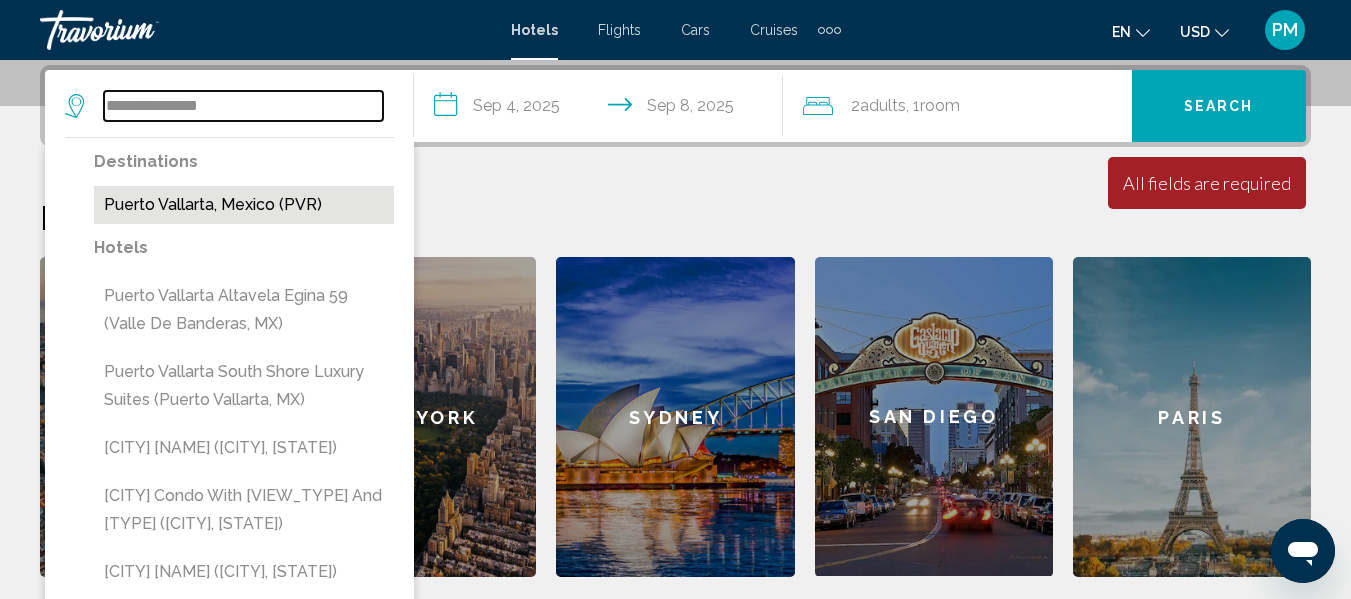 type on "**********" 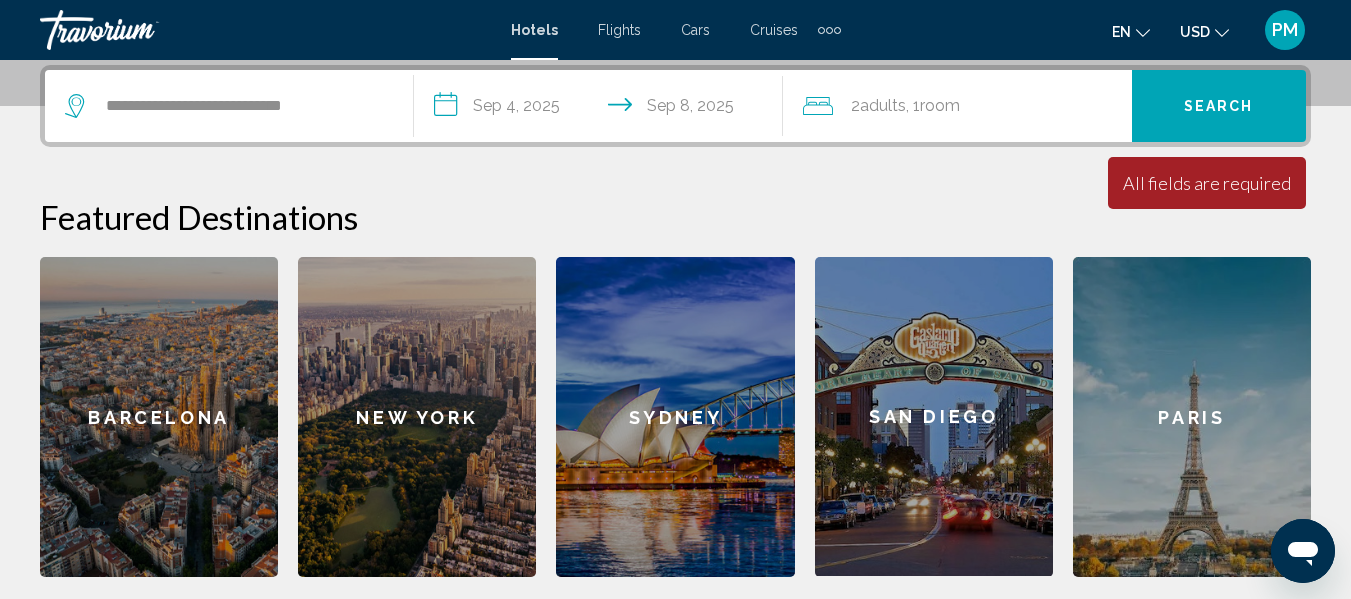 click on "Search" at bounding box center [1219, 105] 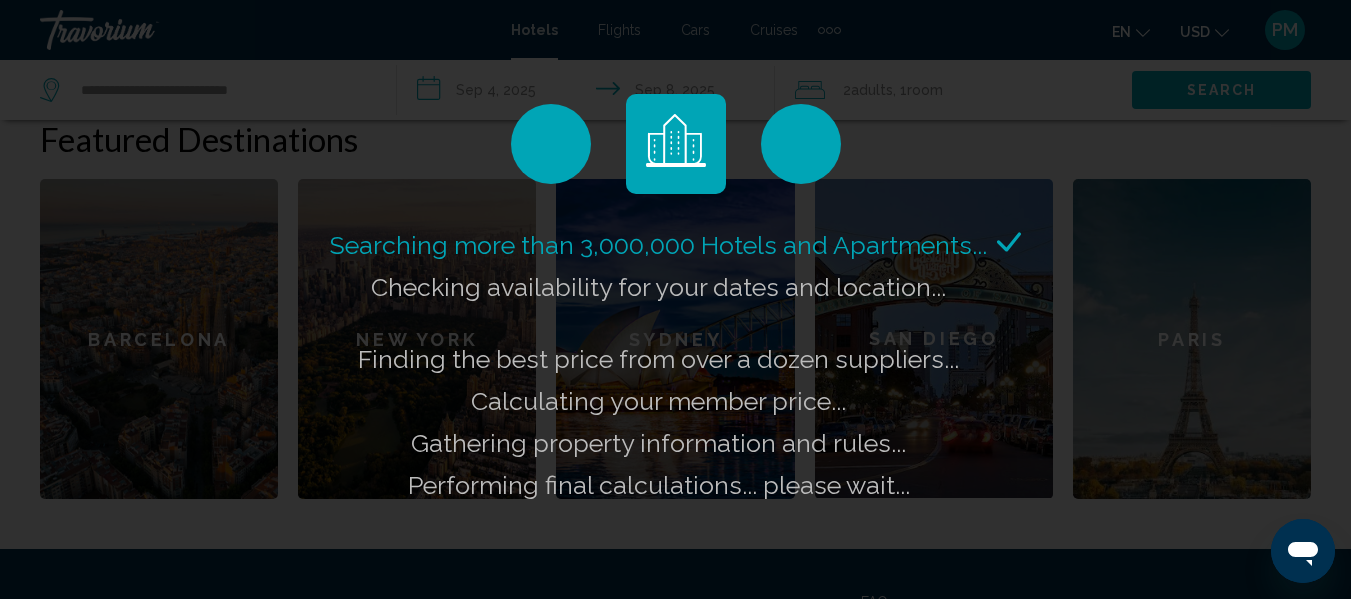 scroll, scrollTop: 594, scrollLeft: 0, axis: vertical 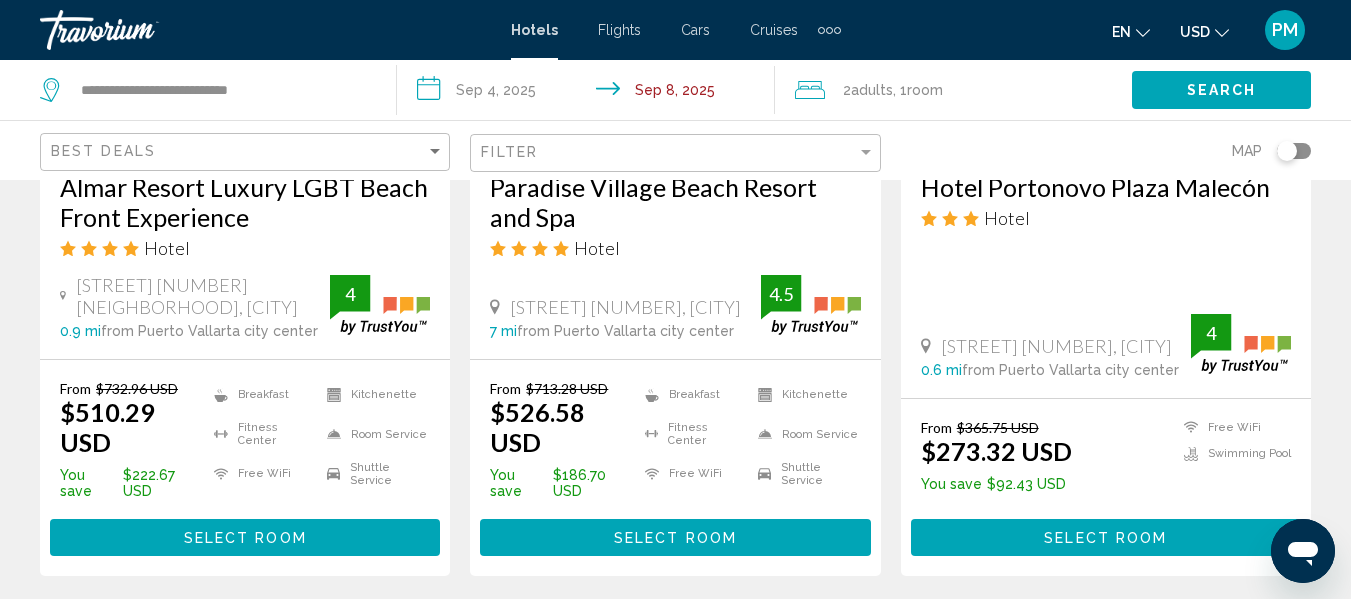 click on "**********" at bounding box center [589, 93] 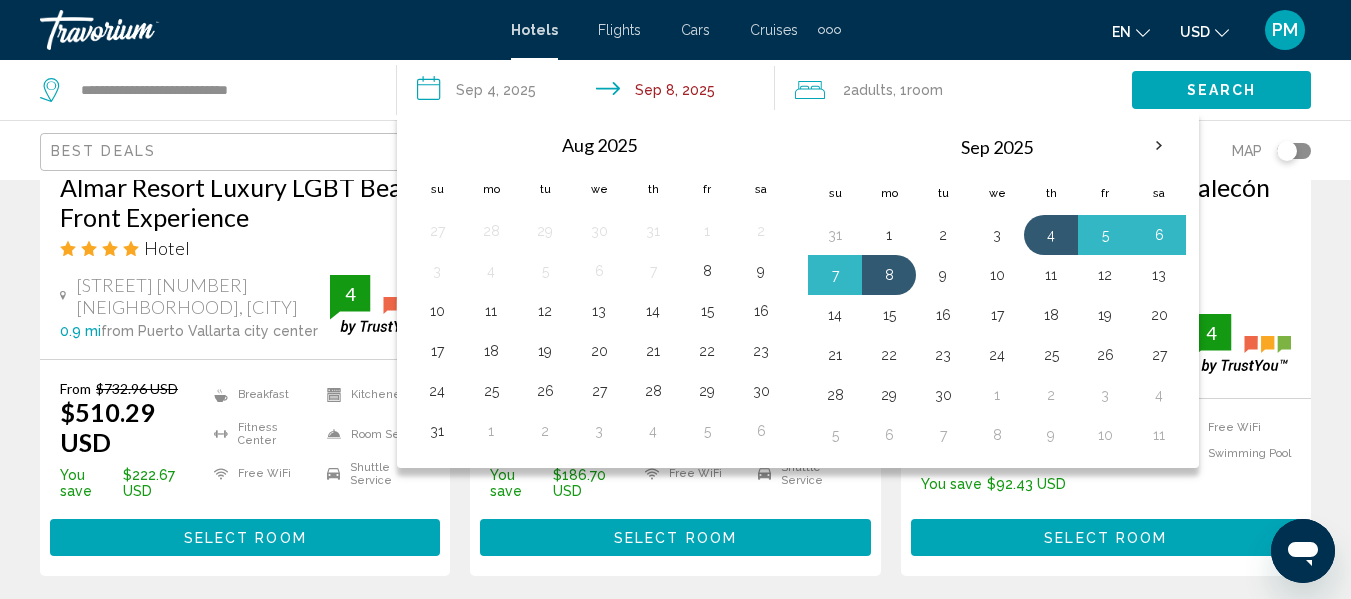click on "Aug  2025" at bounding box center [599, 145] 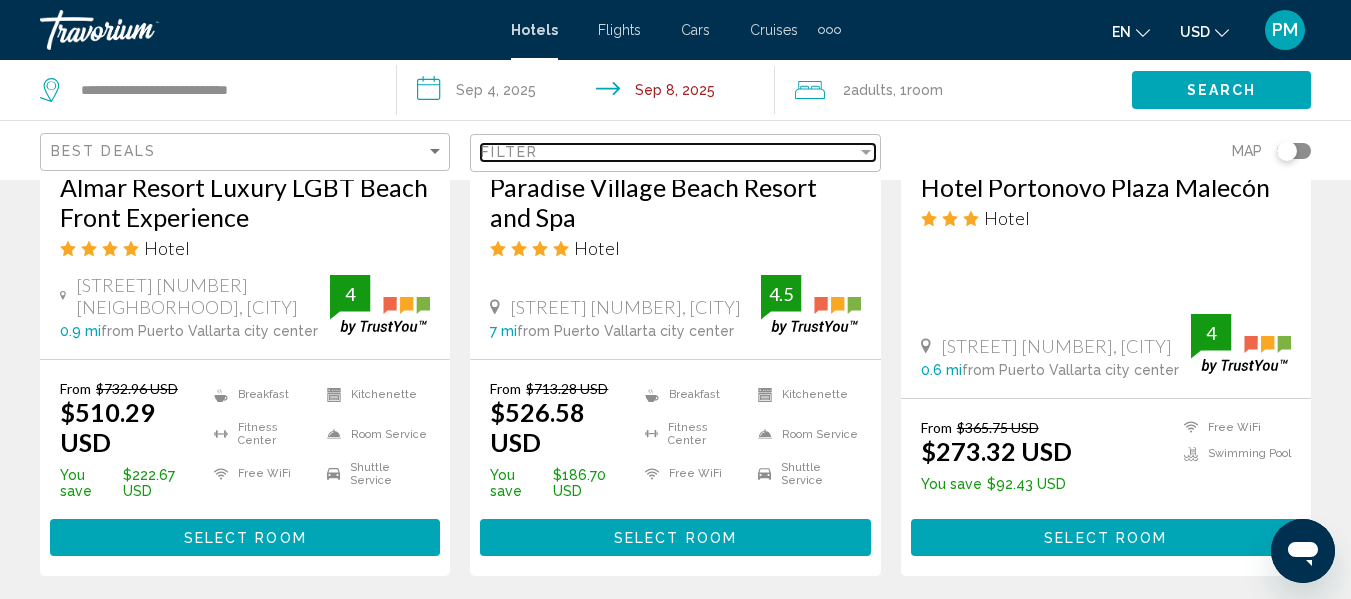 click on "Filter" at bounding box center (668, 152) 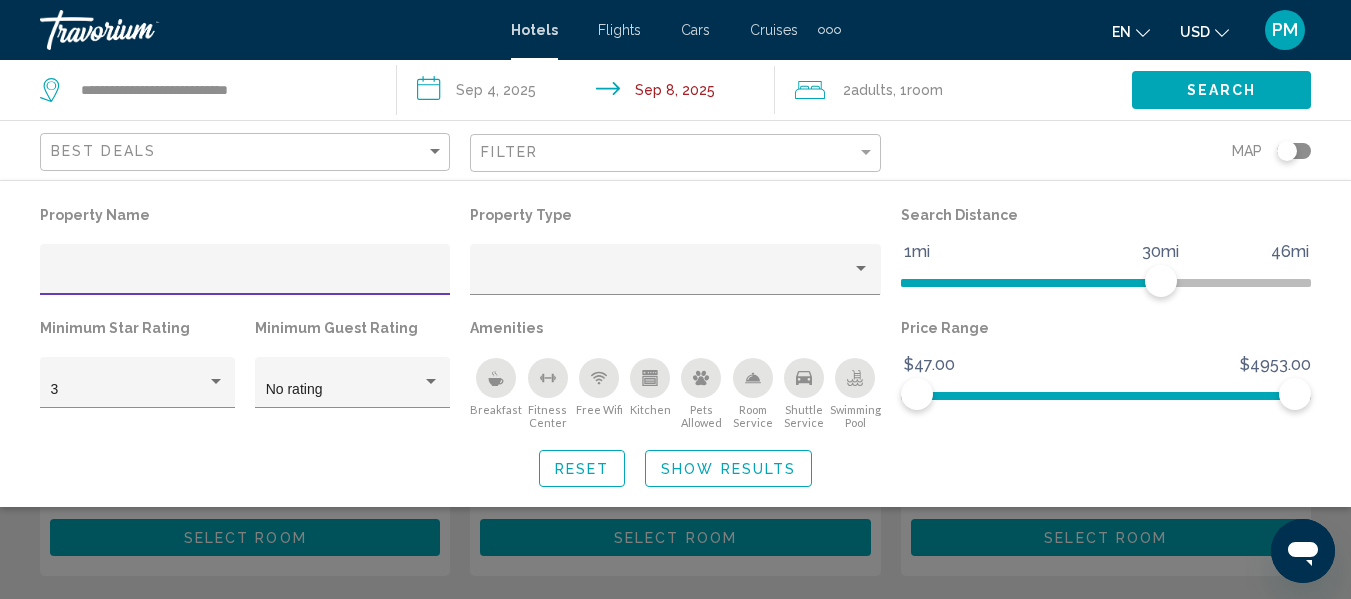 click at bounding box center (245, 277) 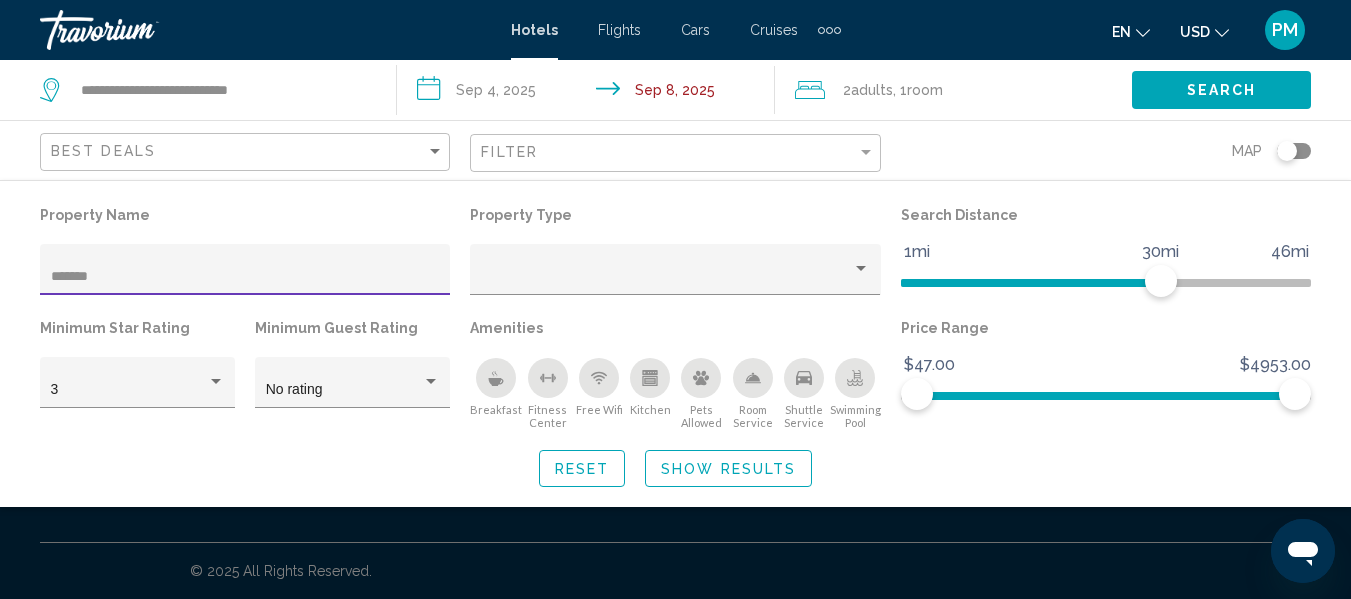 type on "*******" 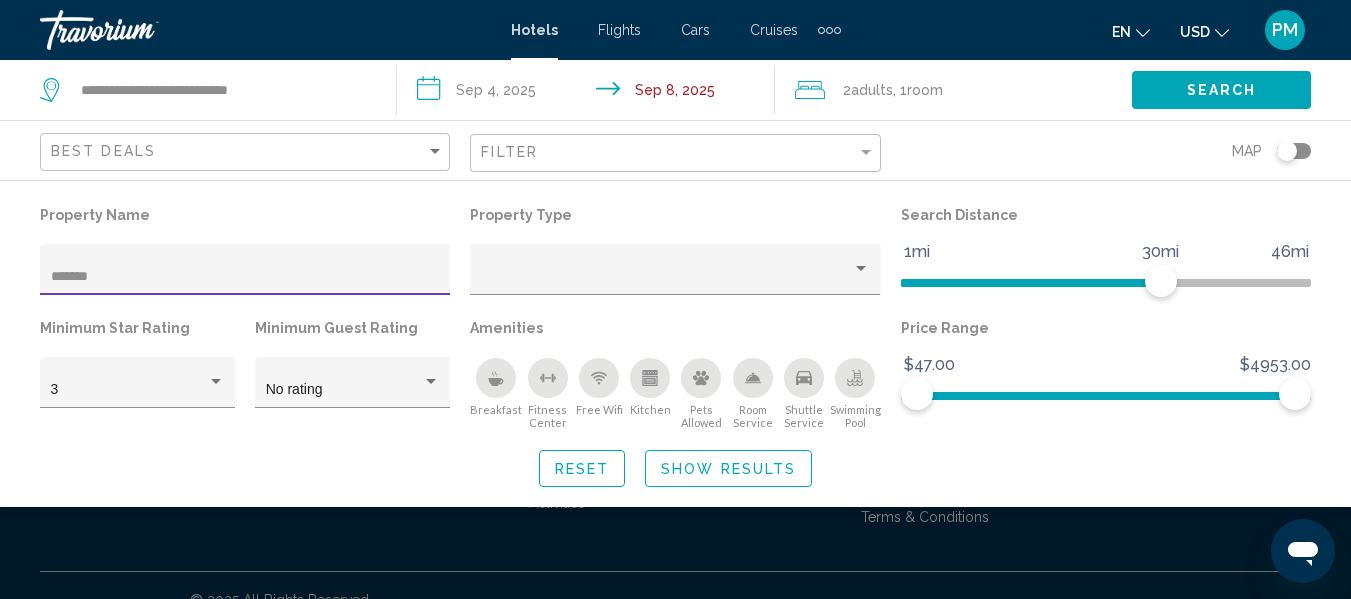click on "Show Results" 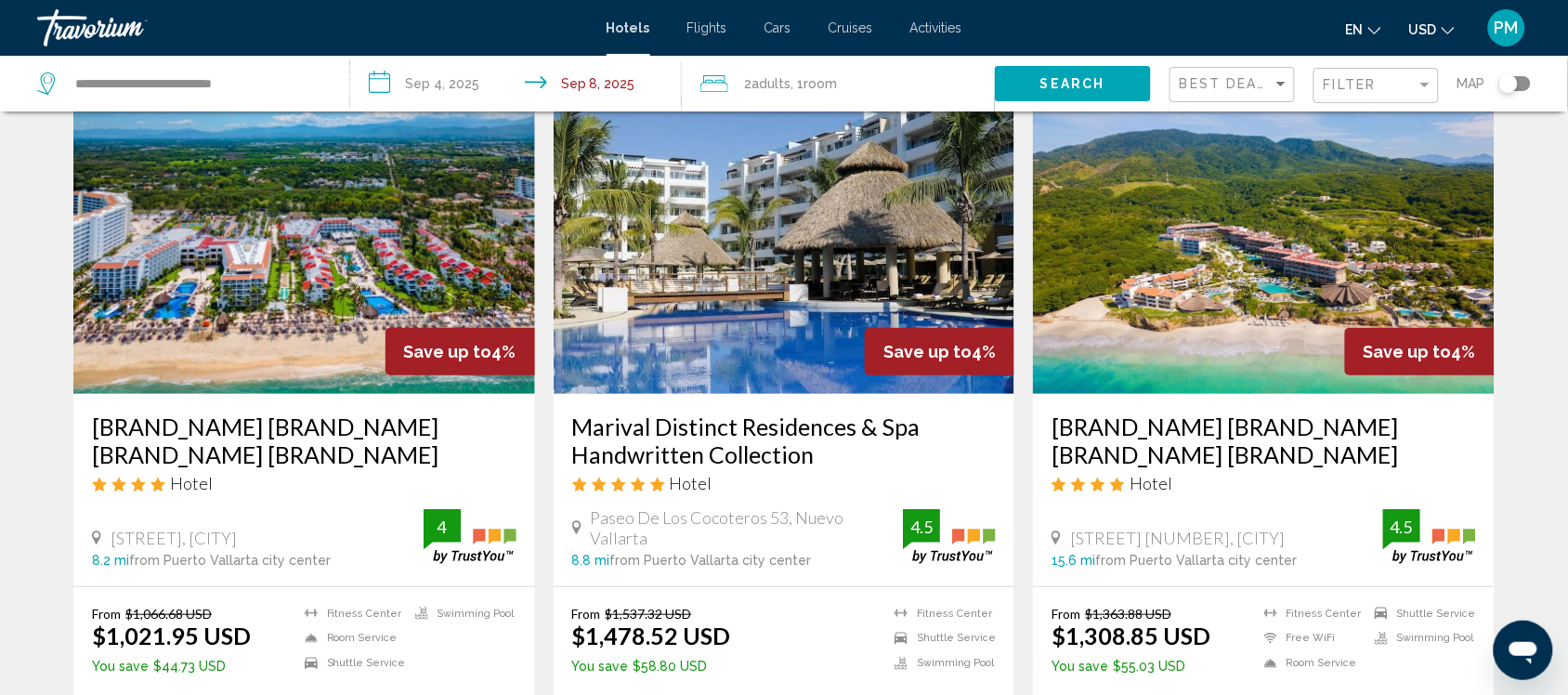 scroll, scrollTop: 116, scrollLeft: 0, axis: vertical 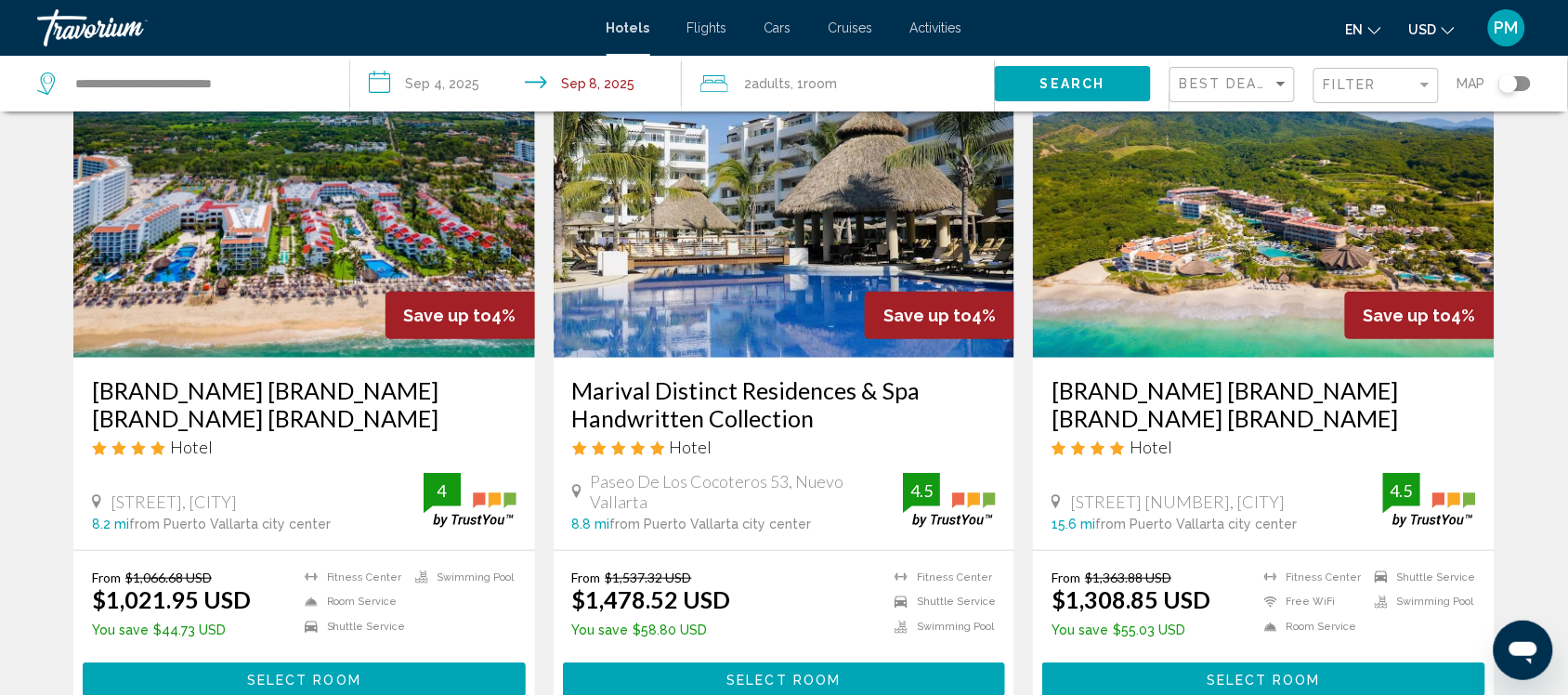 click on "Marival Distinct Residences & Spa Handwritten Collection" at bounding box center [784, 404] 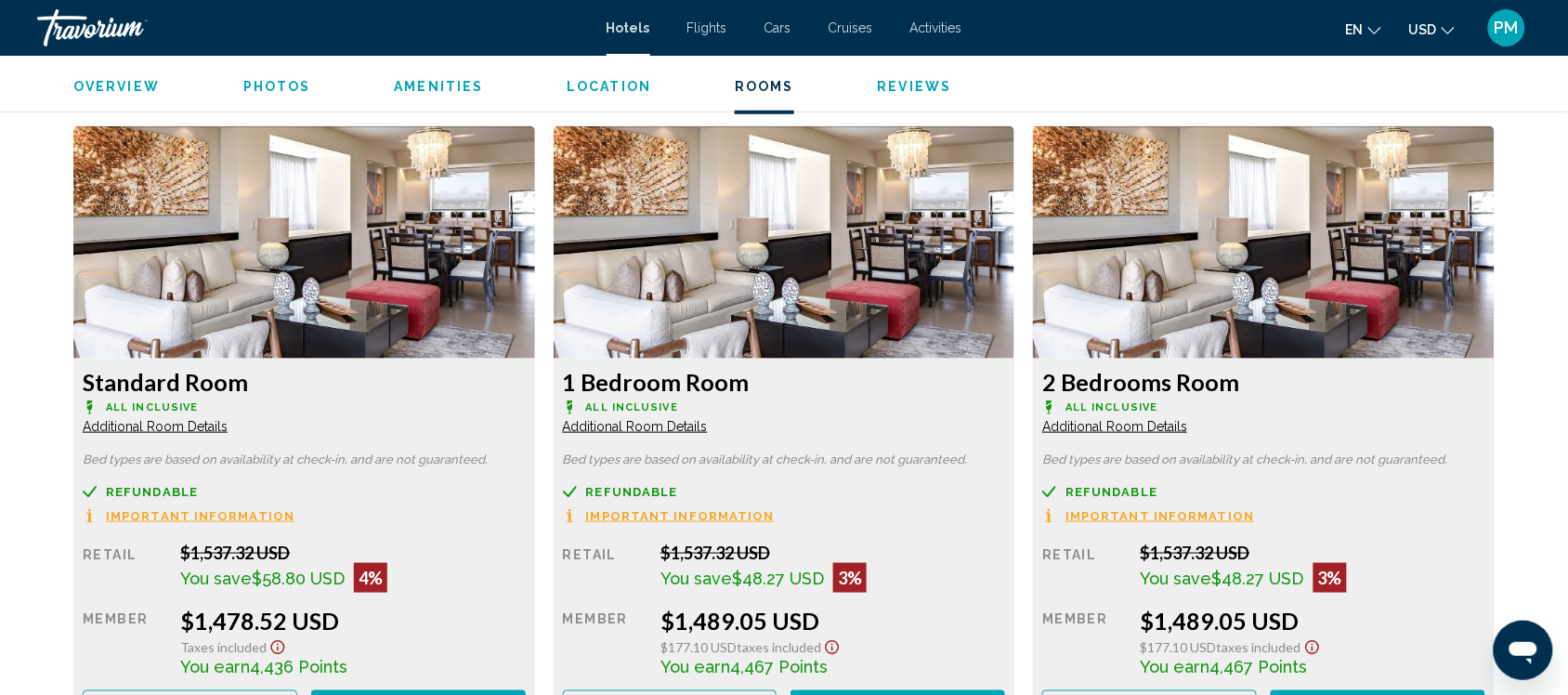scroll, scrollTop: 2439, scrollLeft: 0, axis: vertical 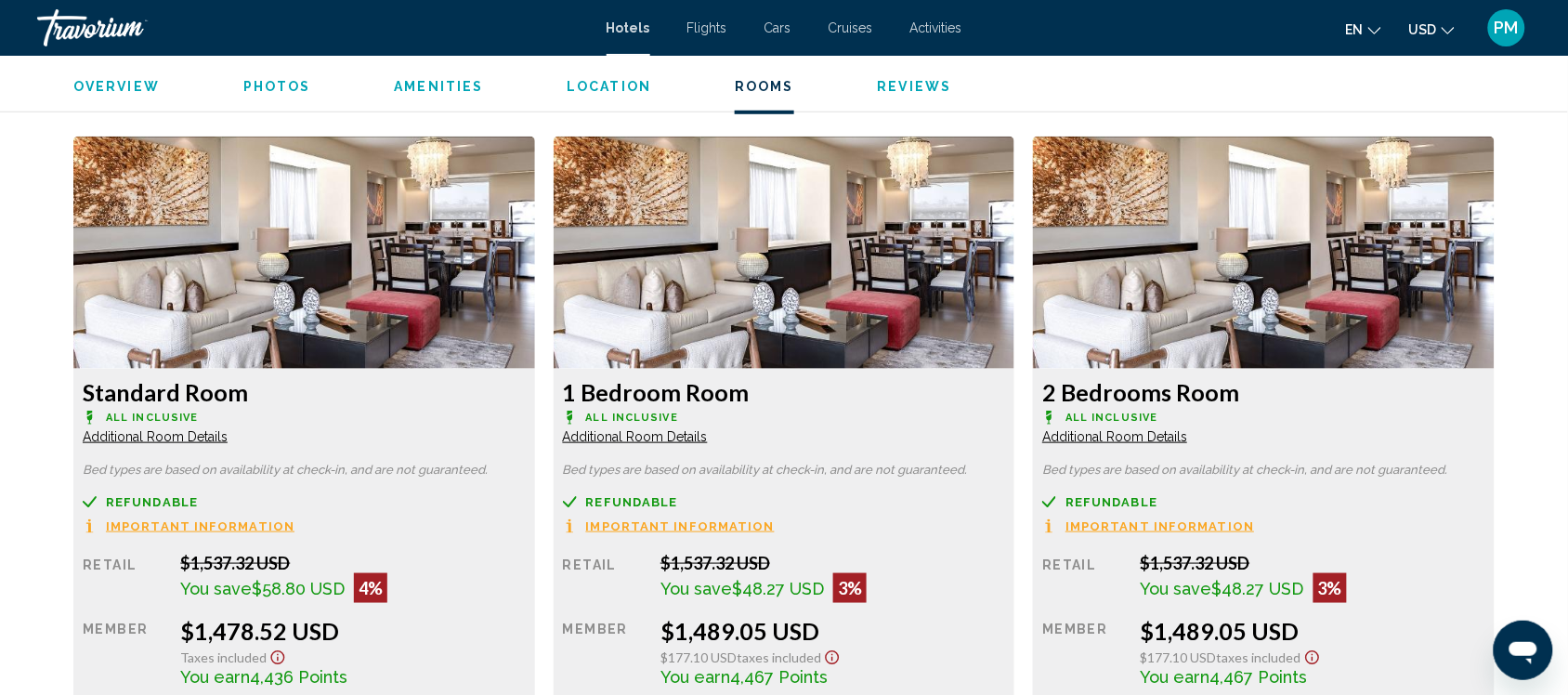 click on "Additional Room Details" at bounding box center [155, 437] 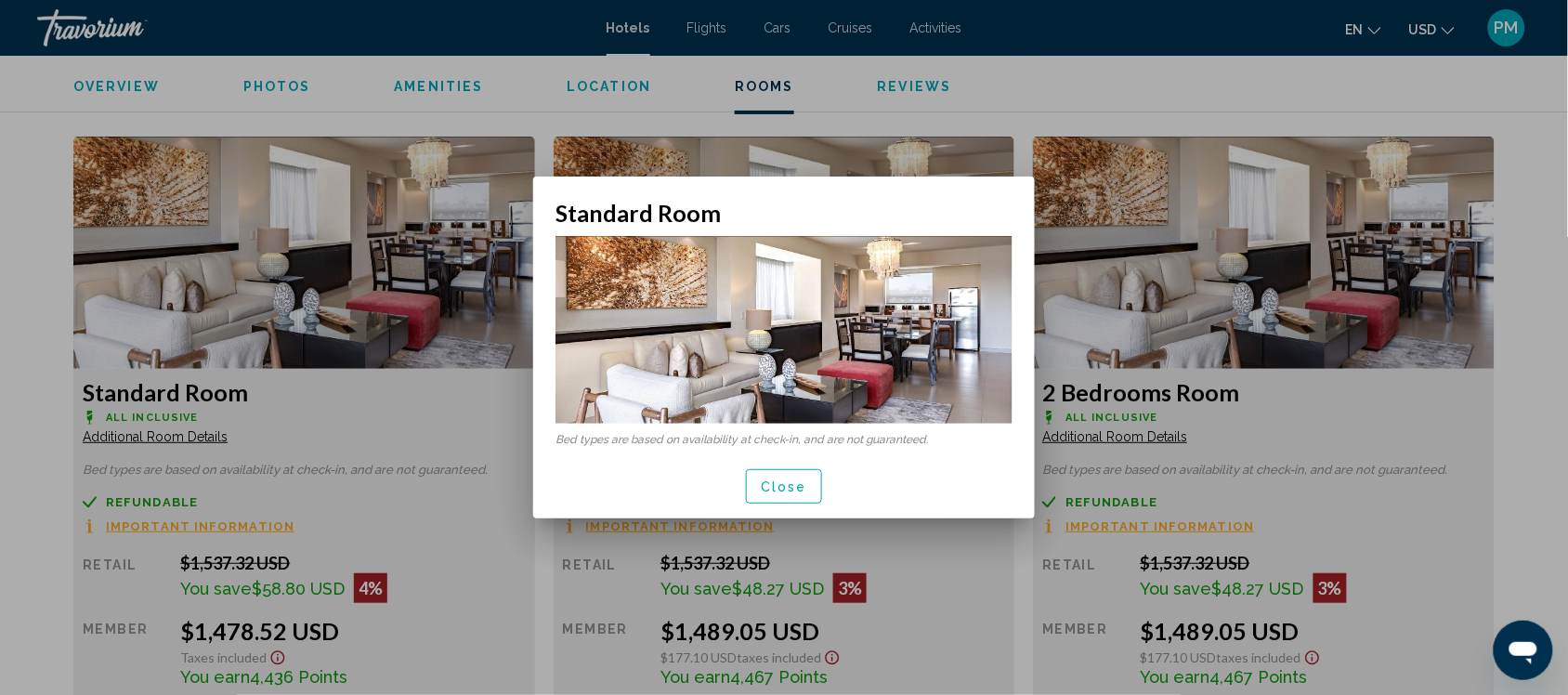 click on "Close" at bounding box center (784, 487) 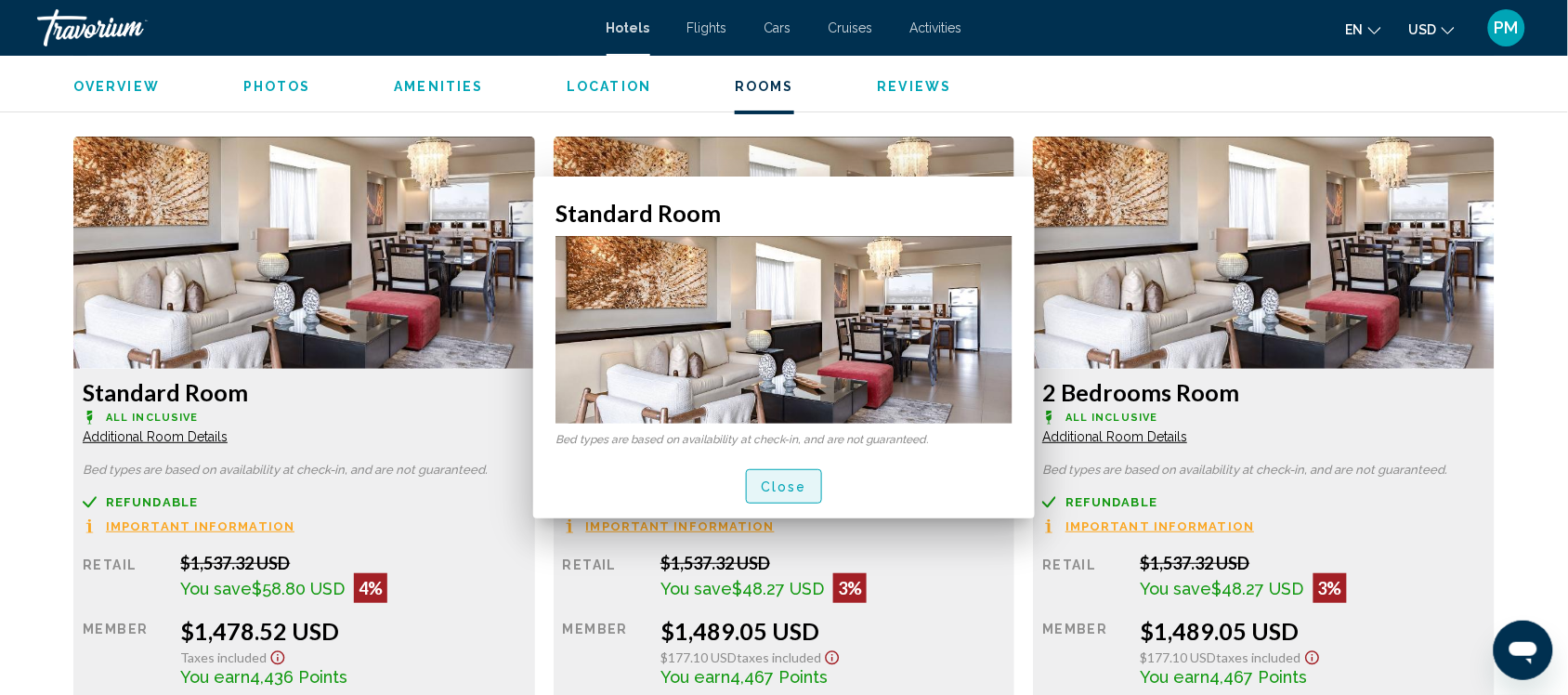scroll, scrollTop: 2439, scrollLeft: 0, axis: vertical 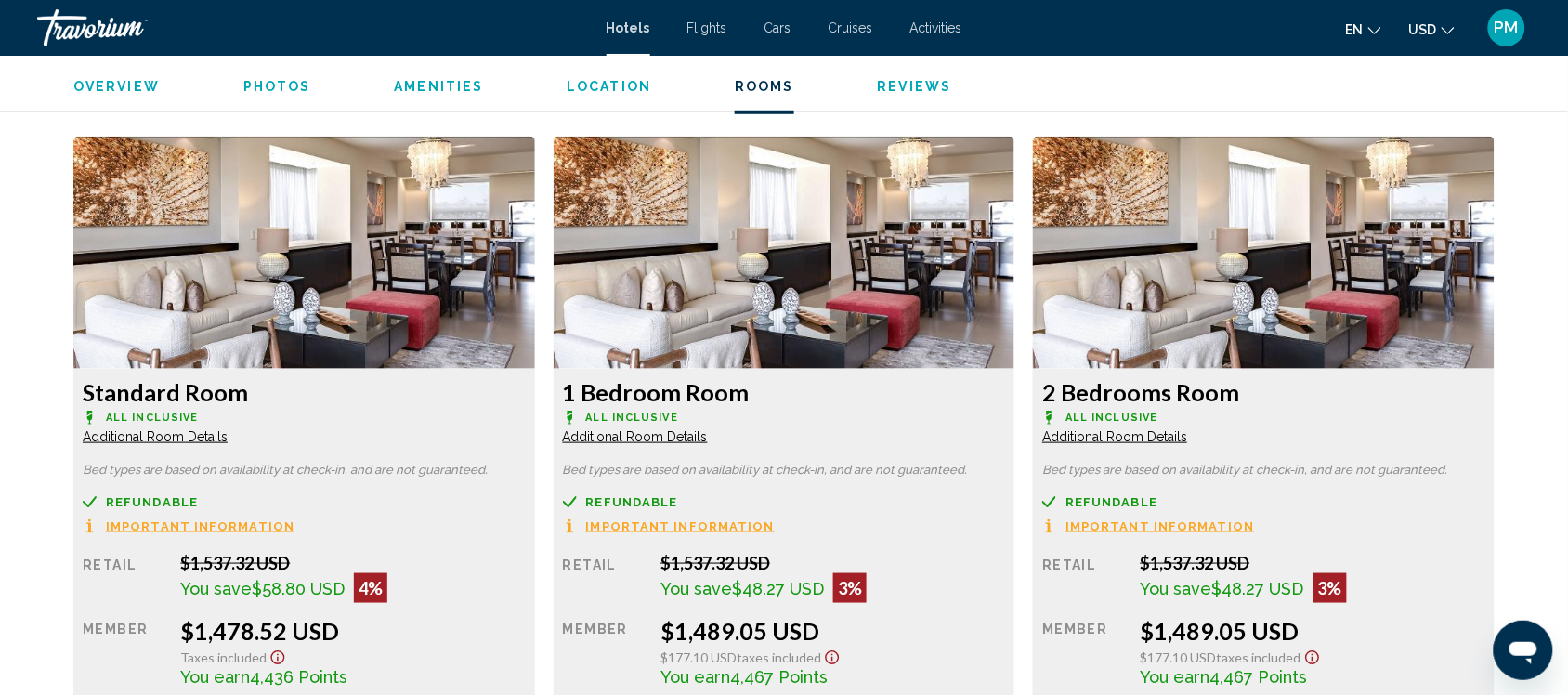 click on "Additional Room Details" at bounding box center (155, 437) 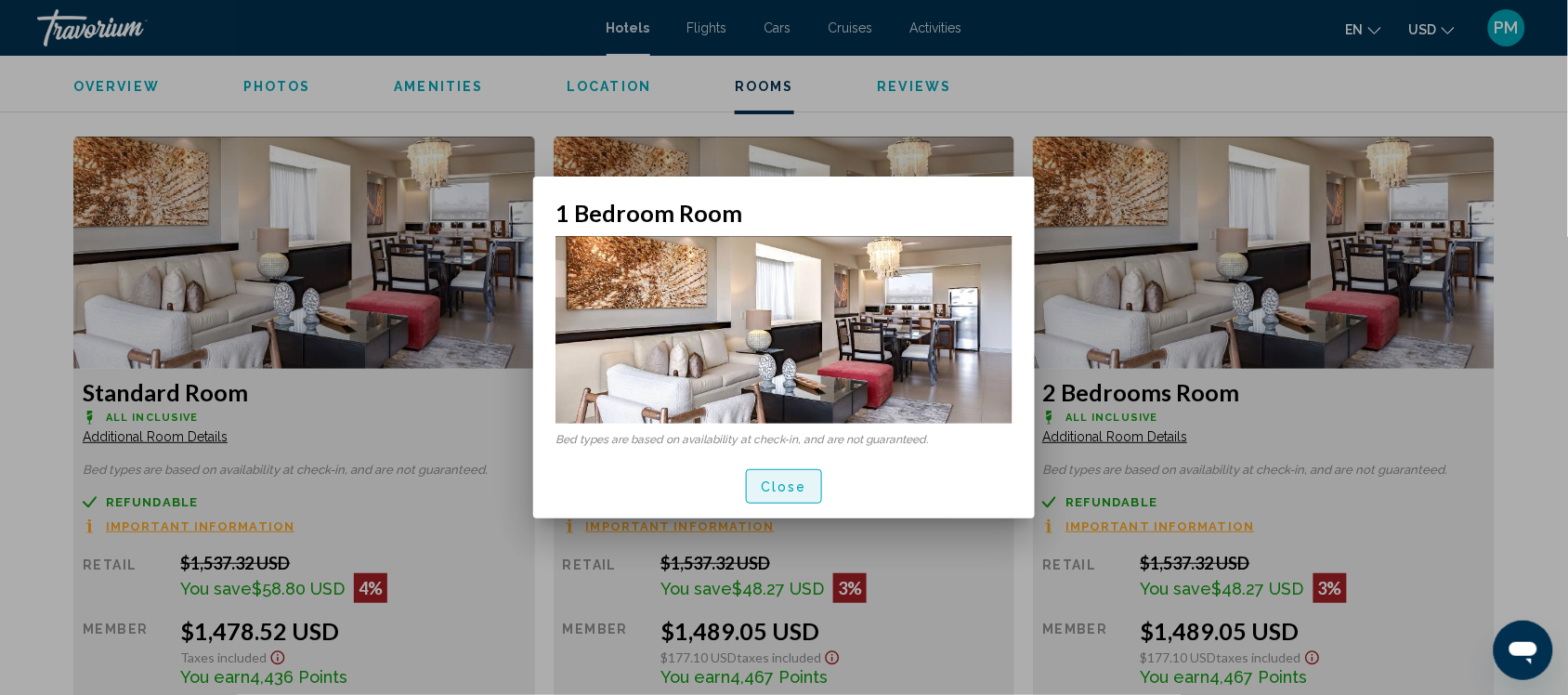 click on "Close" at bounding box center (784, 487) 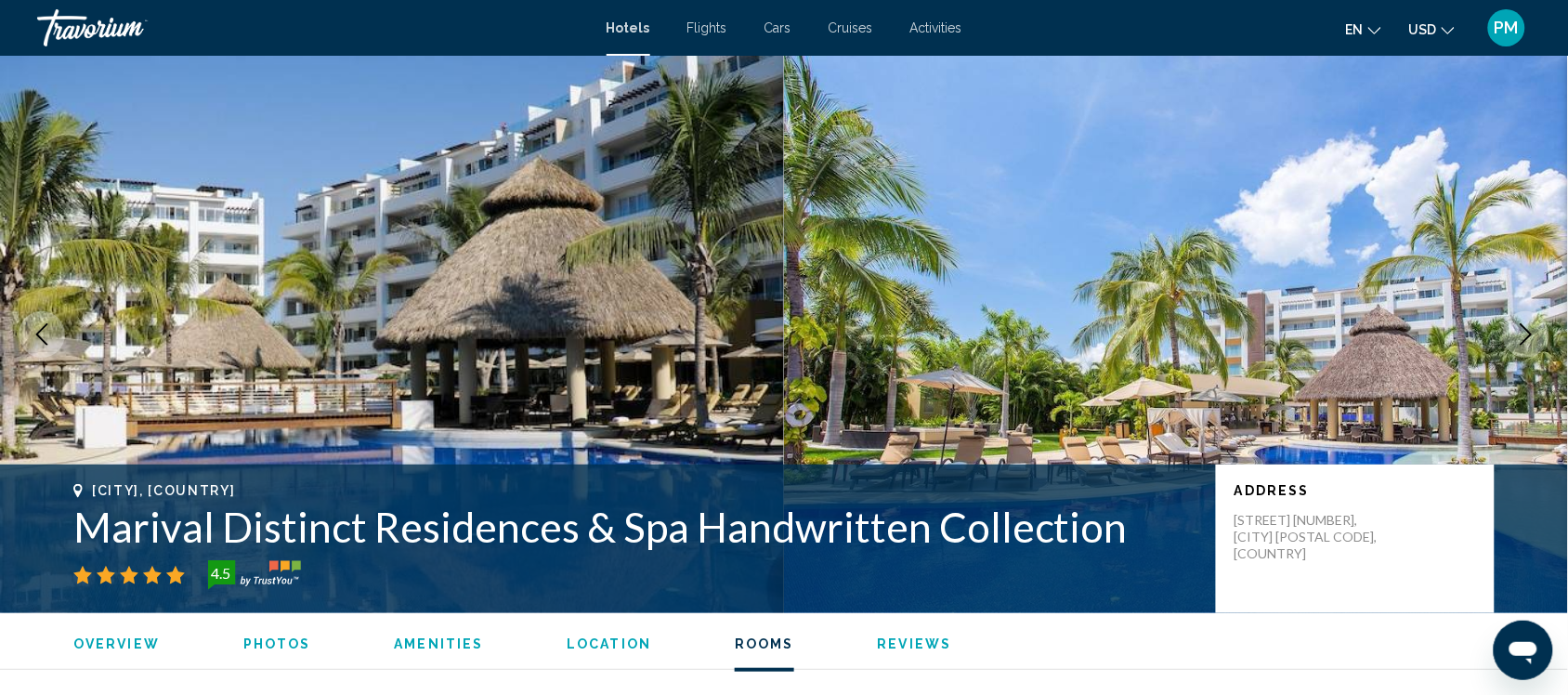 scroll, scrollTop: 2439, scrollLeft: 0, axis: vertical 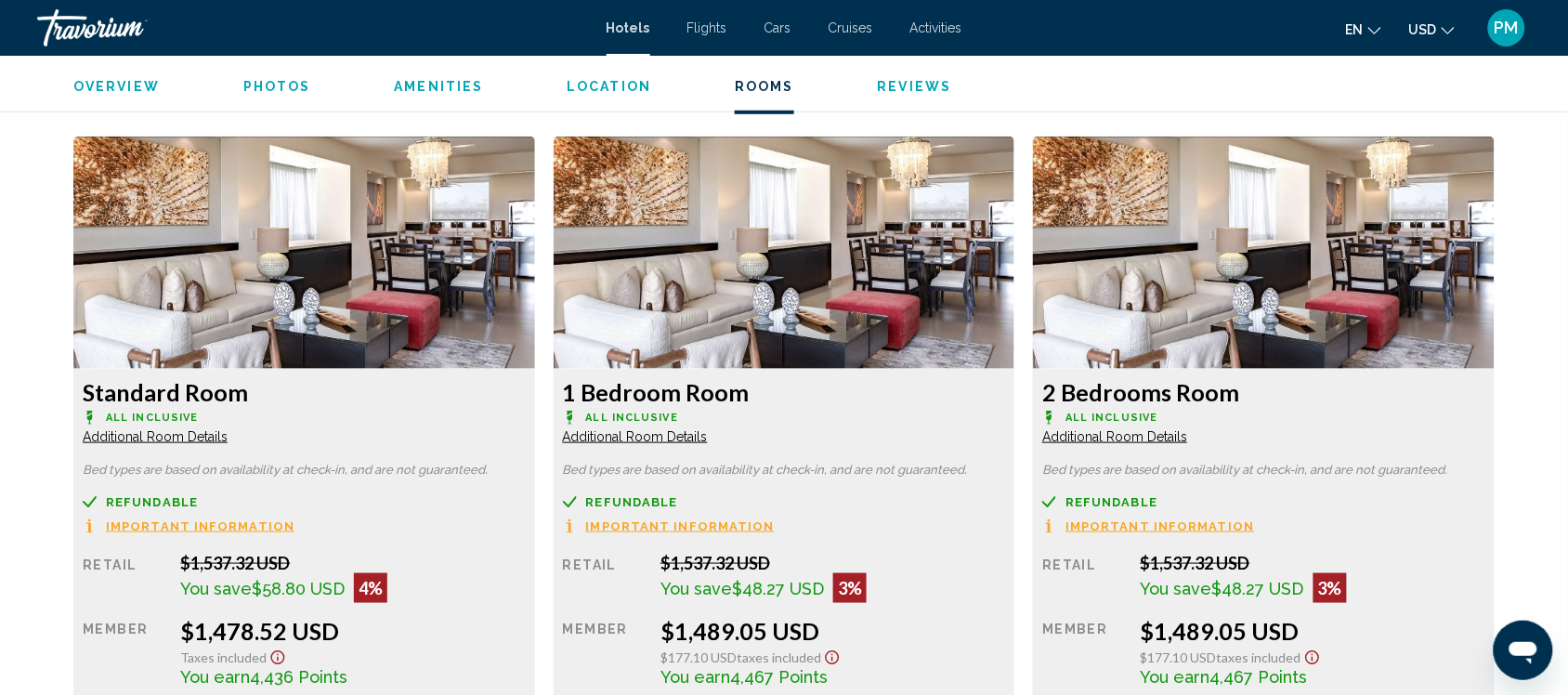 click on "1 Bedroom Room
All Inclusive Additional Room Details Bed types are based on availability at check-in, and are not guaranteed.
Refundable
Non-refundable
Non-refundable
Important Information Retail  $1,537.32 USD  You save  $48.27 USD  3%  when you redeem    Member  $1,489.05 USD  $177.10 USD  Taxes included
You earn  4,467  Points  More rates Book now No longer available" at bounding box center (304, 557) 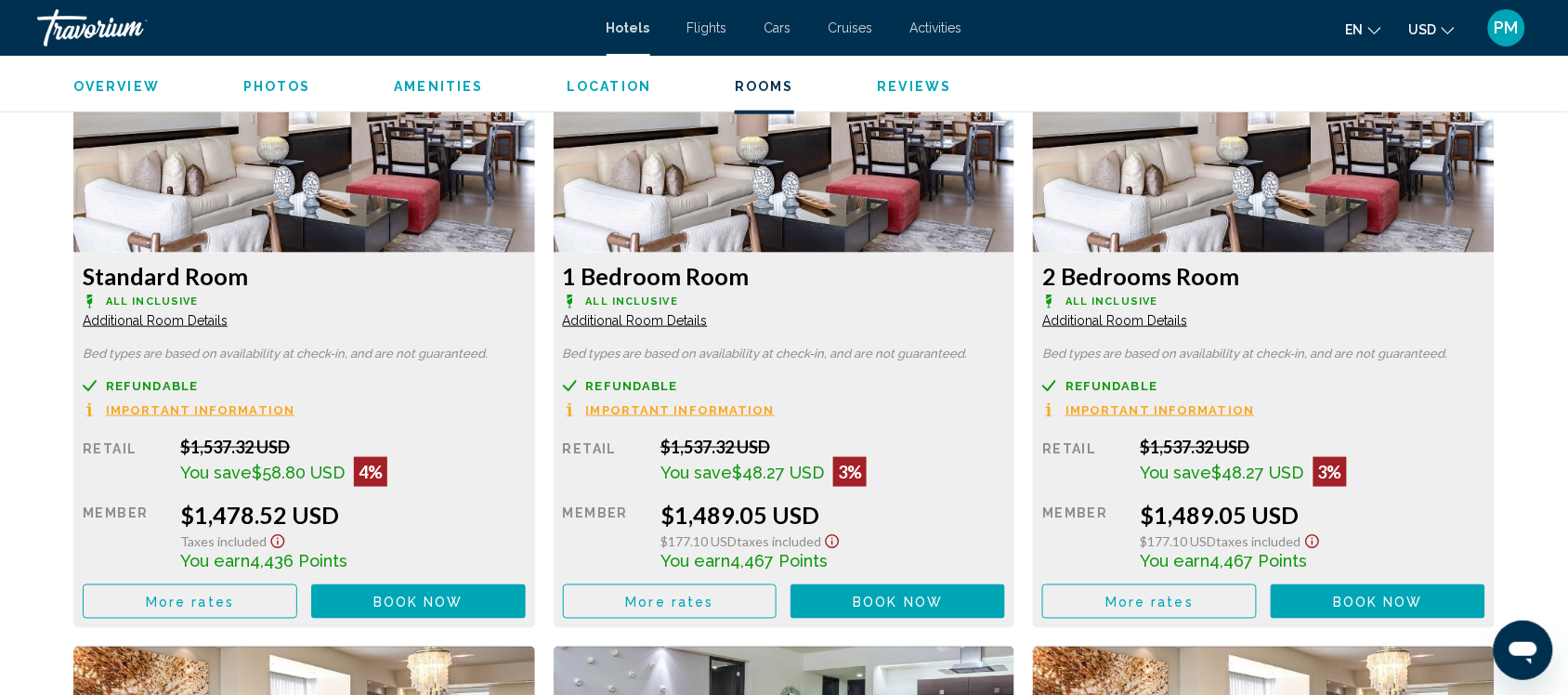 click on "Important Information" at bounding box center [200, 410] 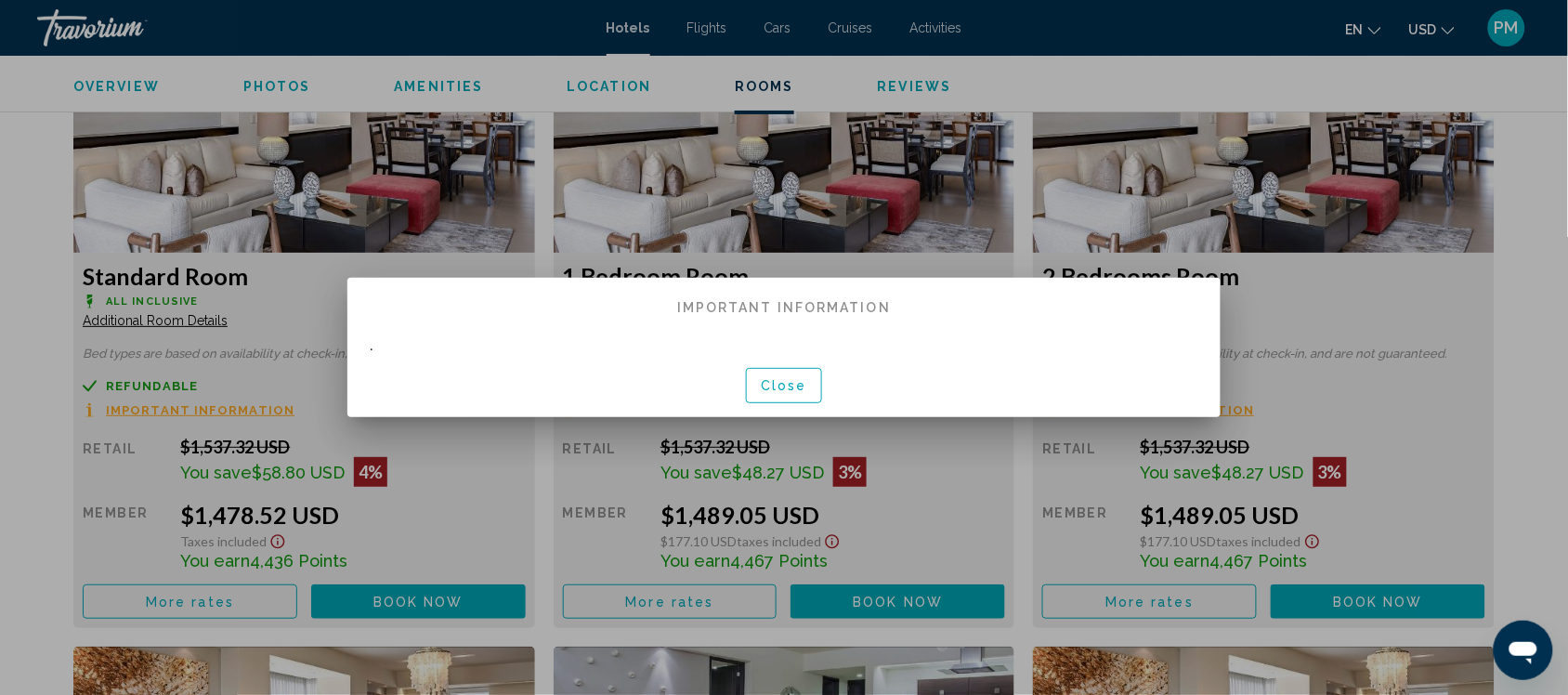 scroll, scrollTop: 0, scrollLeft: 0, axis: both 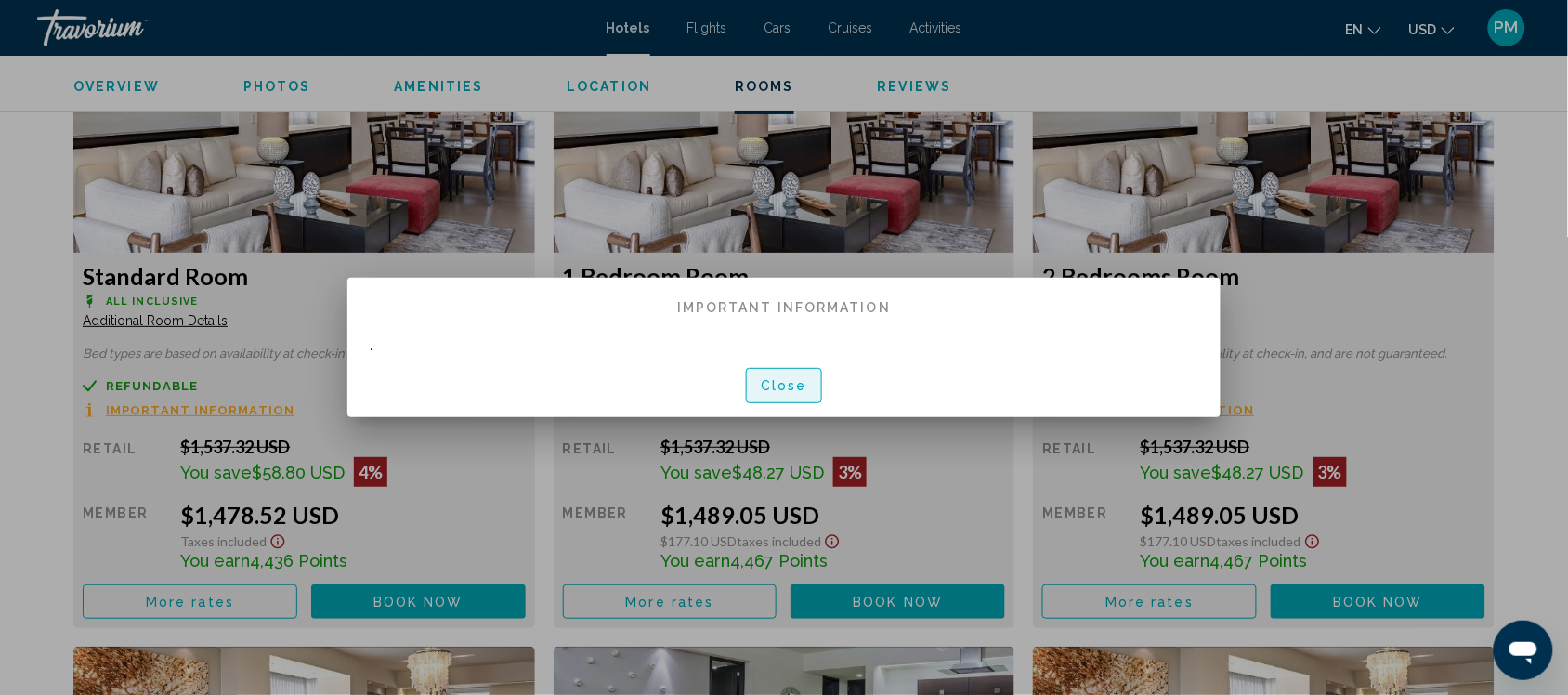 click on "Close" at bounding box center (784, 387) 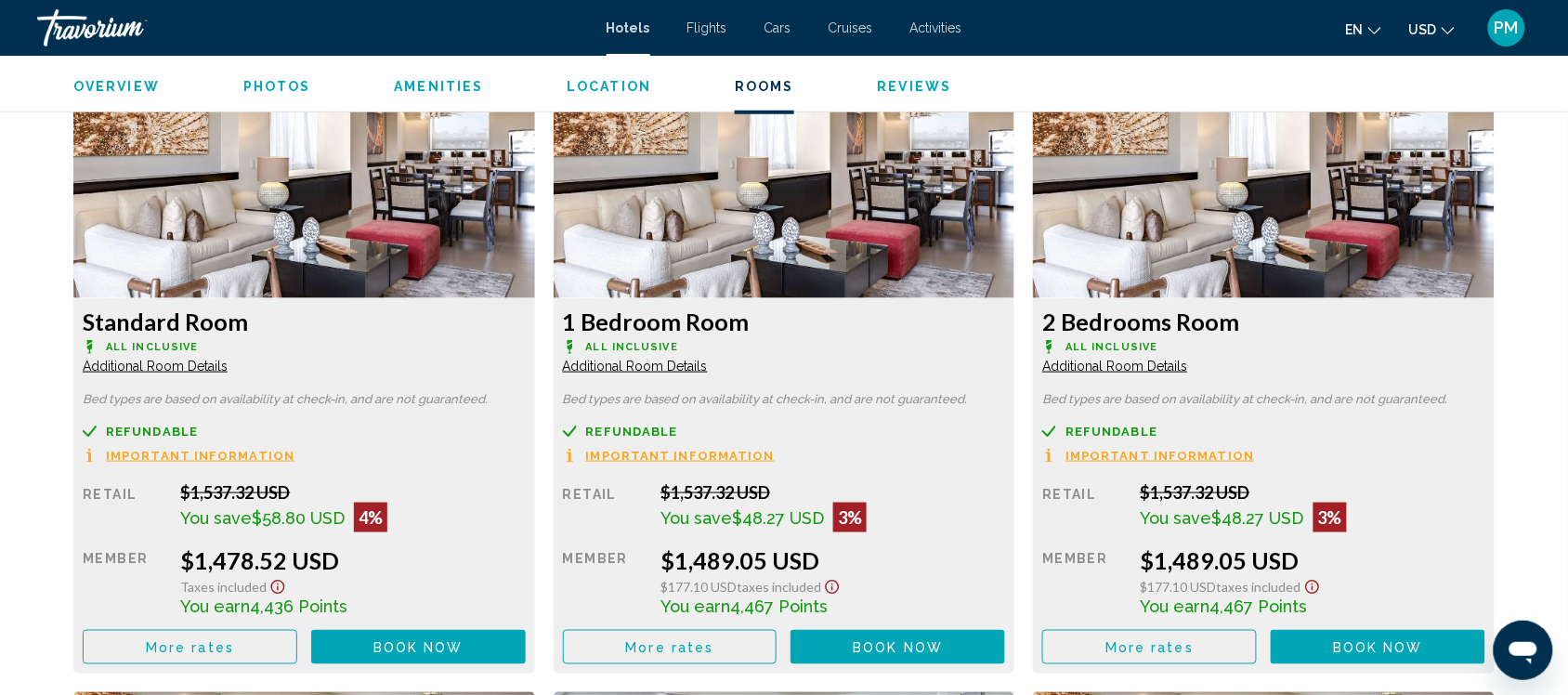 scroll, scrollTop: 2439, scrollLeft: 0, axis: vertical 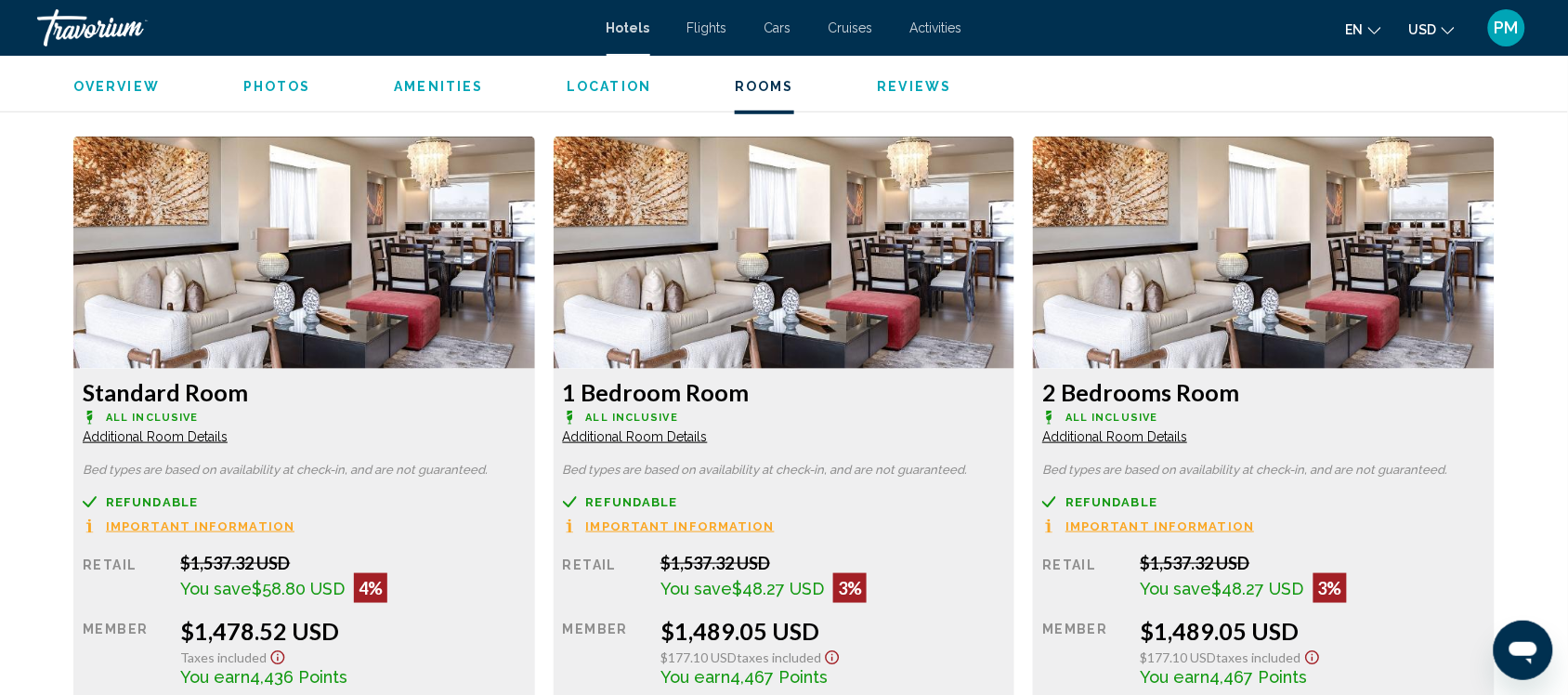 click on "Reviews" at bounding box center [915, 86] 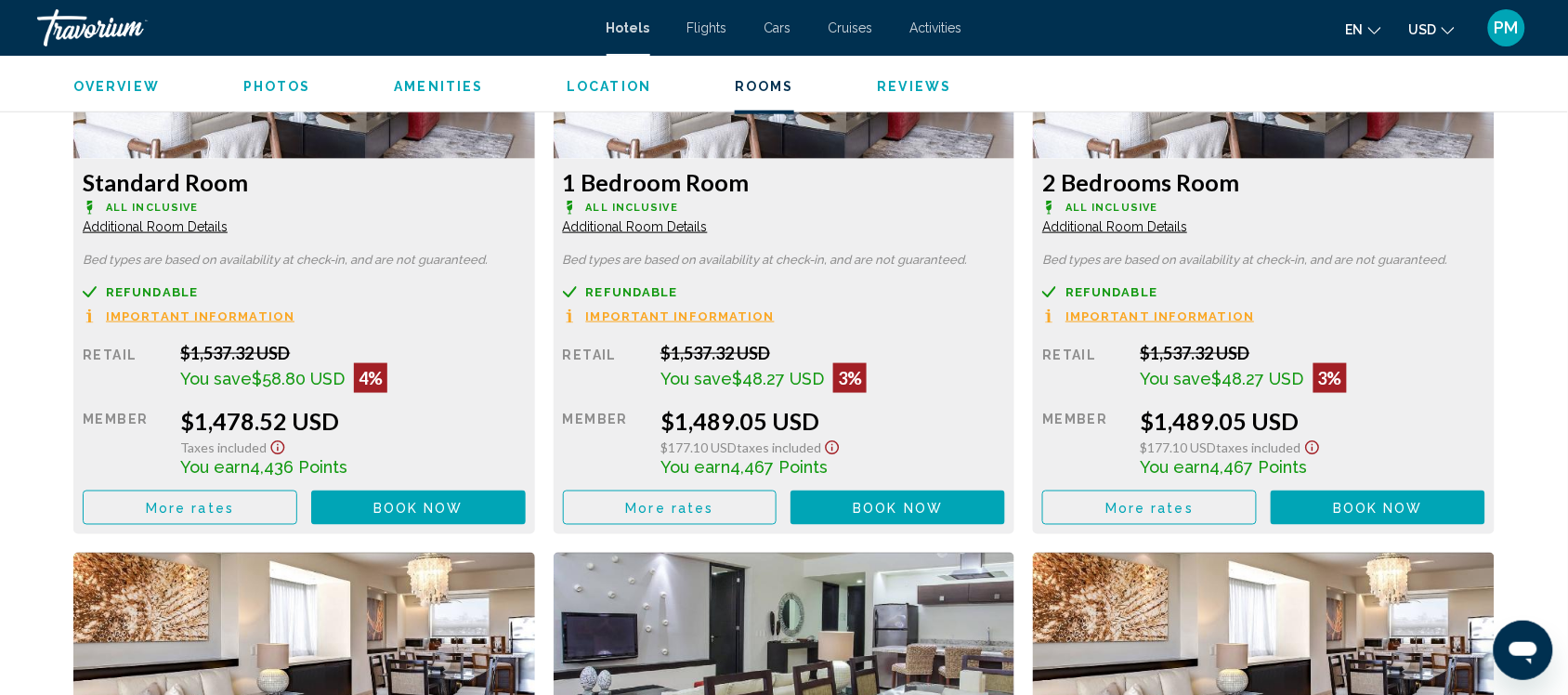 scroll, scrollTop: 2671, scrollLeft: 0, axis: vertical 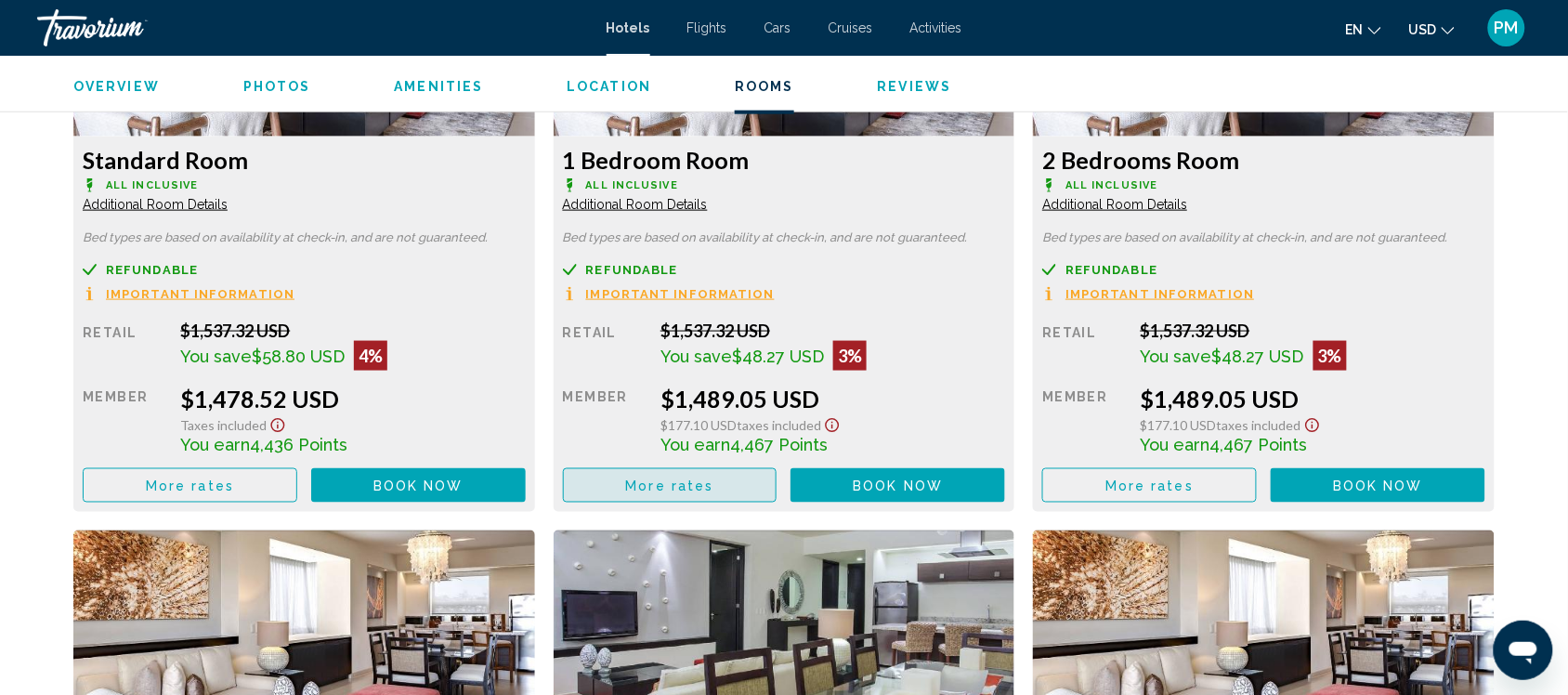 click on "More rates" at bounding box center [670, 486] 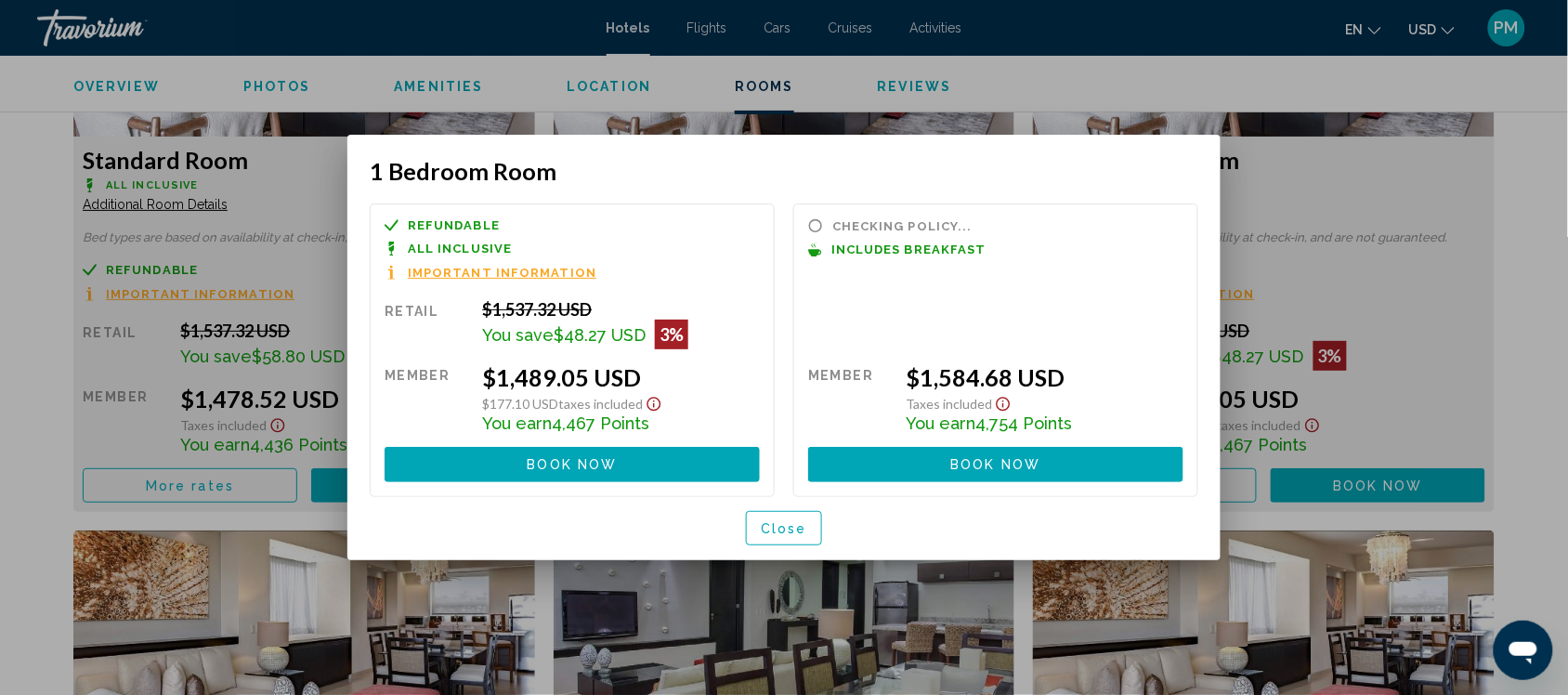 scroll, scrollTop: 0, scrollLeft: 0, axis: both 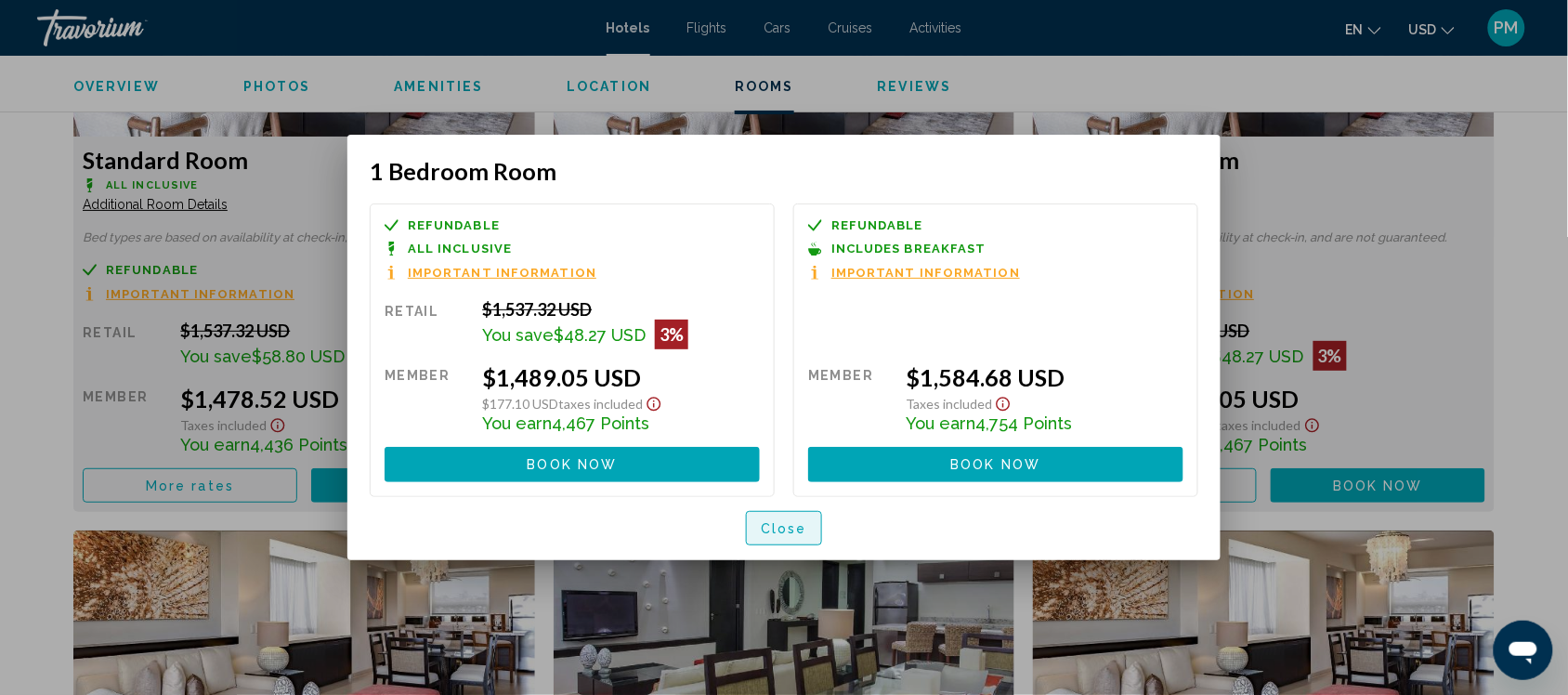 click on "Close" at bounding box center [784, 528] 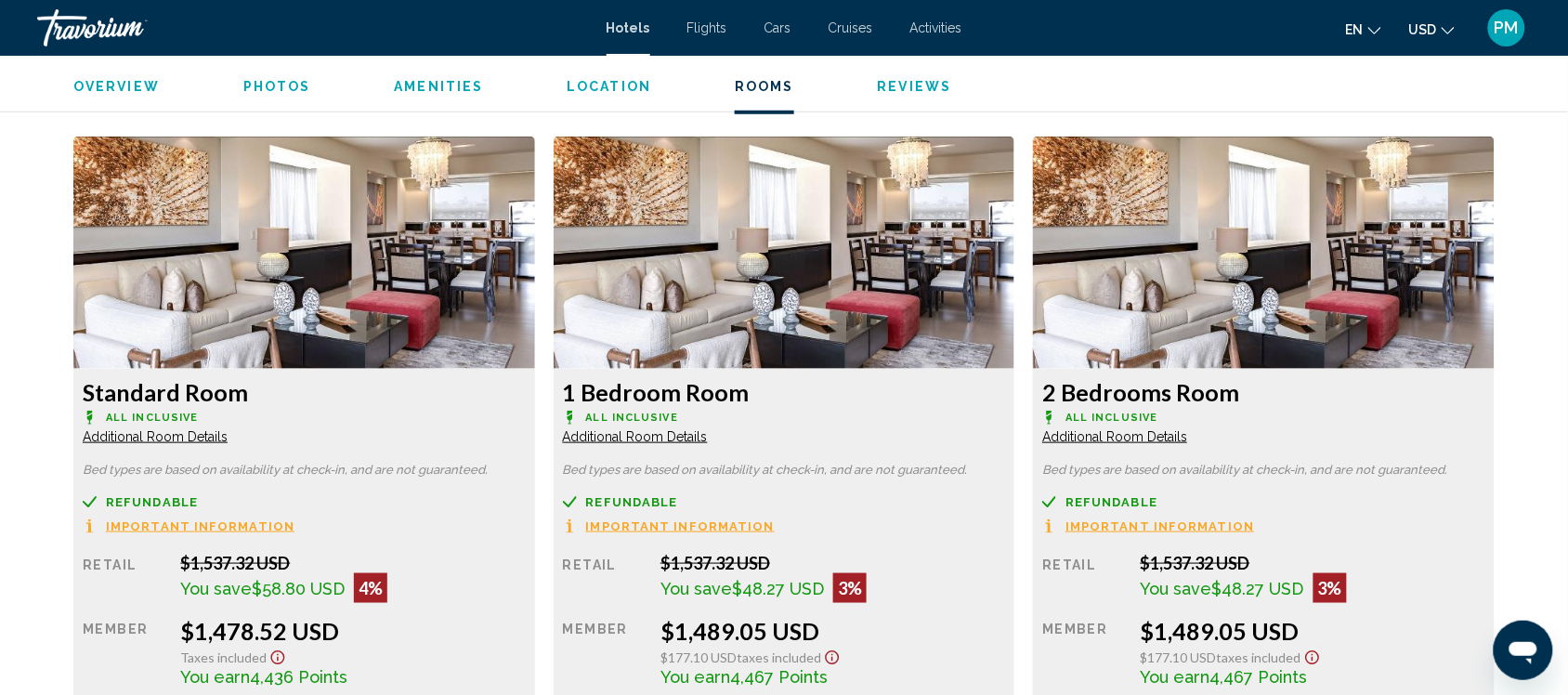 scroll, scrollTop: 2323, scrollLeft: 0, axis: vertical 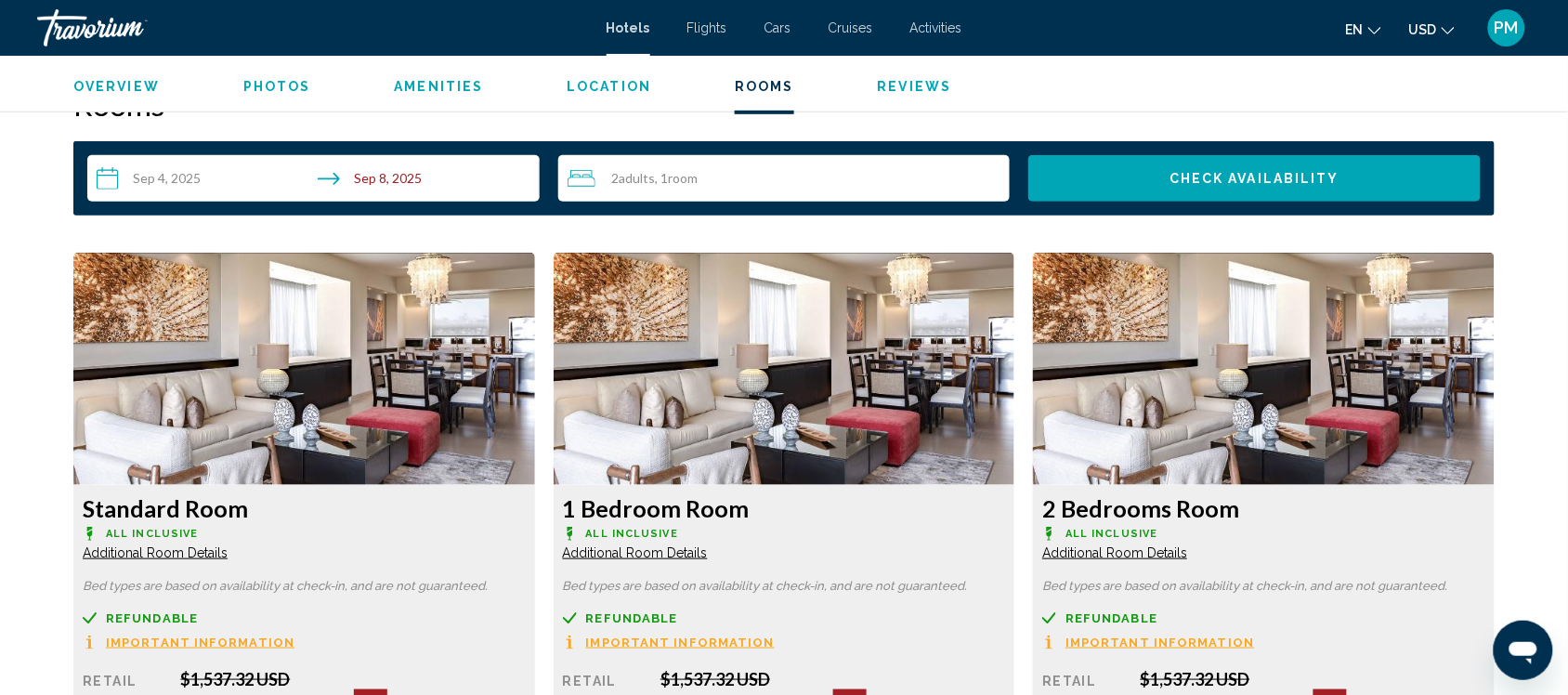 click at bounding box center (304, 369) 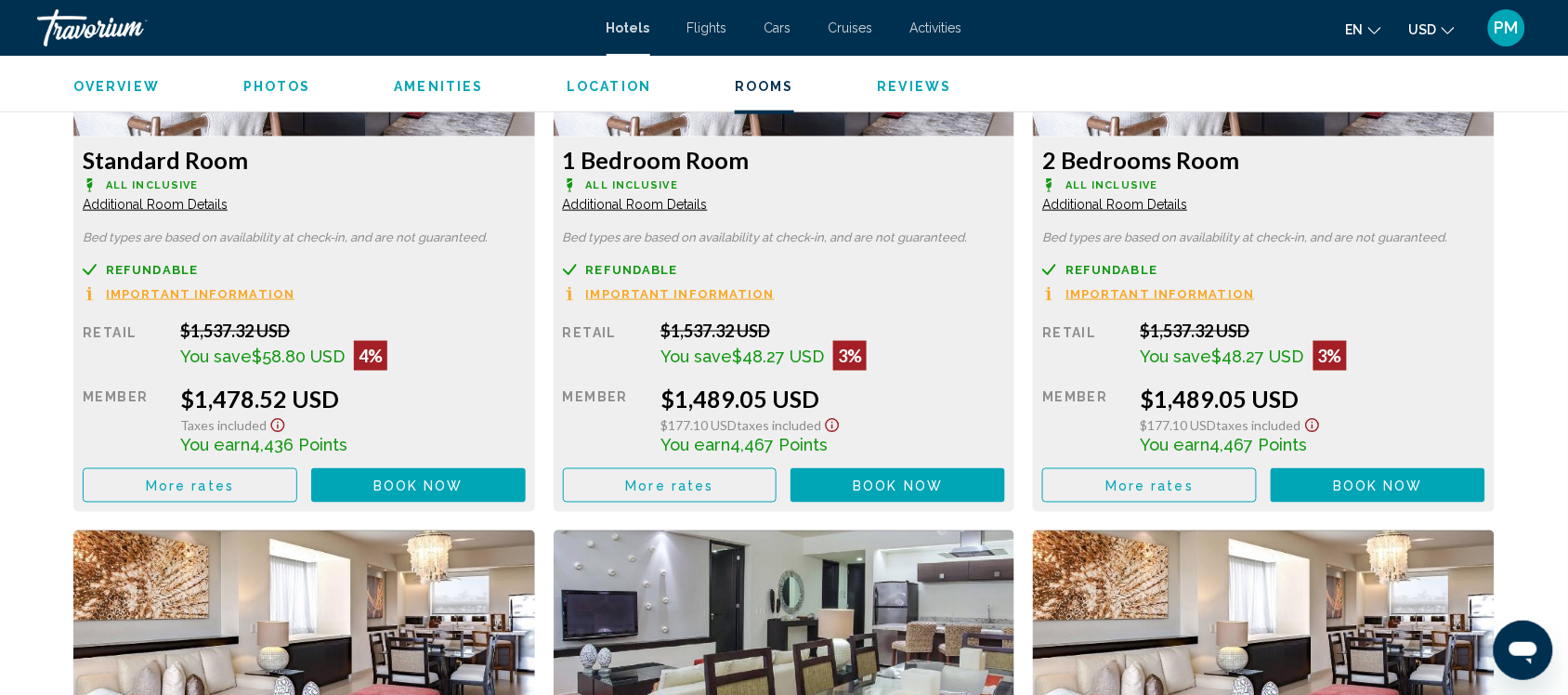 scroll, scrollTop: 2787, scrollLeft: 0, axis: vertical 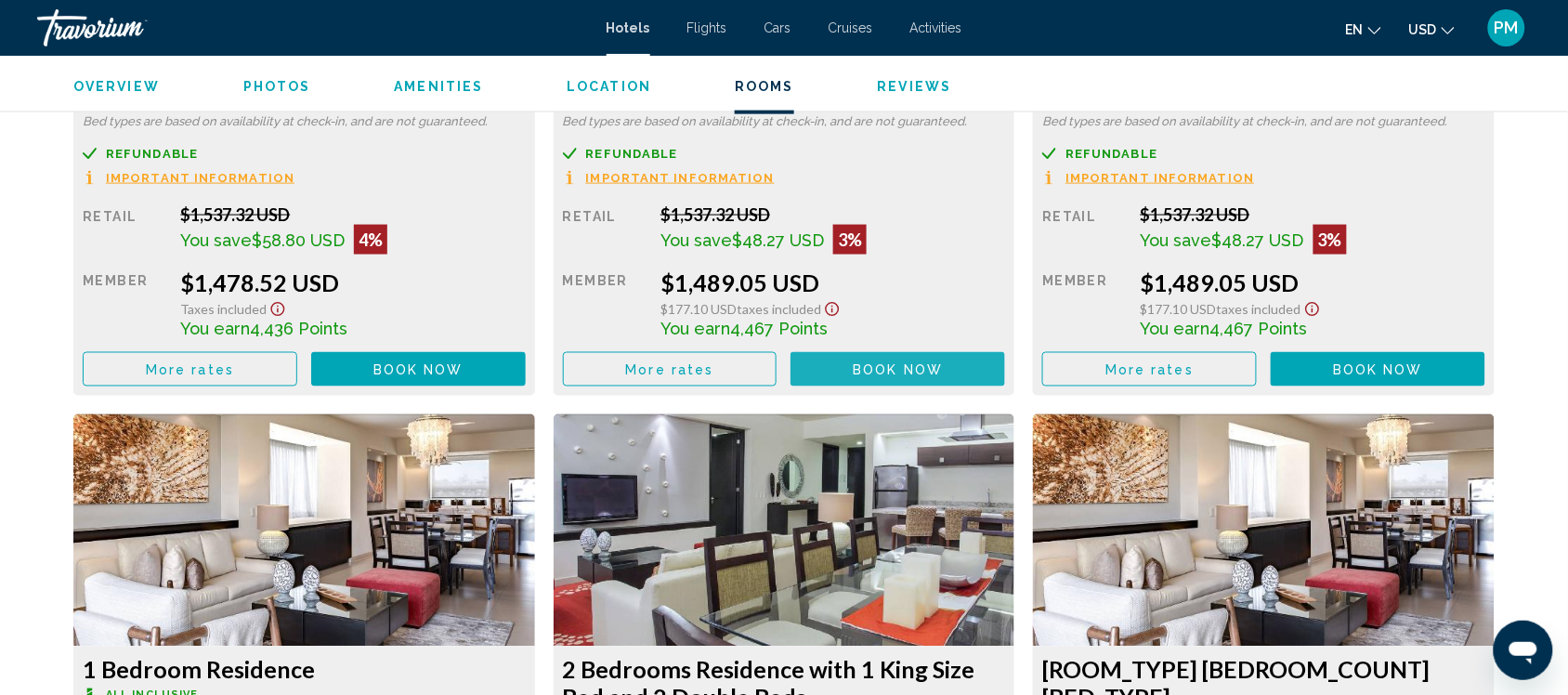 click on "Book now No longer available" at bounding box center [897, 369] 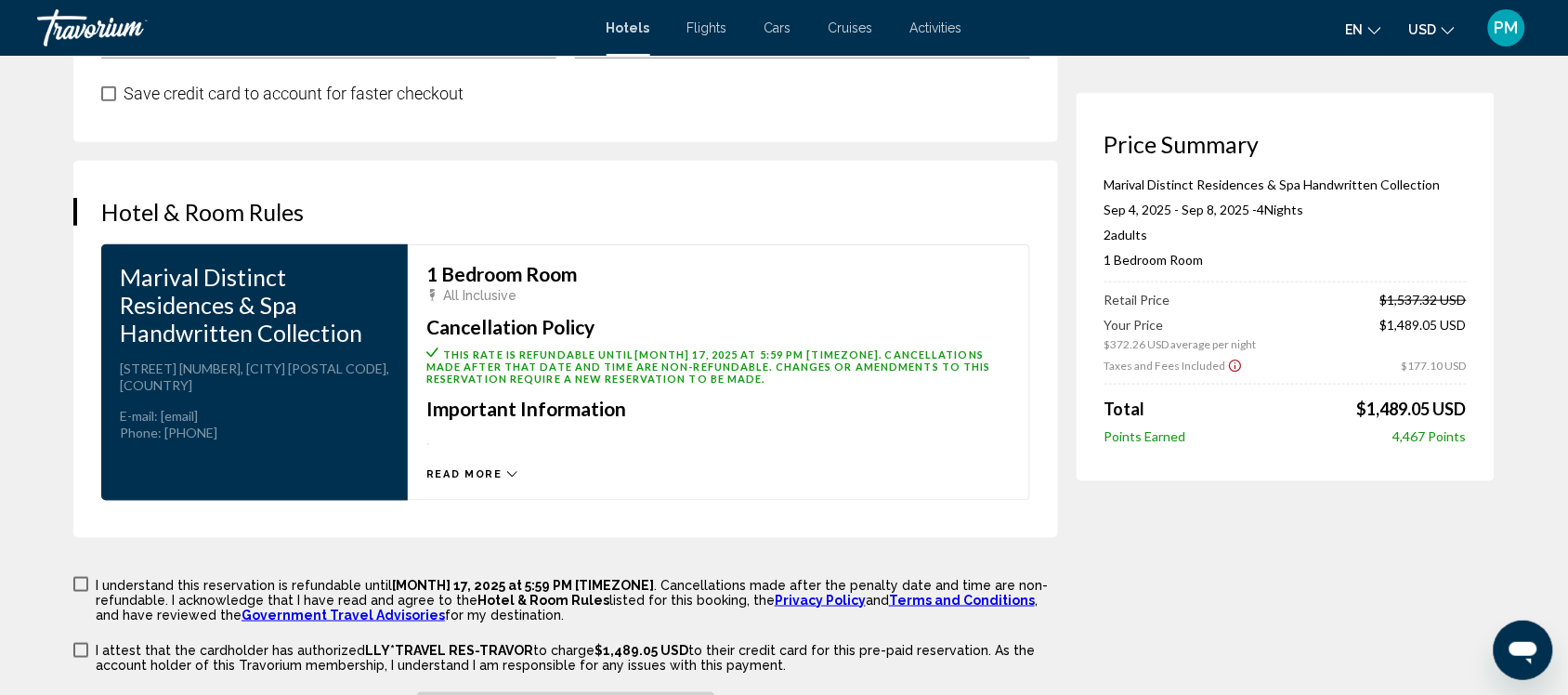scroll, scrollTop: 2555, scrollLeft: 0, axis: vertical 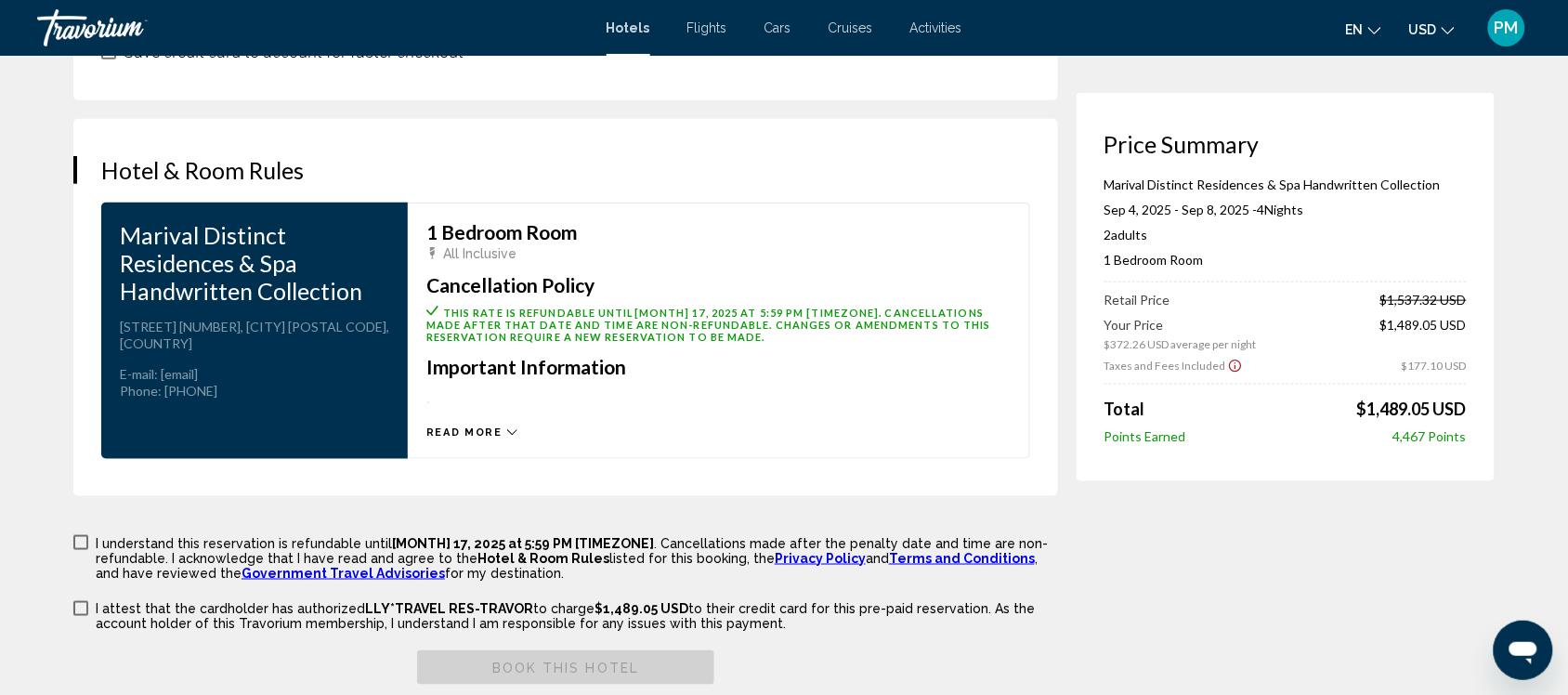click on "Read more" at bounding box center (464, 432) 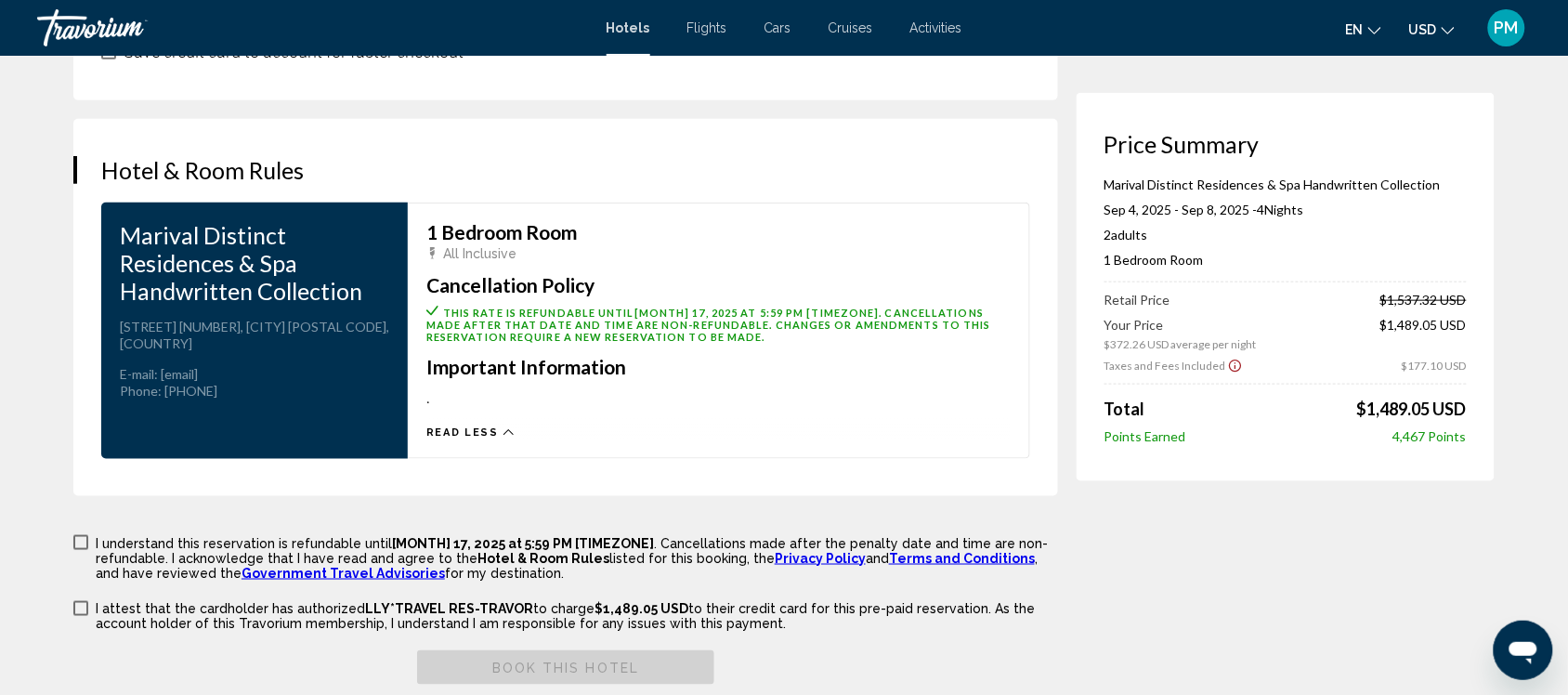 click on "Read less" at bounding box center [463, 432] 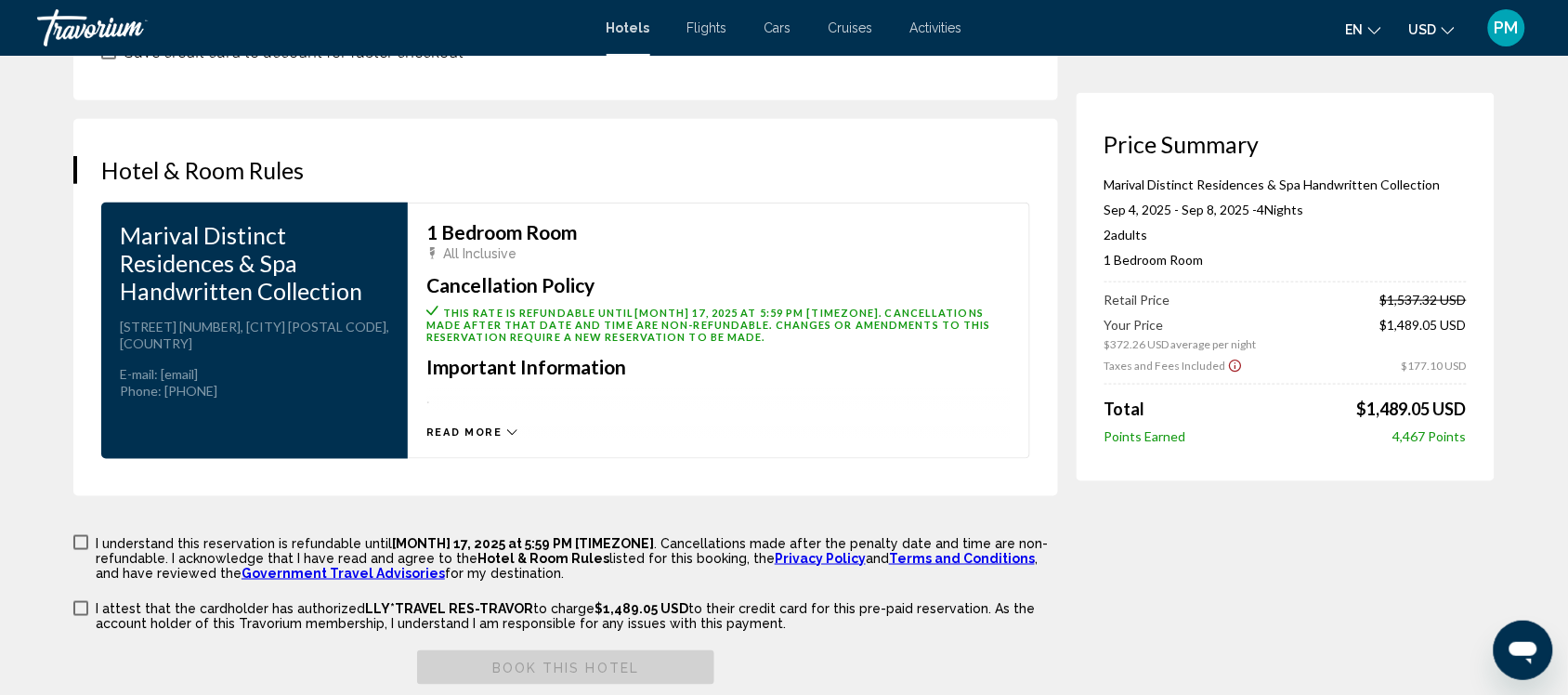 click 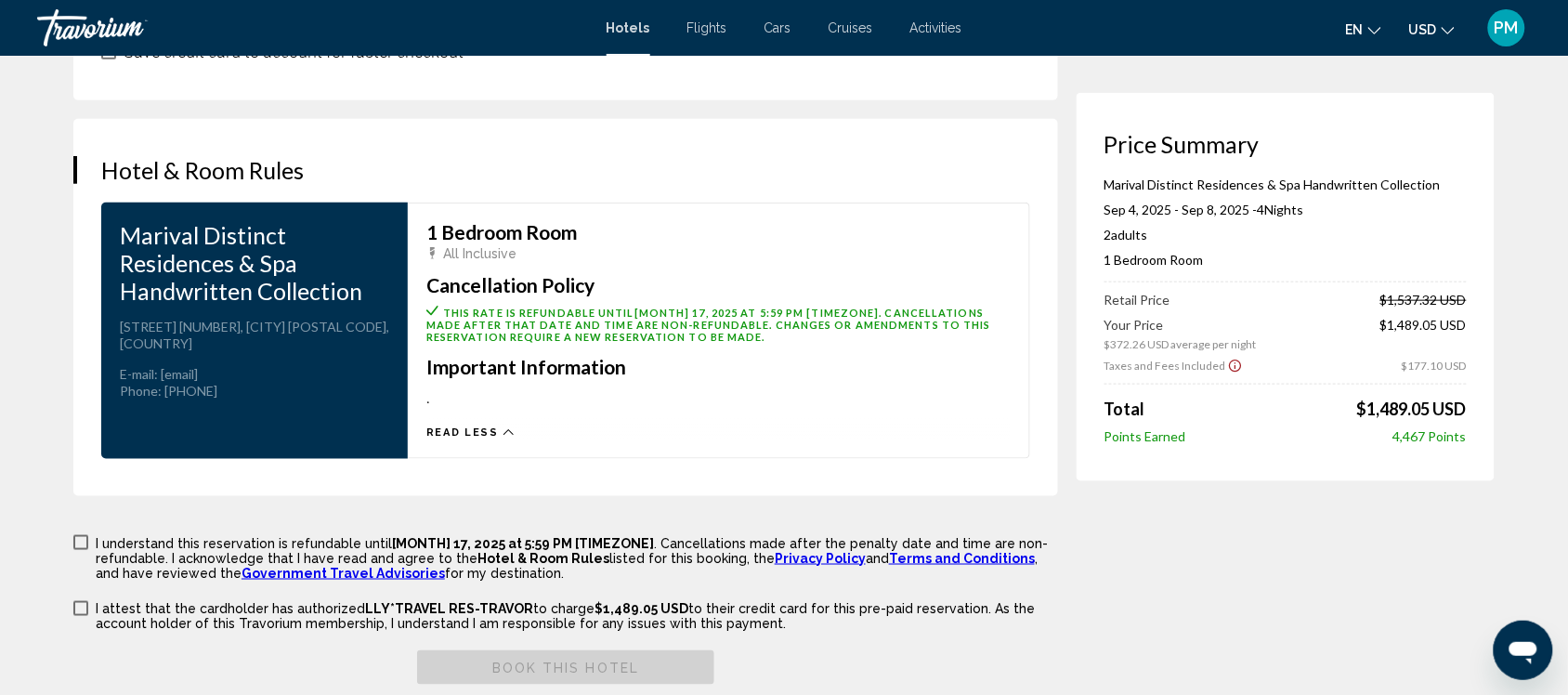 click on "Read less" at bounding box center (718, 427) 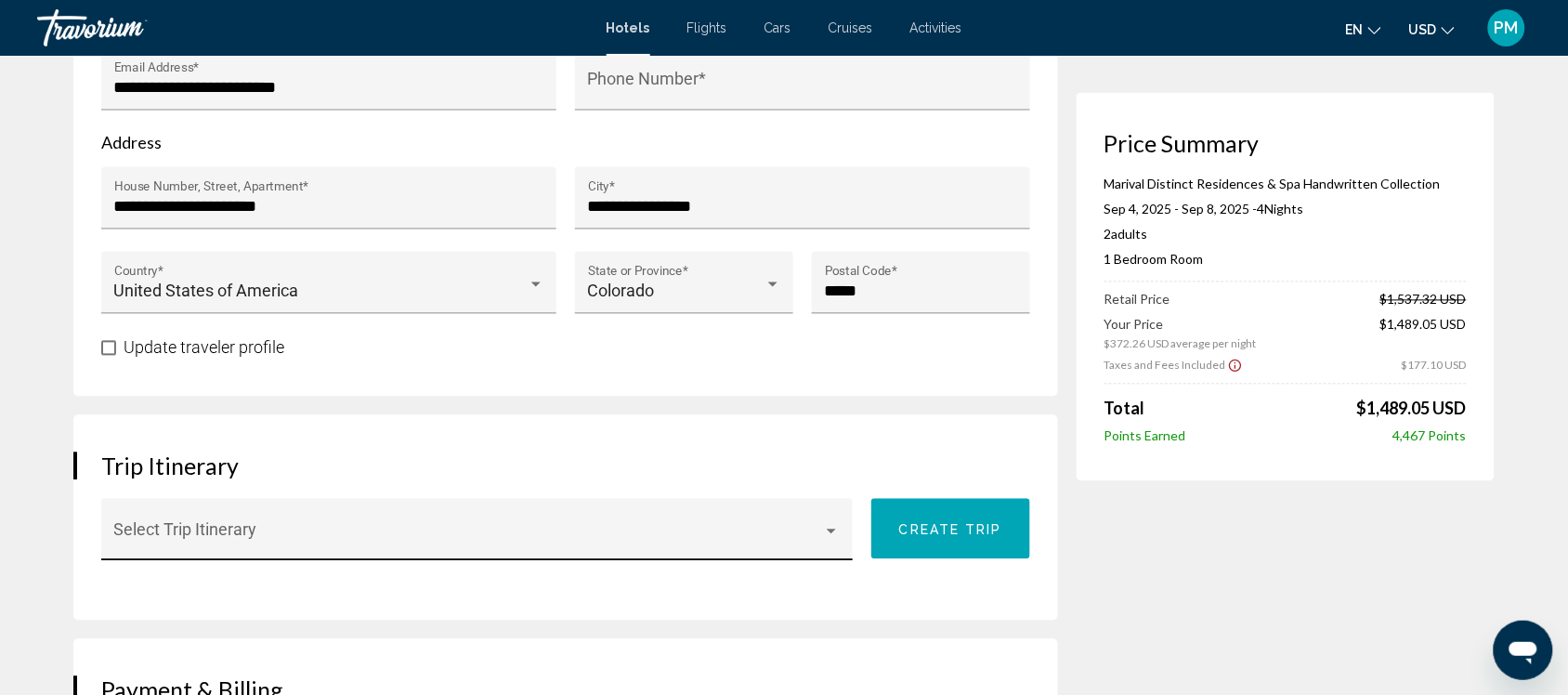 scroll, scrollTop: 1075, scrollLeft: 0, axis: vertical 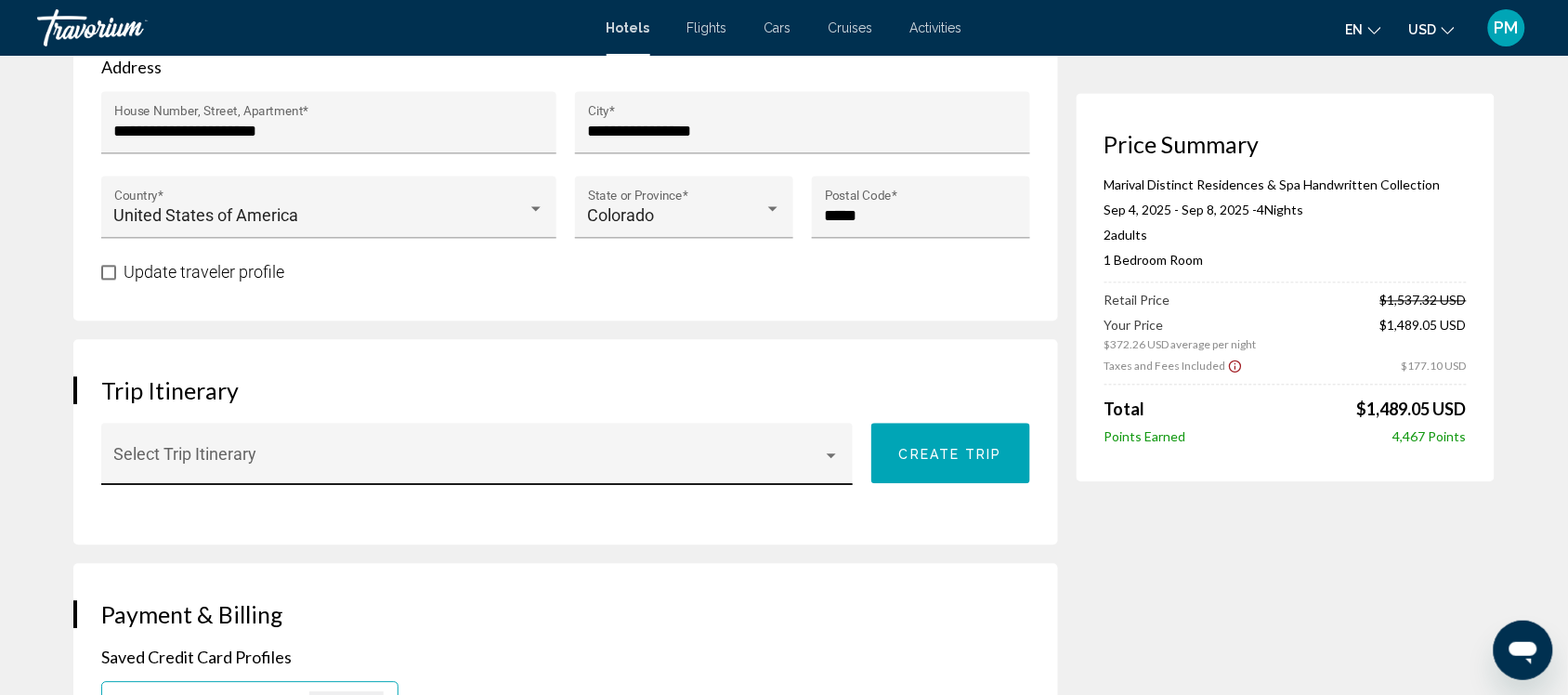 click at bounding box center (831, 455) 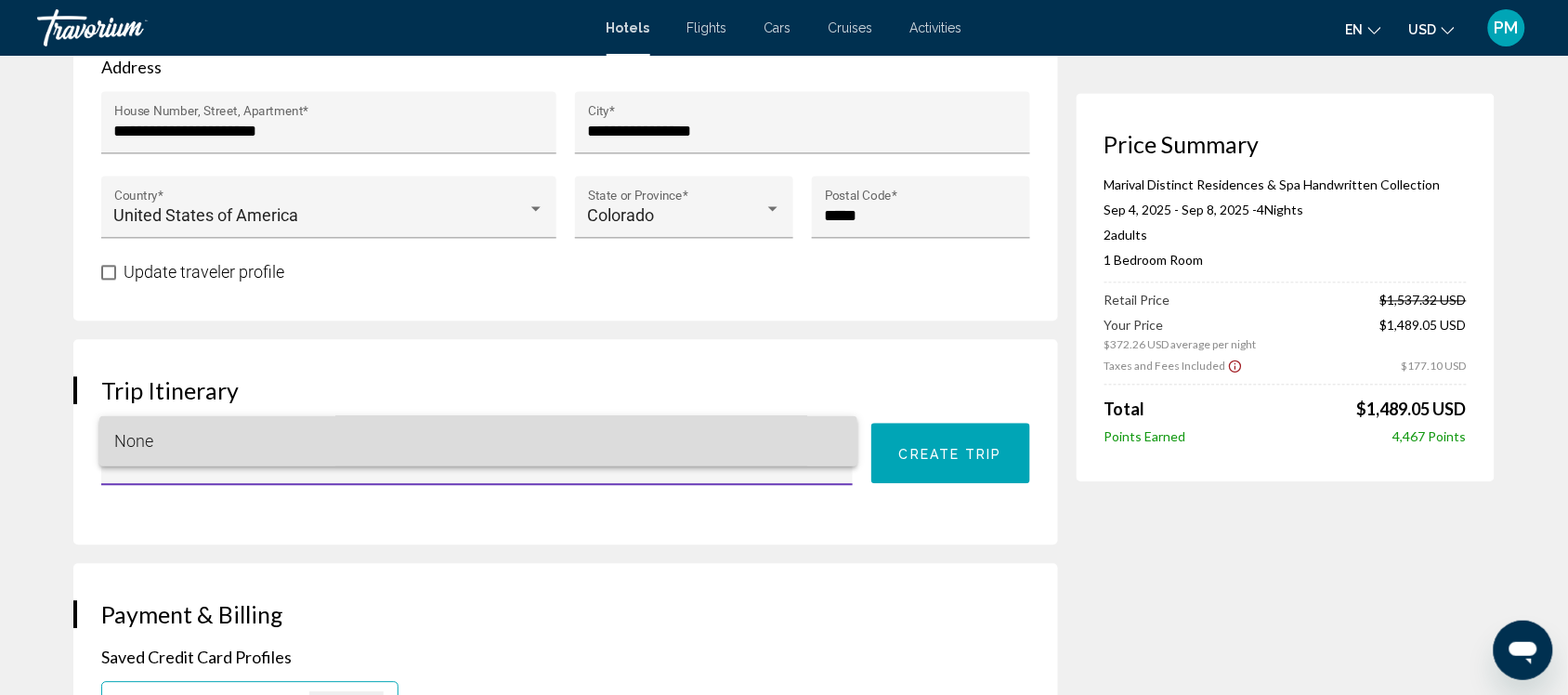 click on "None" at bounding box center [478, 441] 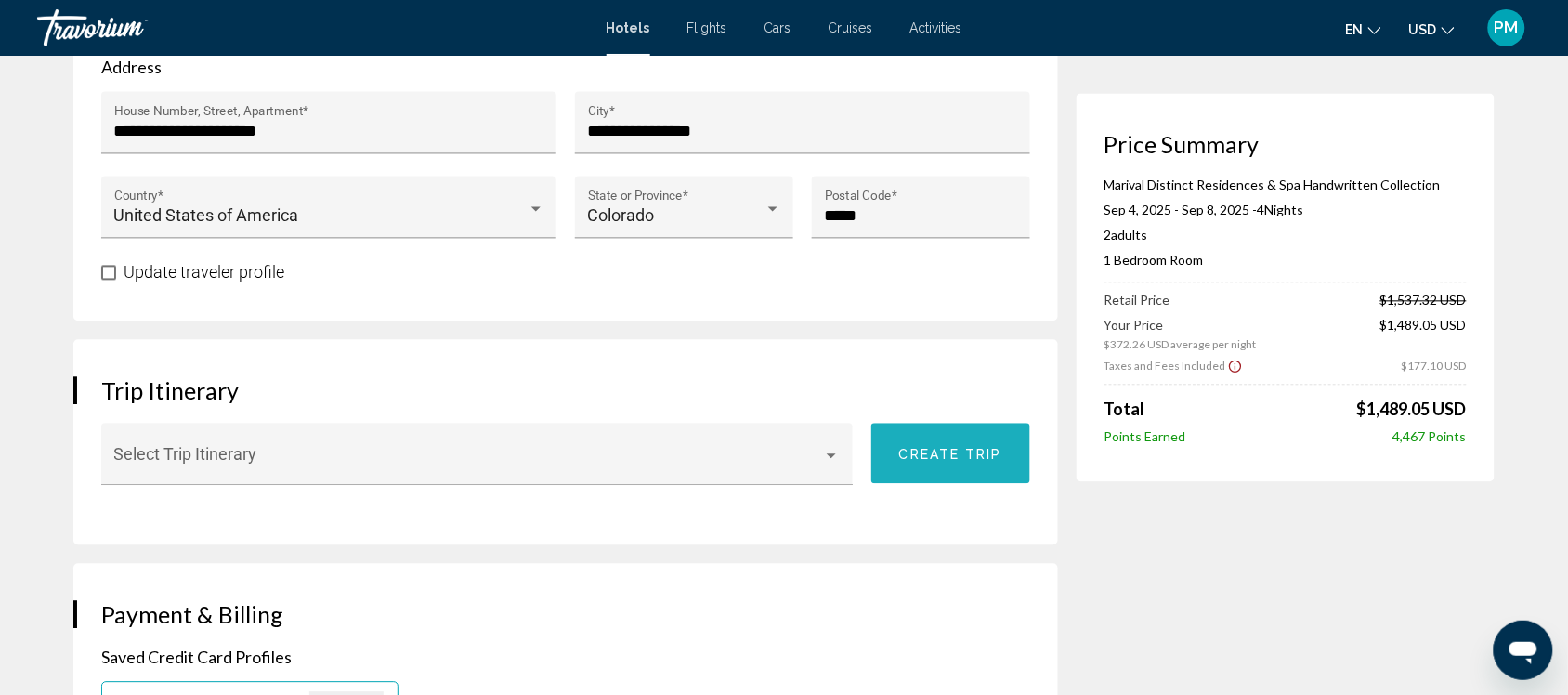 click on "Create trip" at bounding box center [950, 452] 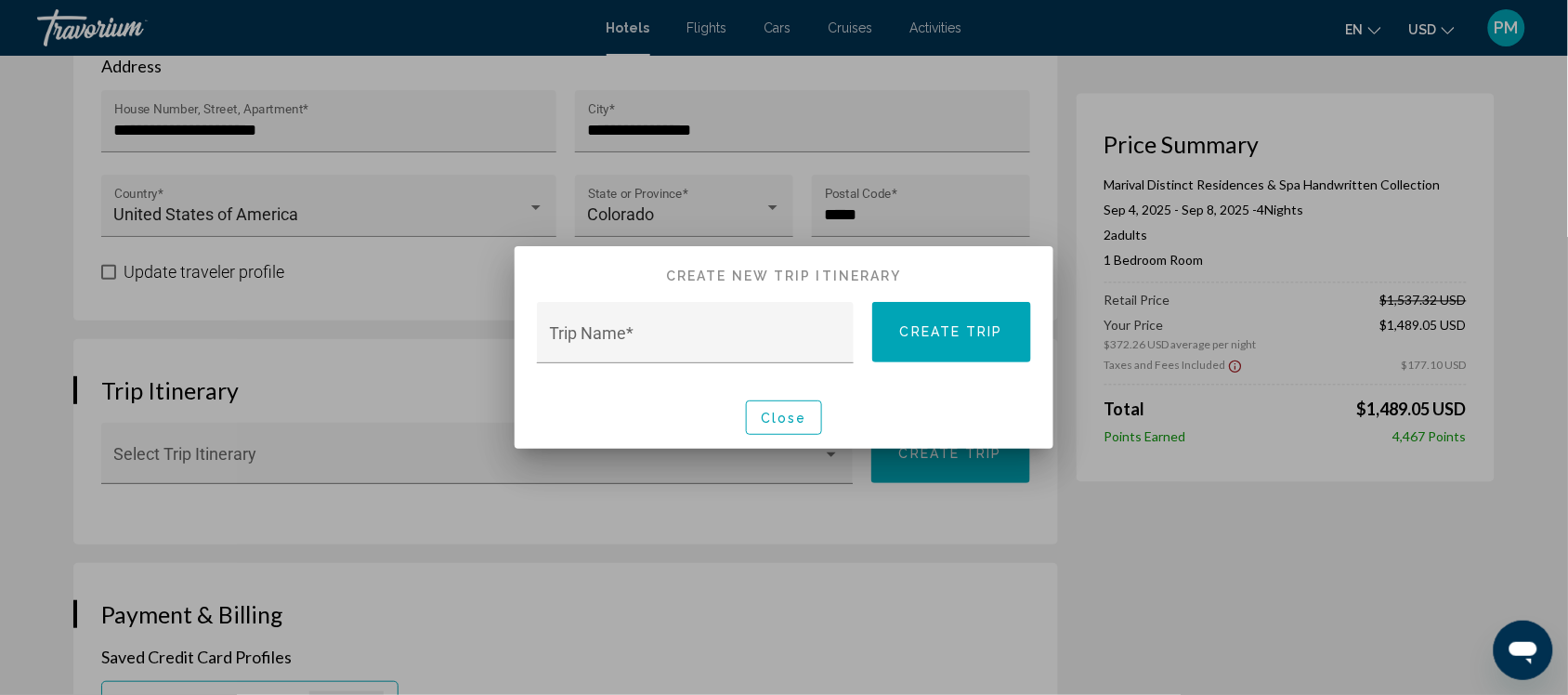 scroll, scrollTop: 0, scrollLeft: 0, axis: both 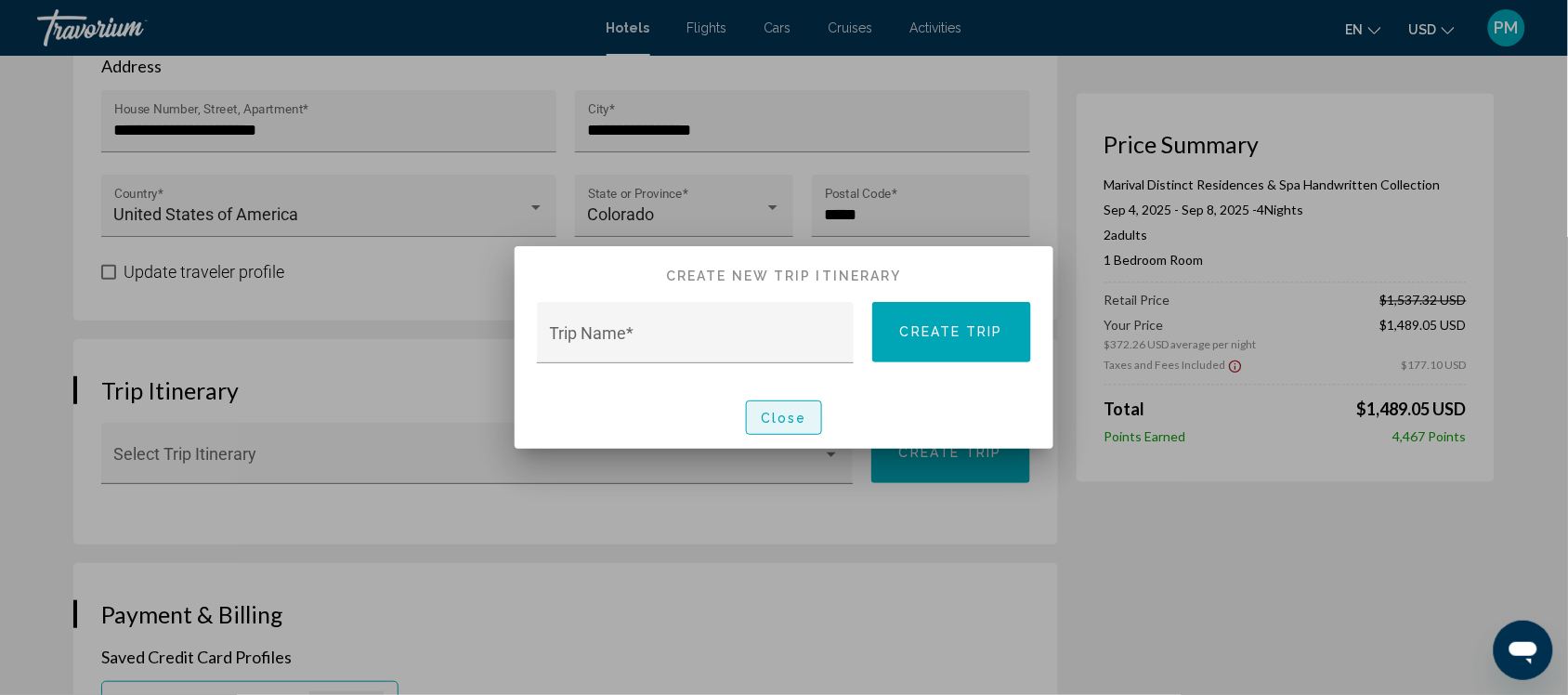 click on "Close" at bounding box center [784, 418] 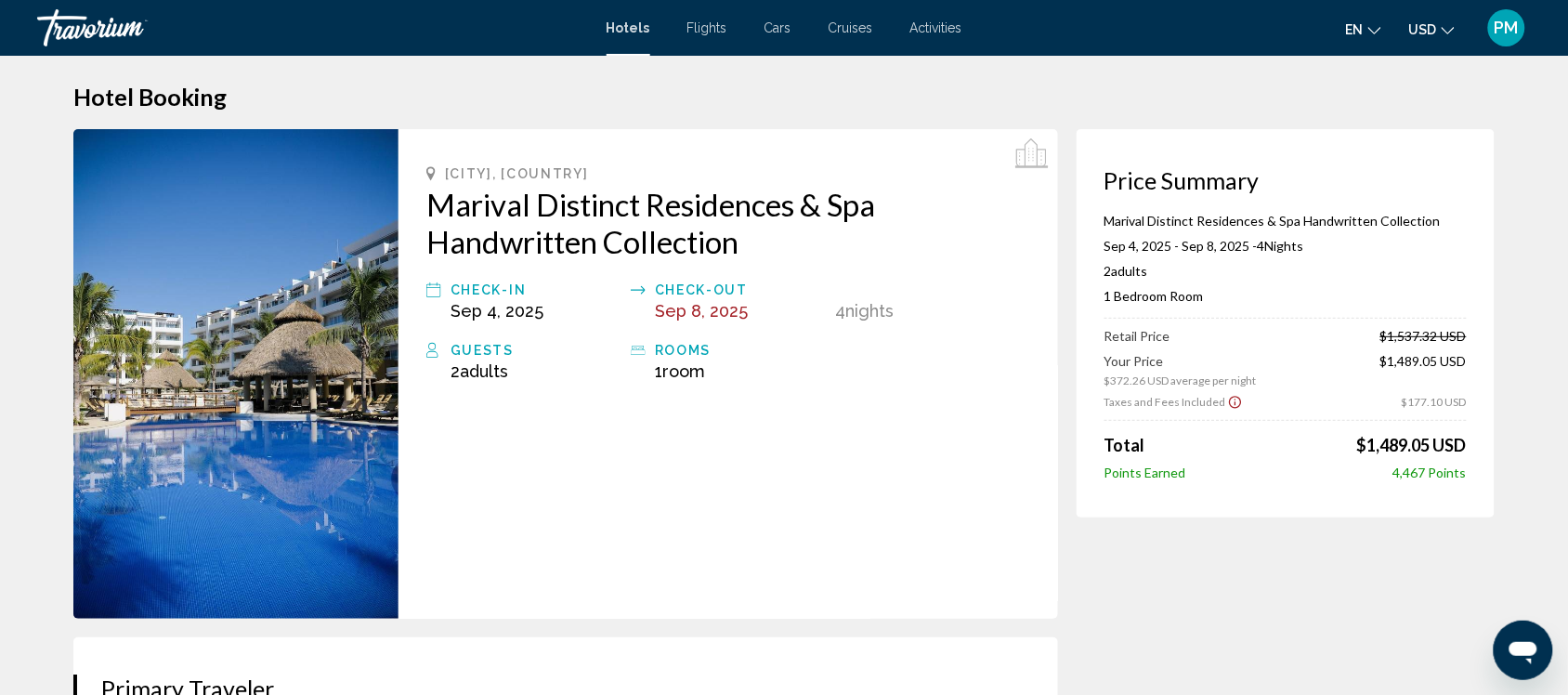 scroll, scrollTop: 0, scrollLeft: 0, axis: both 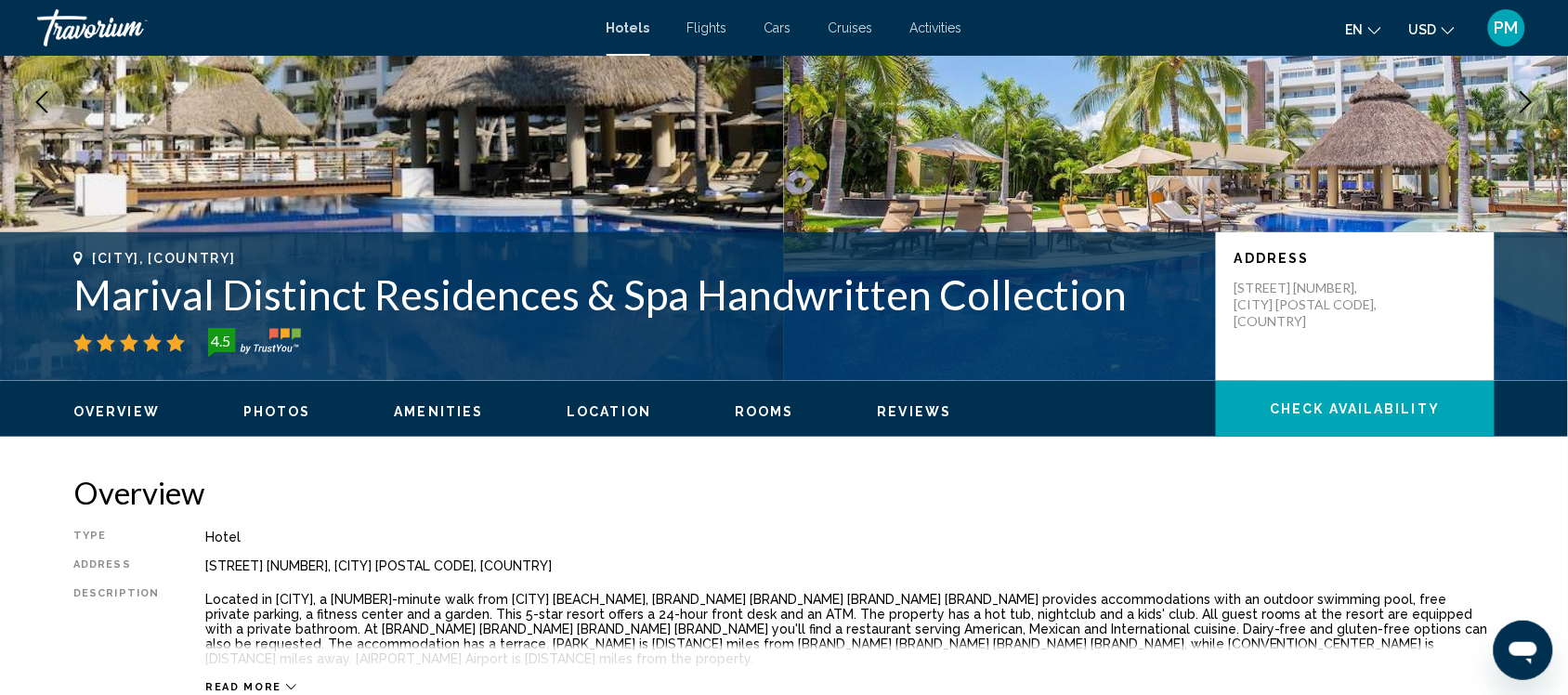 click on "Overview
Photos
Amenities
Location
Rooms
Reviews
Check Availability" 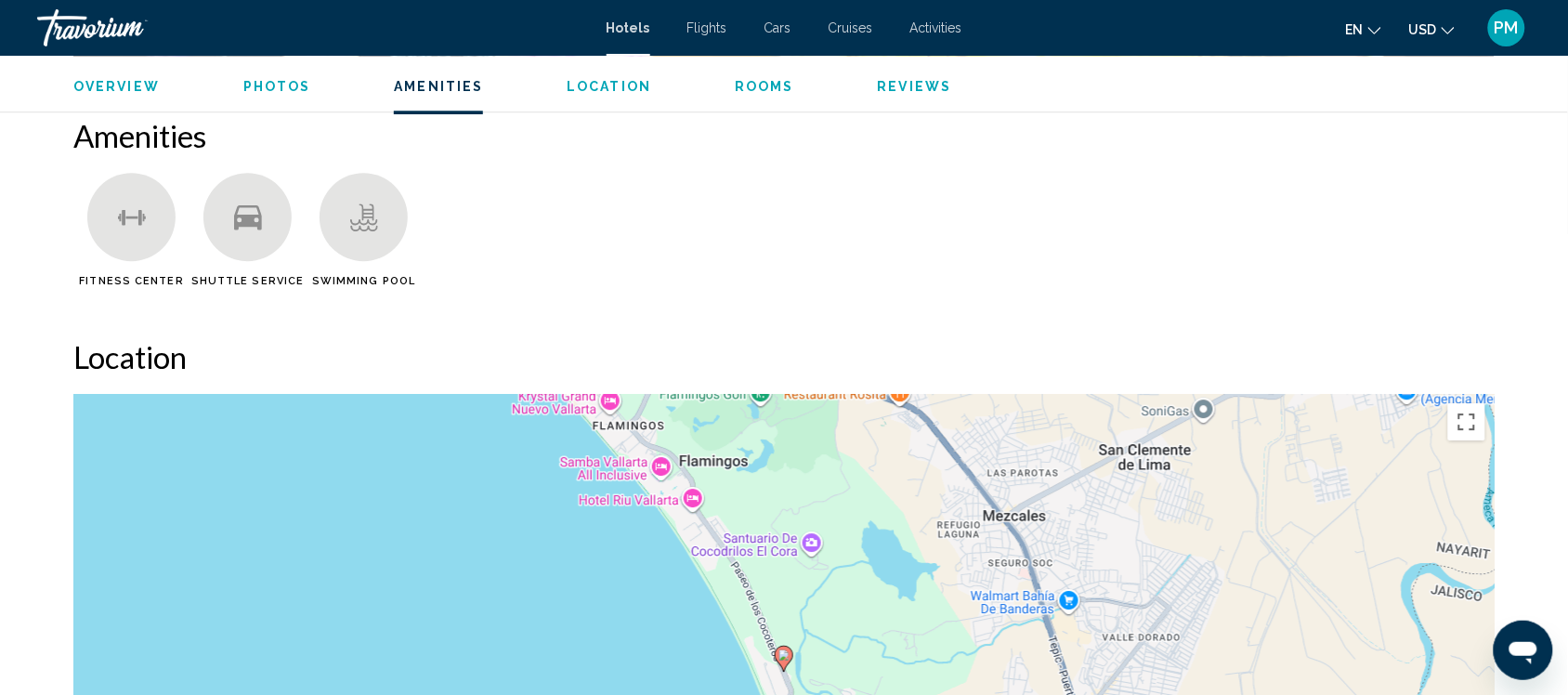 scroll, scrollTop: 1423, scrollLeft: 0, axis: vertical 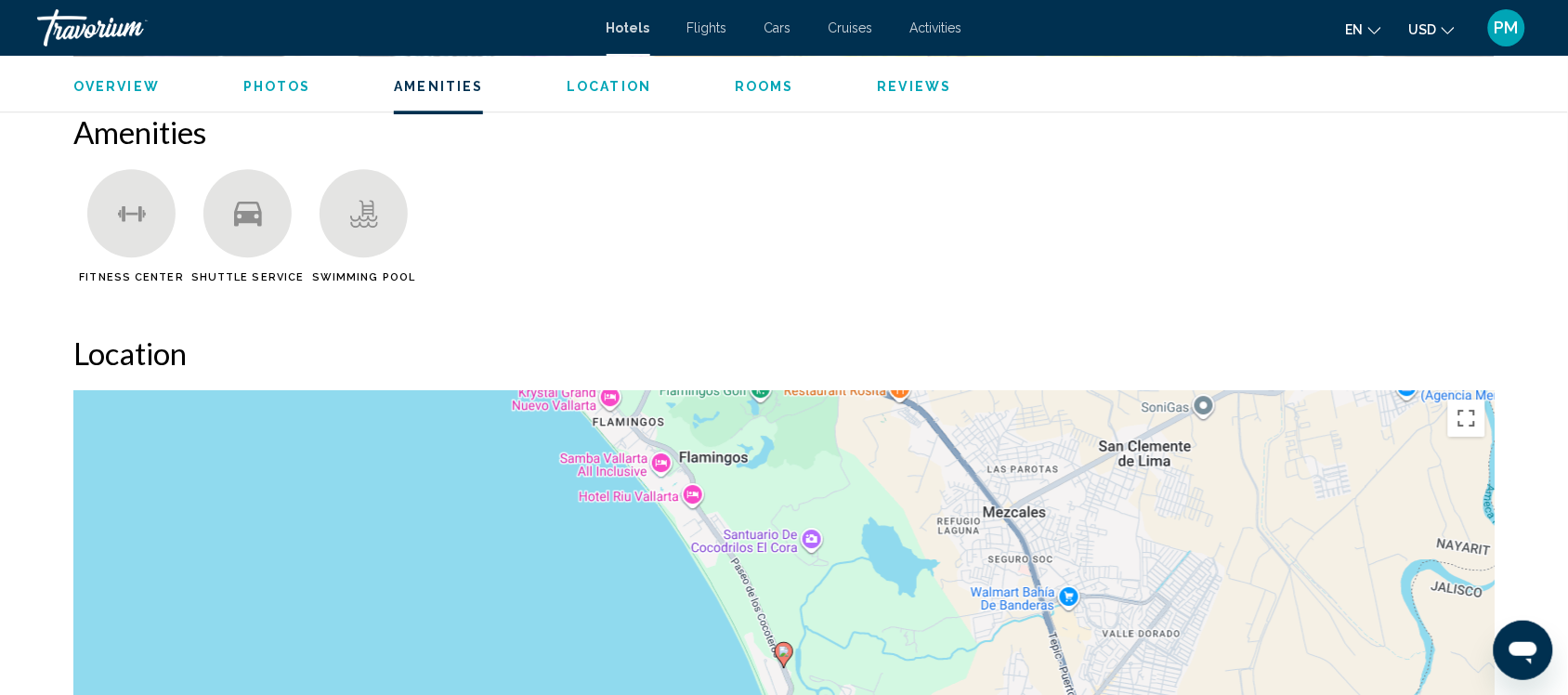click on "Photos" at bounding box center (277, 86) 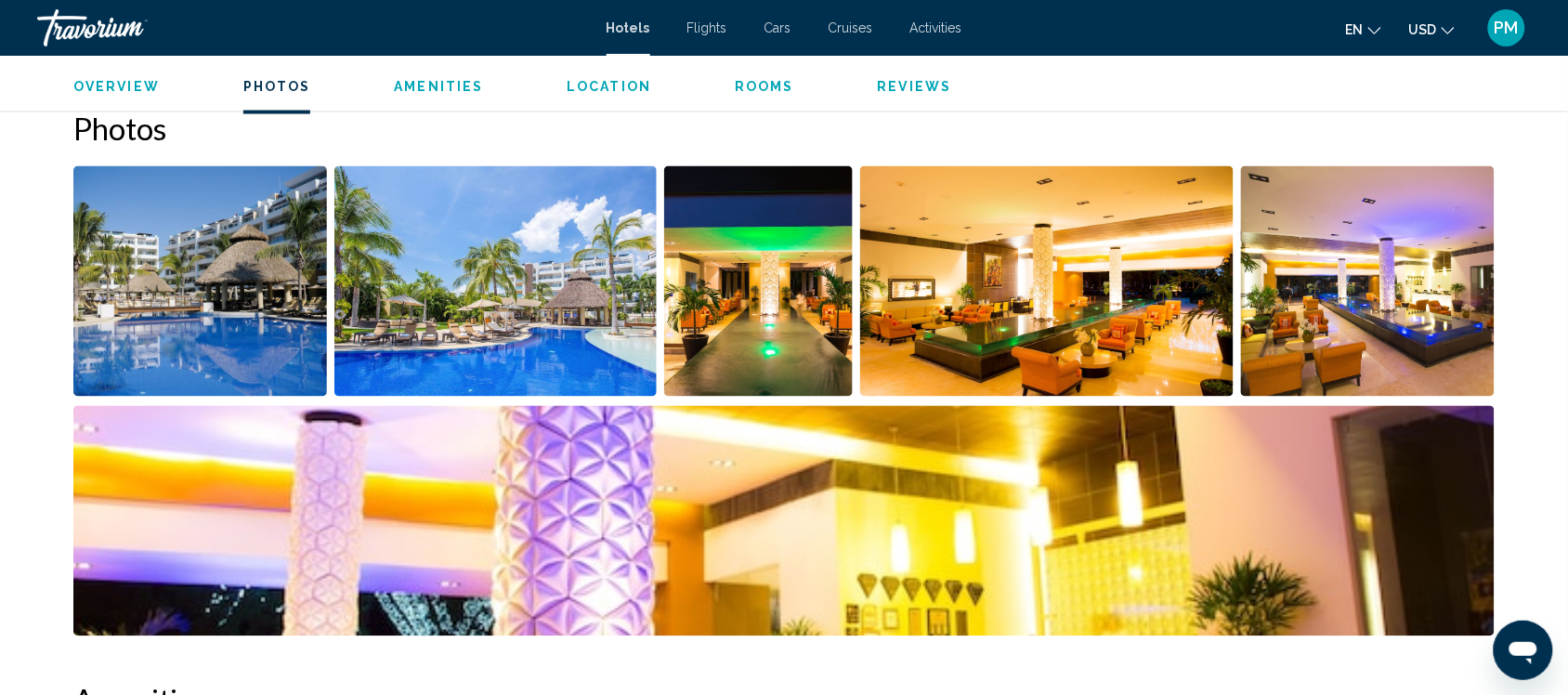 scroll, scrollTop: 853, scrollLeft: 0, axis: vertical 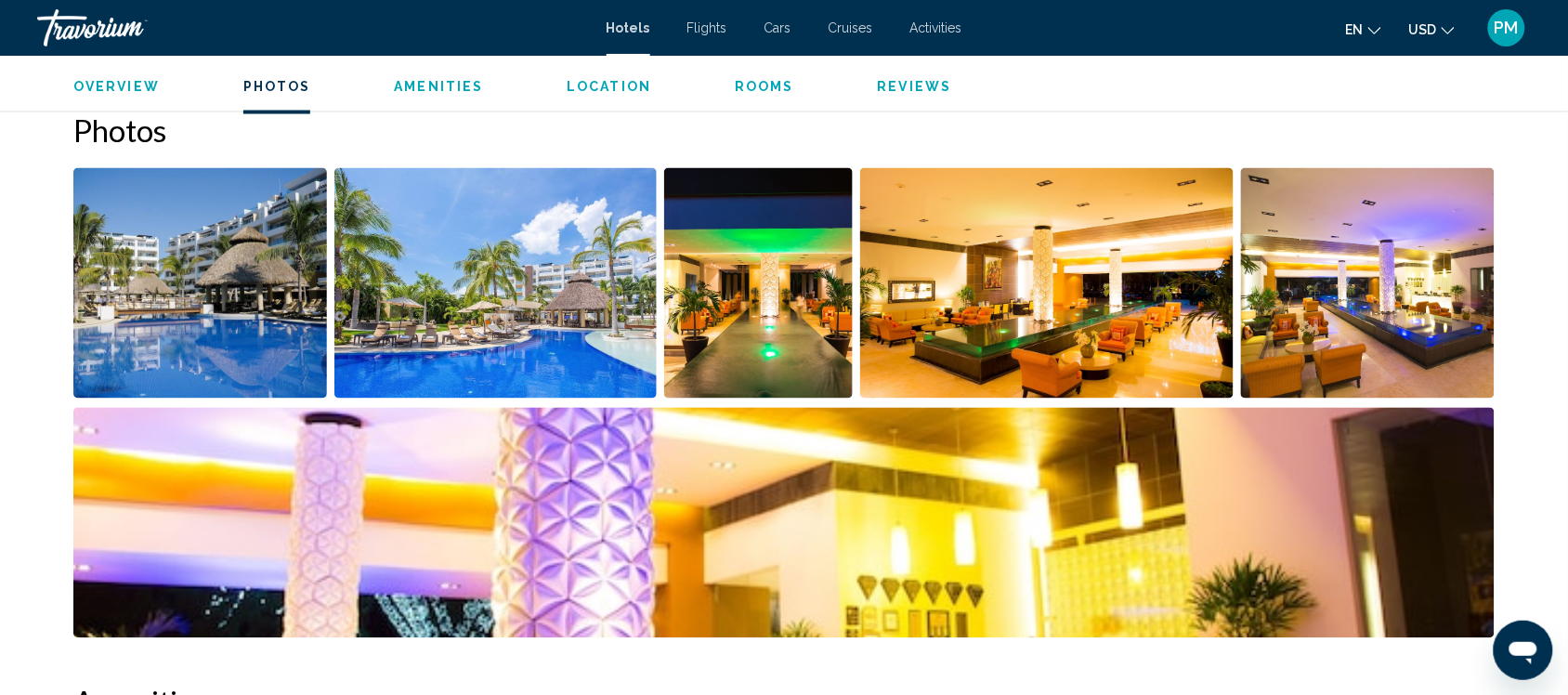 click on "Overview" at bounding box center [116, 86] 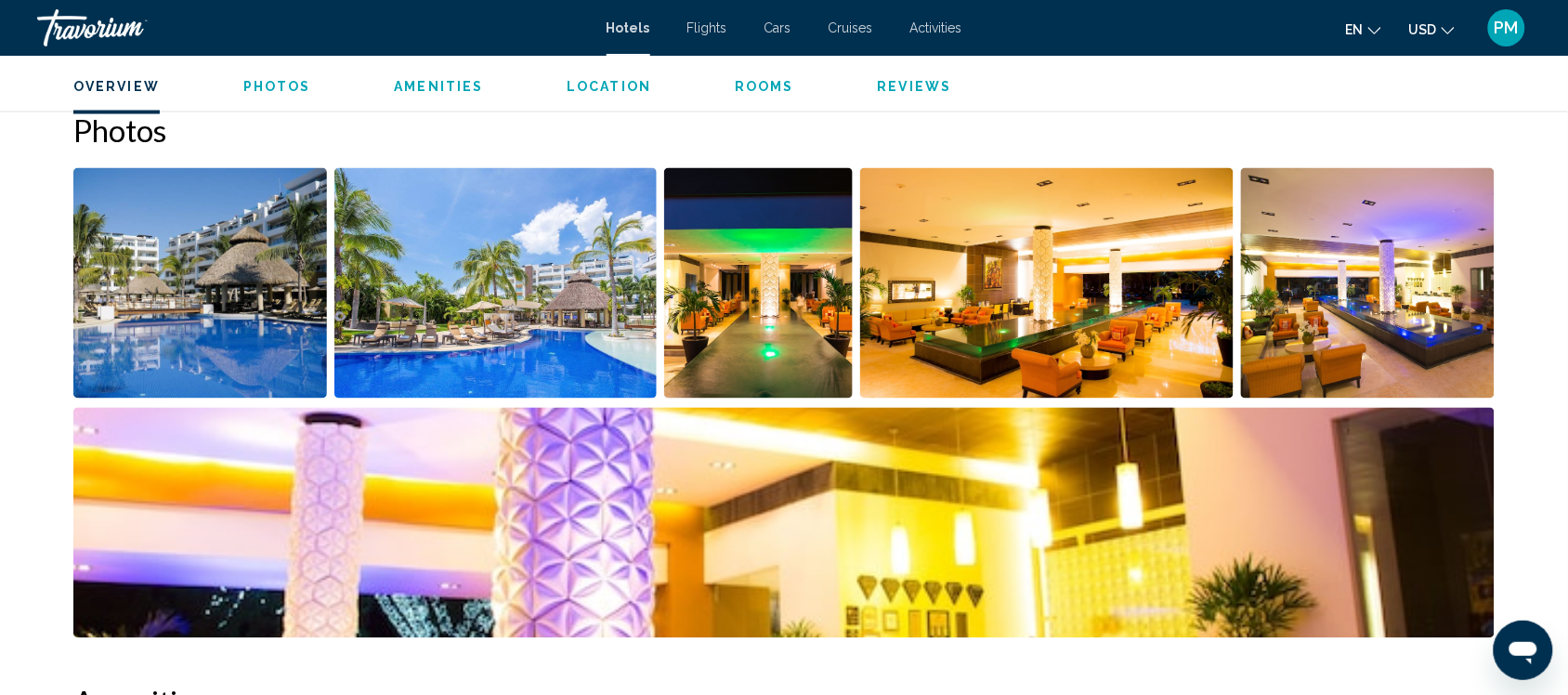 scroll, scrollTop: 596, scrollLeft: 0, axis: vertical 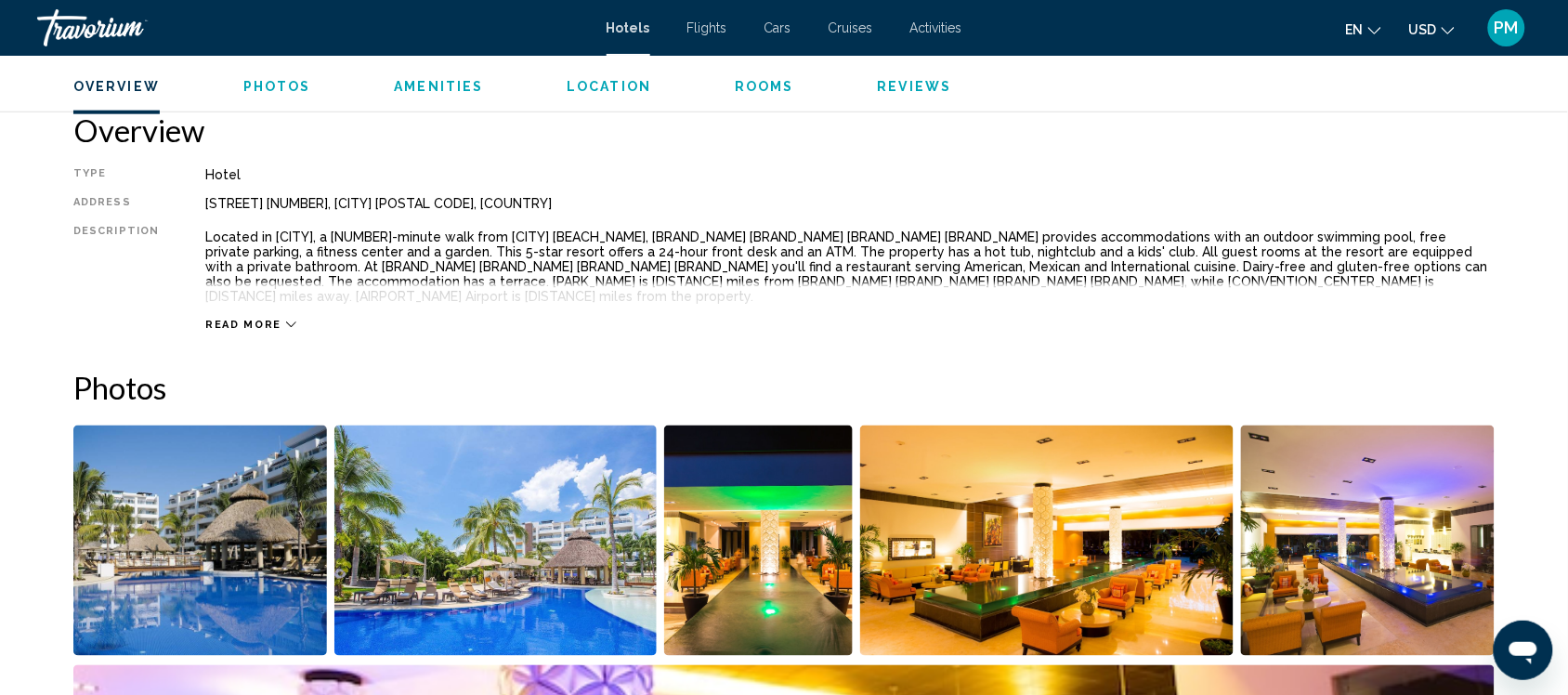 click on "Located in [CITY], a [NUMBER]-minute walk from [CITY] [BEACH_NAME], [BRAND_NAME] [BRAND_NAME] [BRAND_NAME] [BRAND_NAME] provides accommodations with an outdoor swimming pool, free private parking, a fitness center and a garden. This 5-star resort offers a 24-hour front desk and an ATM. The property has a hot tub, nightclub and a kids' club. All guest rooms at the resort are equipped with a private bathroom. At [BRAND_NAME] [BRAND_NAME] [BRAND_NAME] [BRAND_NAME] you'll find a restaurant serving American, Mexican and International cuisine. Dairy-free and gluten-free options can also be requested. The accommodation has a terrace. [PARK_NAME] is [DISTANCE] miles from [BRAND_NAME] [BRAND_NAME] [BRAND_NAME] [BRAND_NAME], while [CONVENTION_CENTER_NAME] is [DISTANCE] miles away. [AIRPORT_NAME] Airport is [DISTANCE] miles from the property. Read more
← +" at bounding box center [784, 6213] 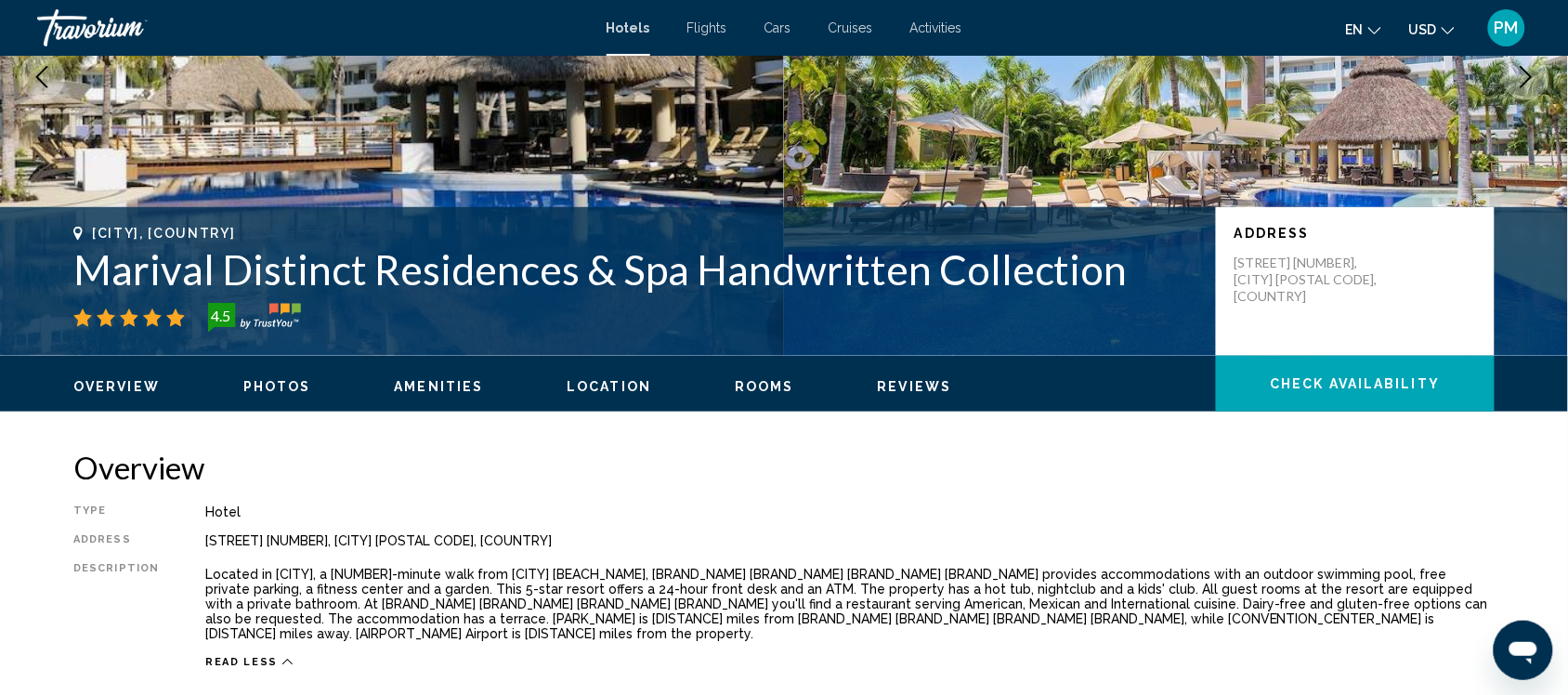 scroll, scrollTop: 131, scrollLeft: 0, axis: vertical 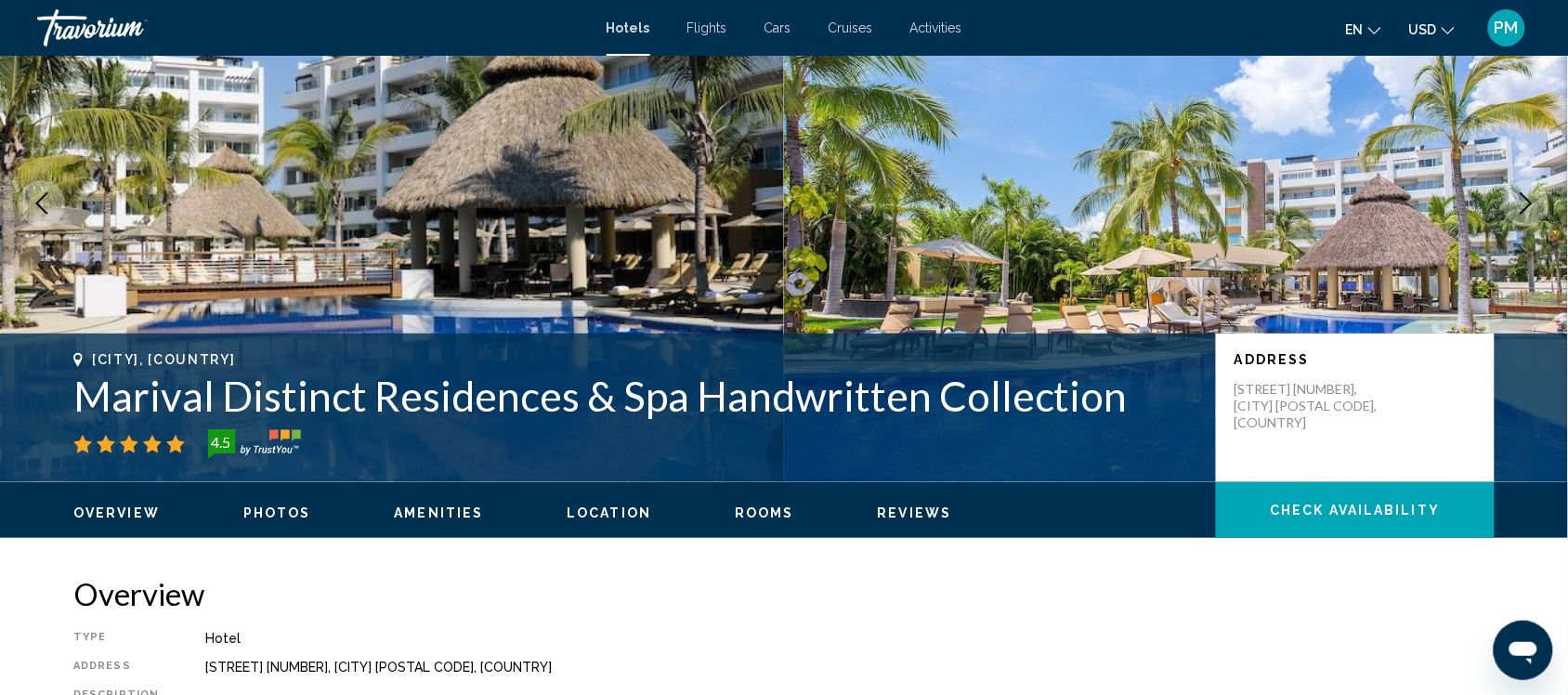 drag, startPoint x: 1107, startPoint y: 393, endPoint x: 79, endPoint y: 412, distance: 1028.1756 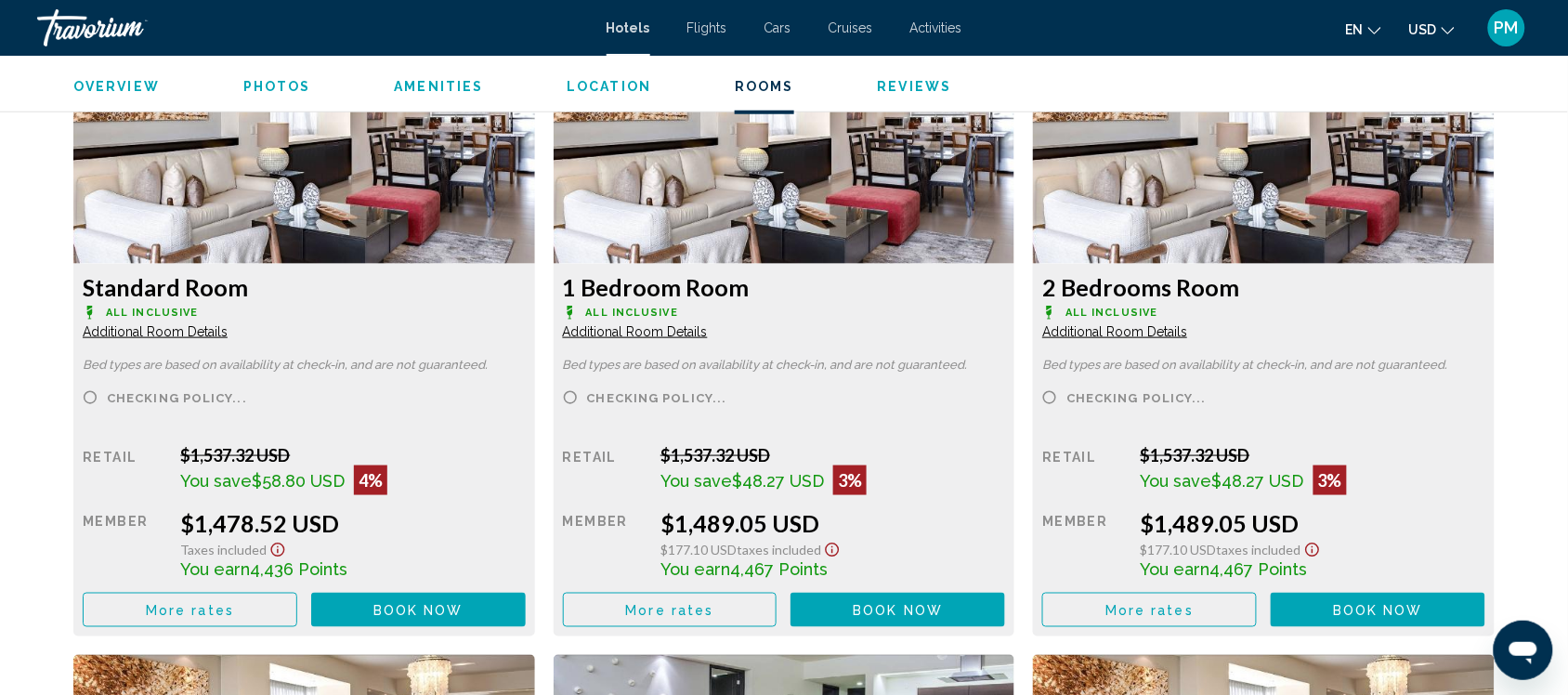 scroll, scrollTop: 2570, scrollLeft: 0, axis: vertical 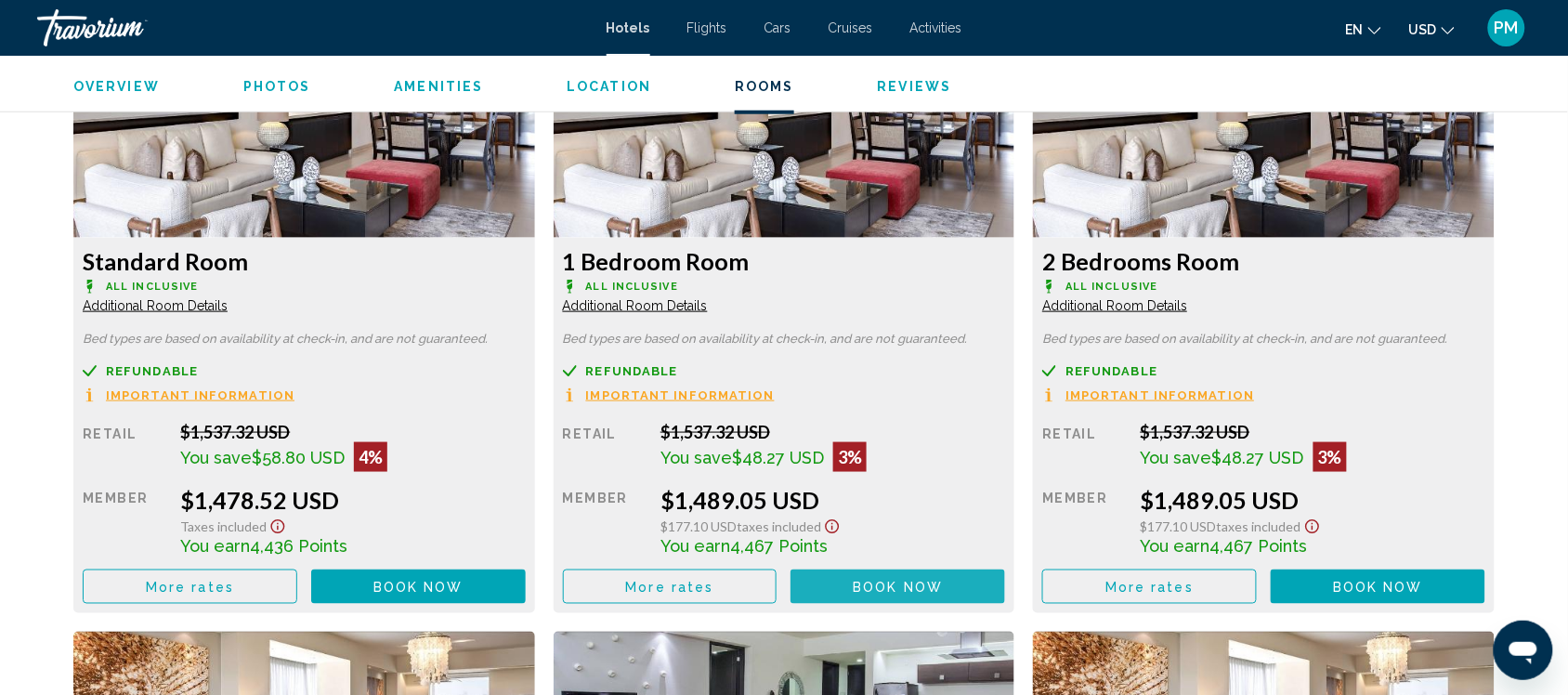 click on "Book now" at bounding box center (897, 587) 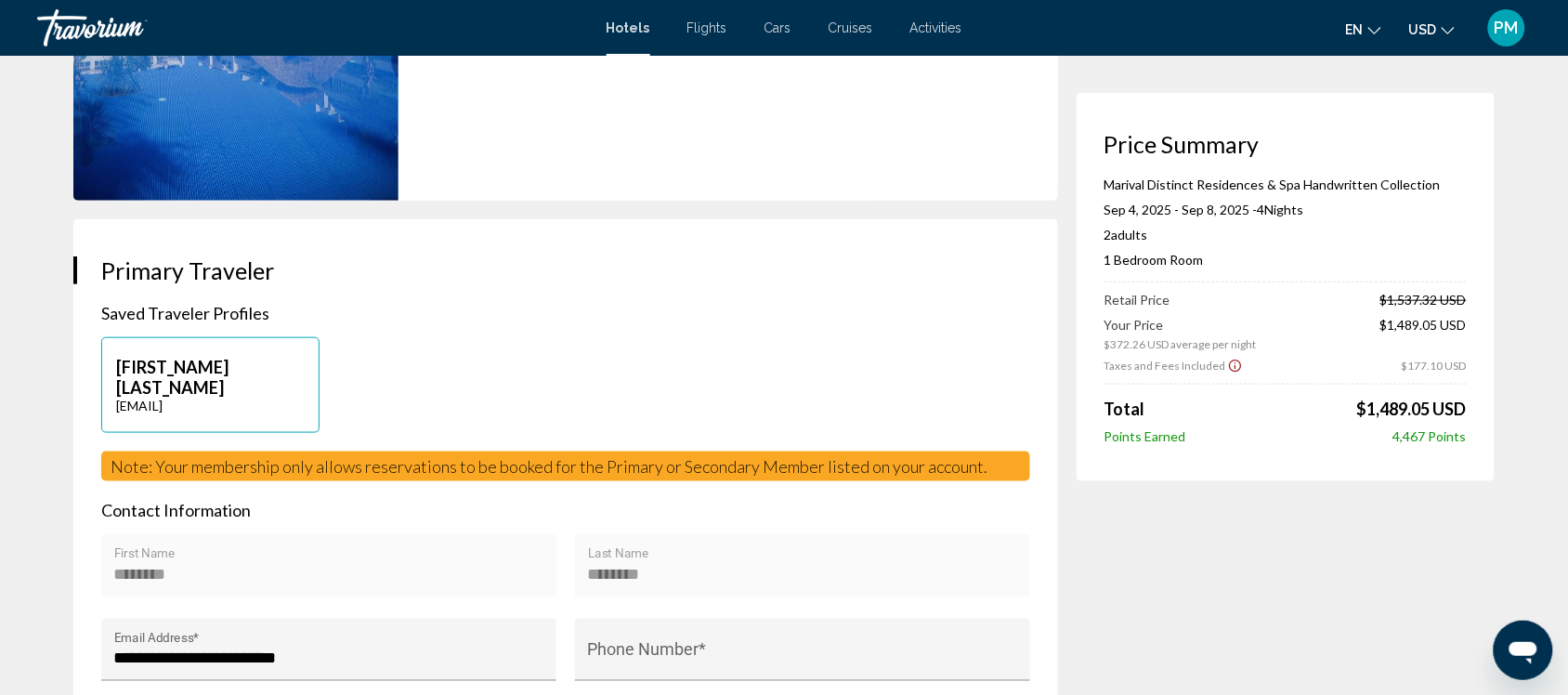scroll, scrollTop: 465, scrollLeft: 0, axis: vertical 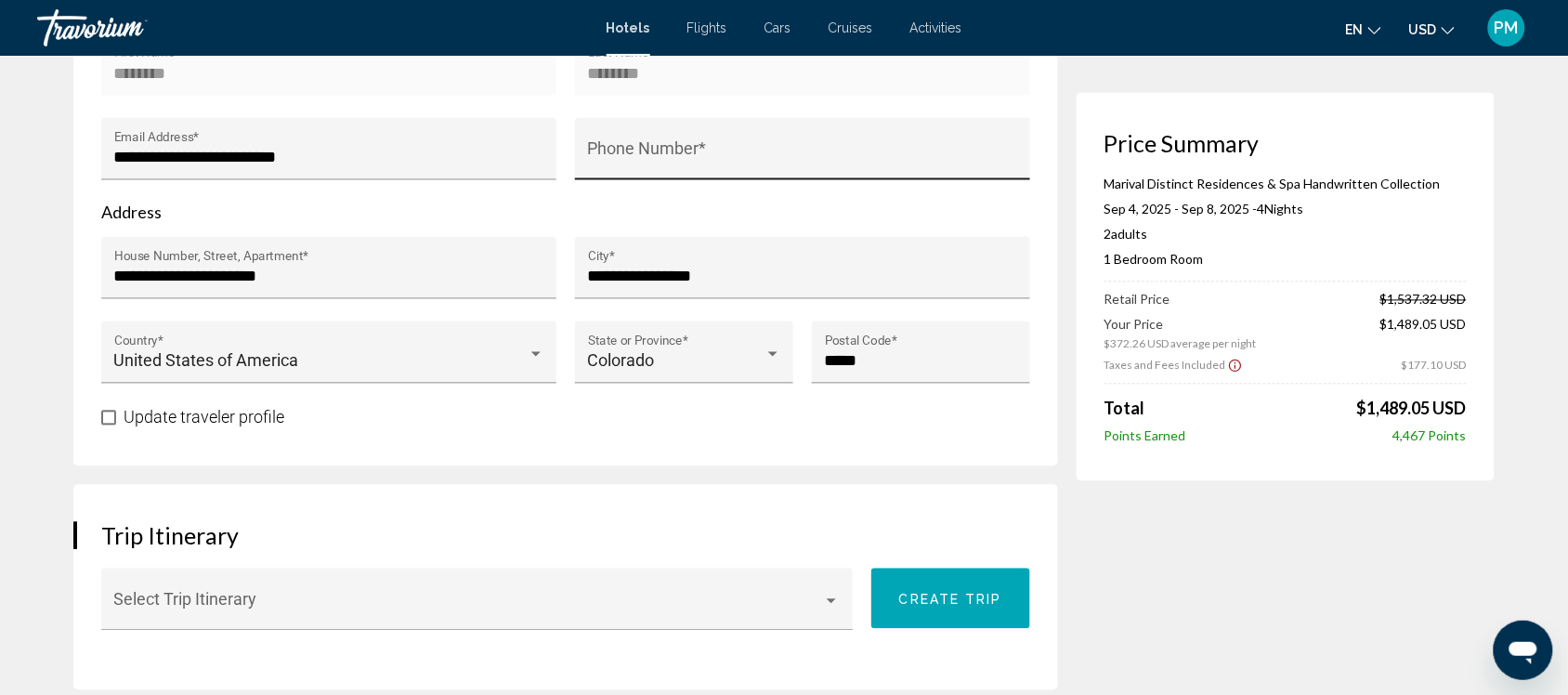 click on "Phone Number  *" at bounding box center (803, 155) 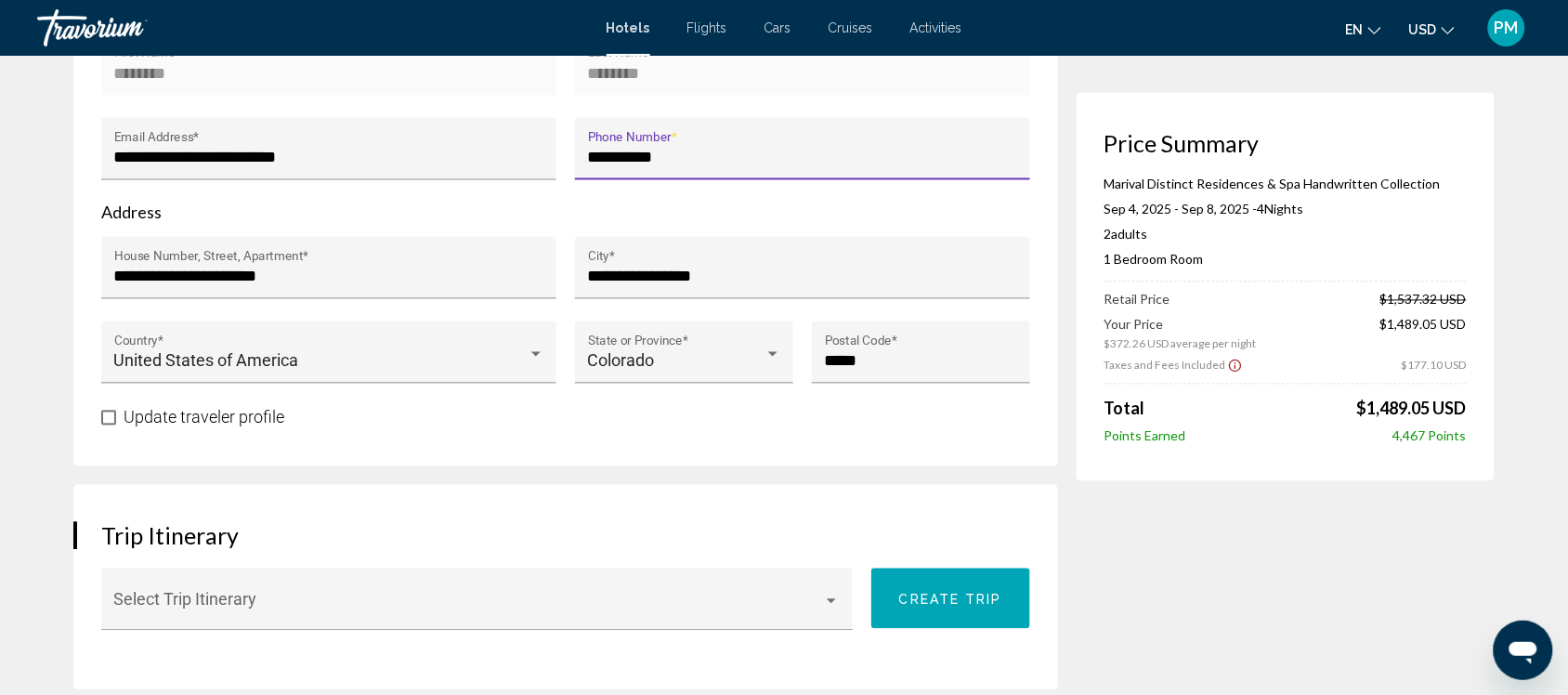 type on "**********" 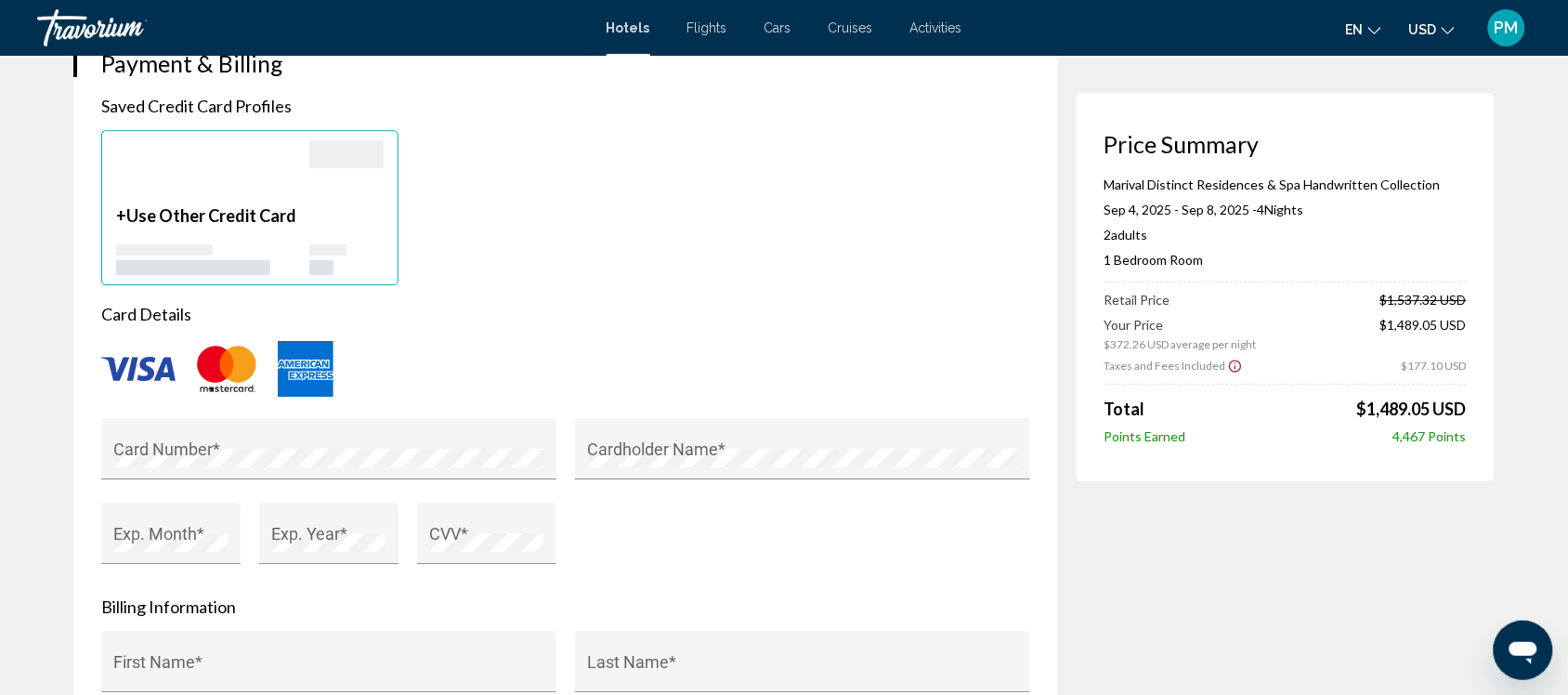 scroll, scrollTop: 1742, scrollLeft: 0, axis: vertical 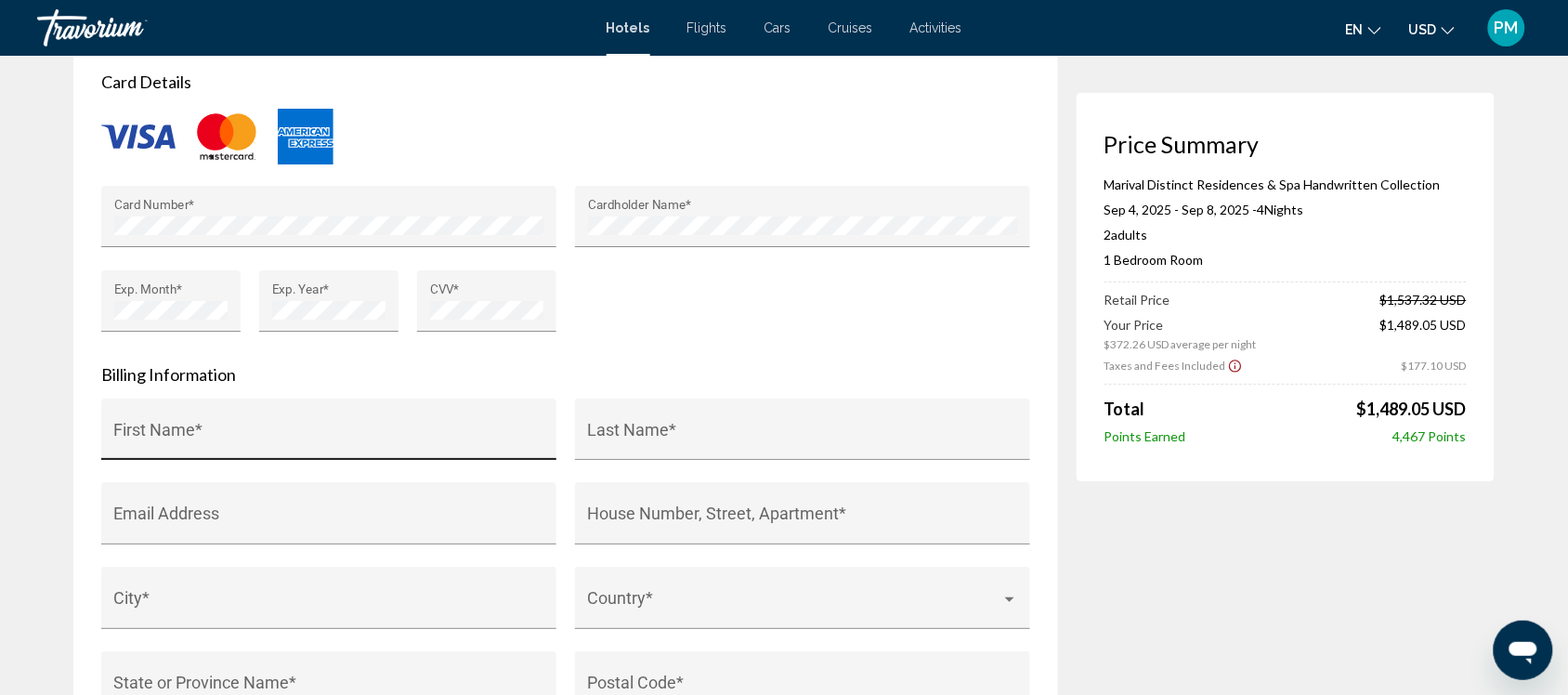 click on "First Name  *" at bounding box center [329, 435] 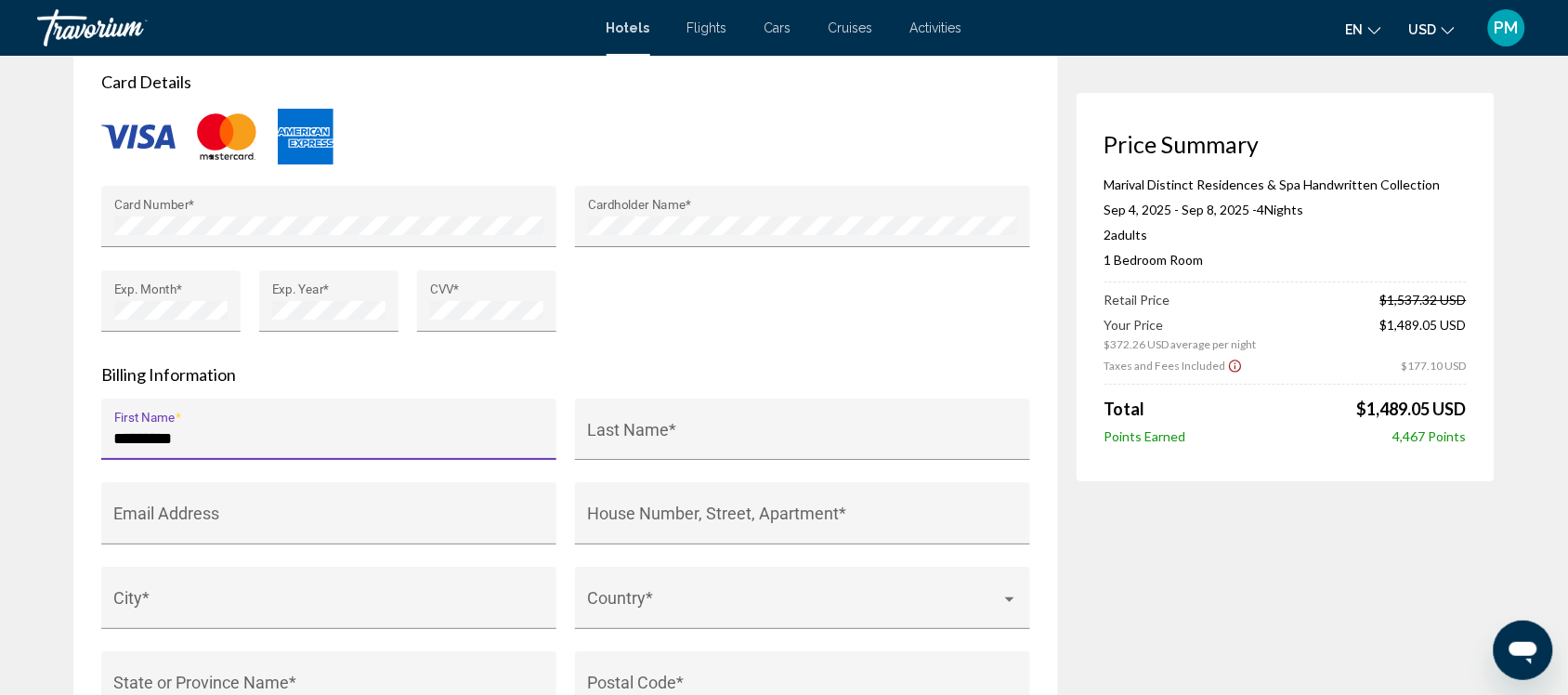 type on "********" 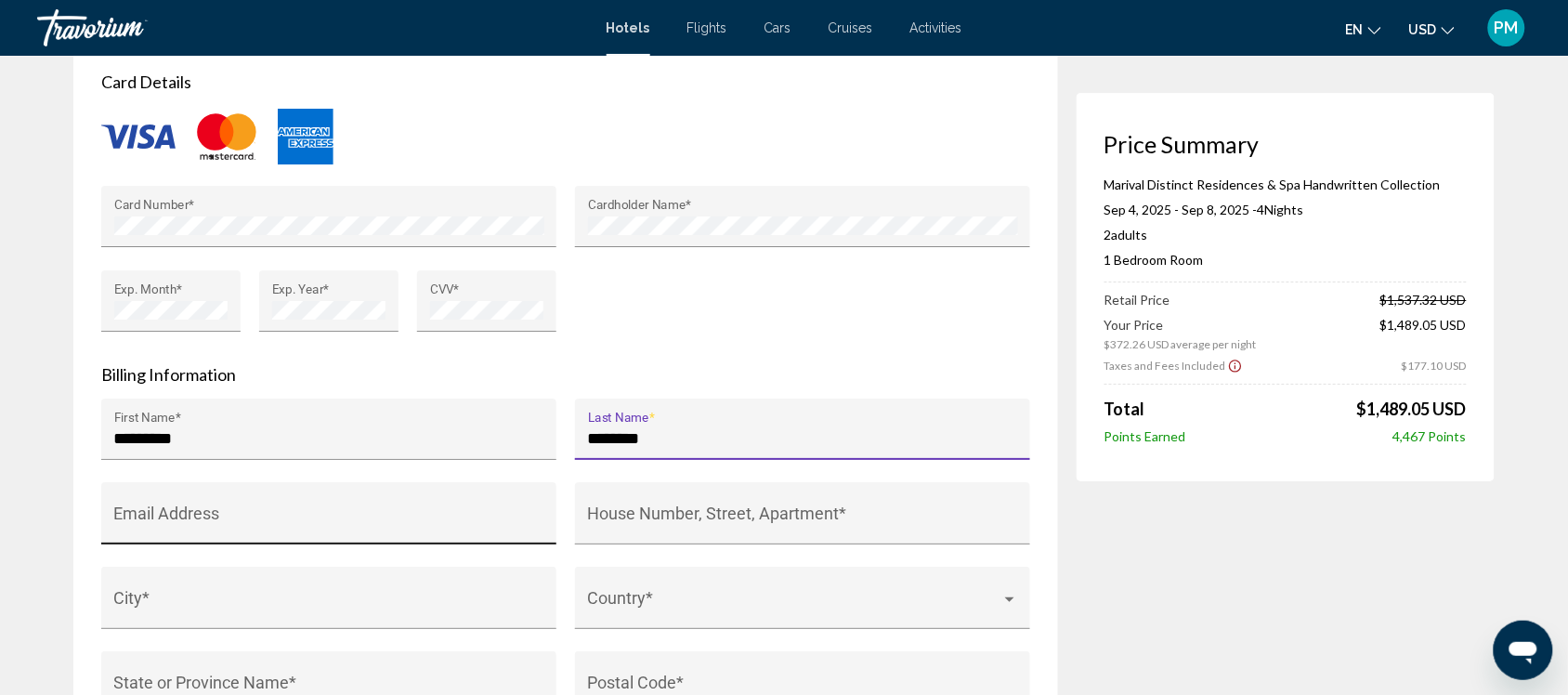 type on "********" 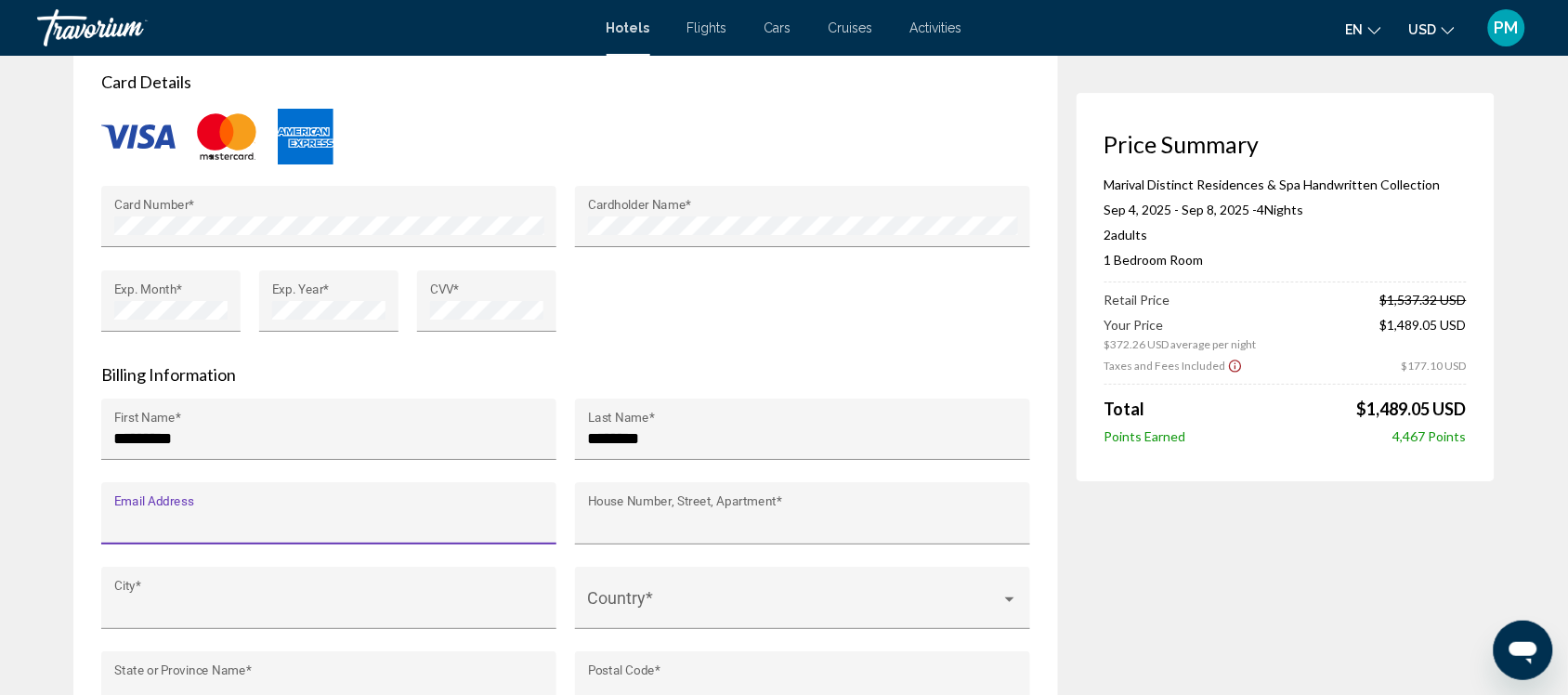 type on "**********" 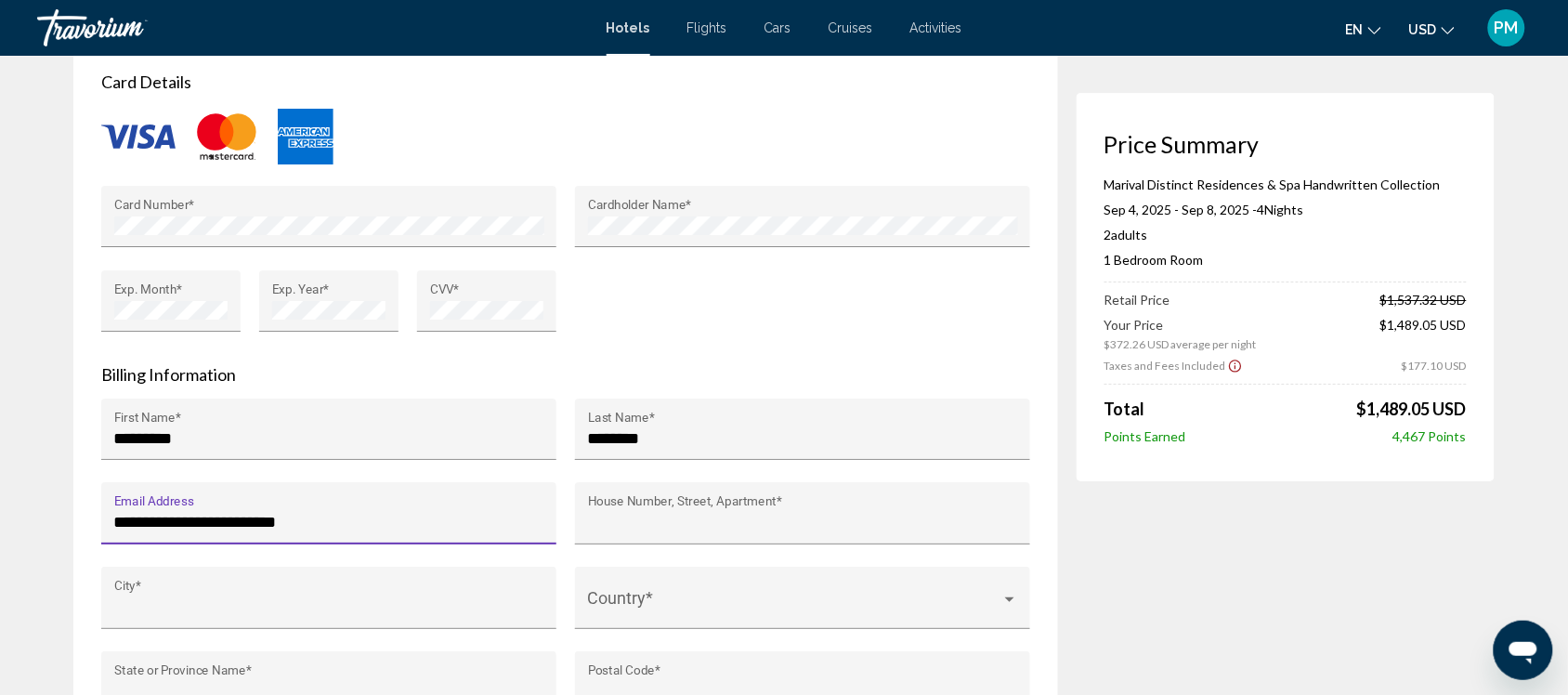 type on "**********" 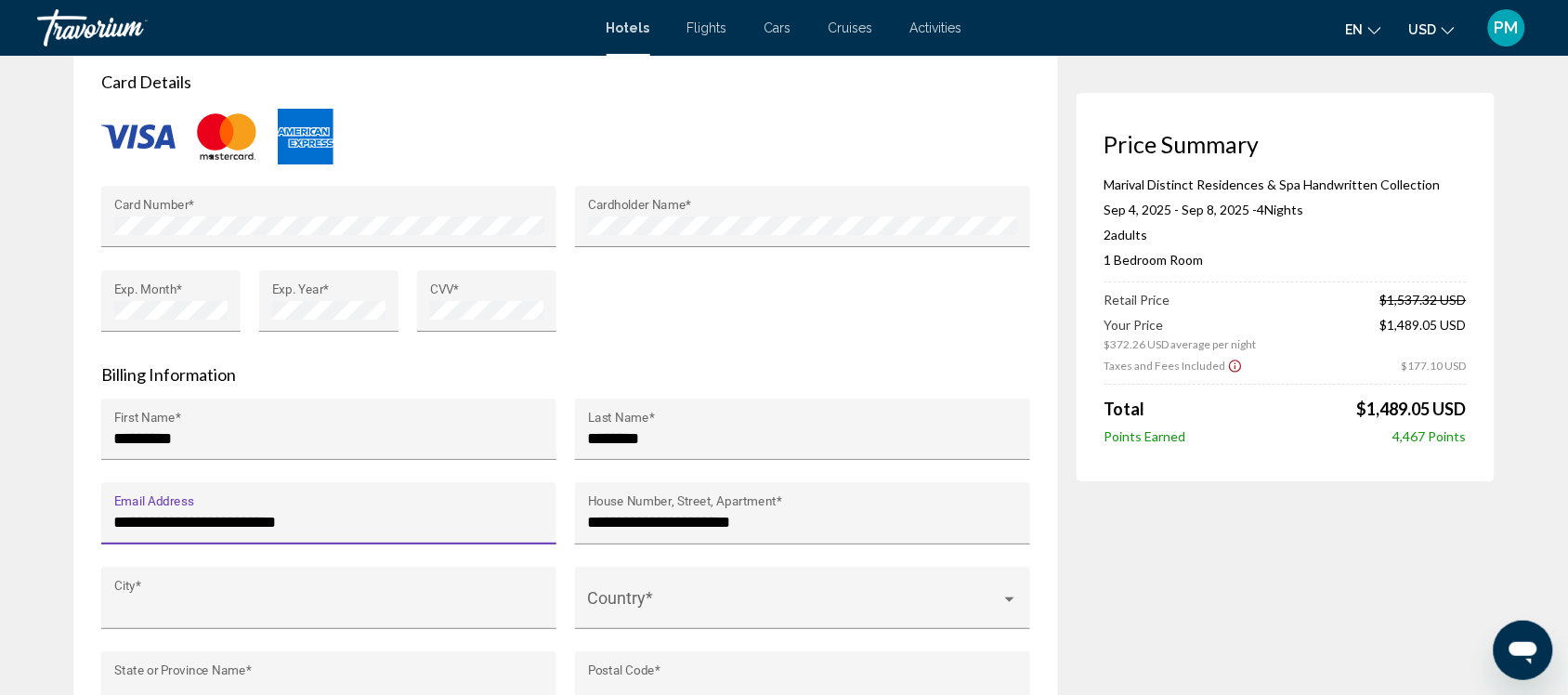 type on "**********" 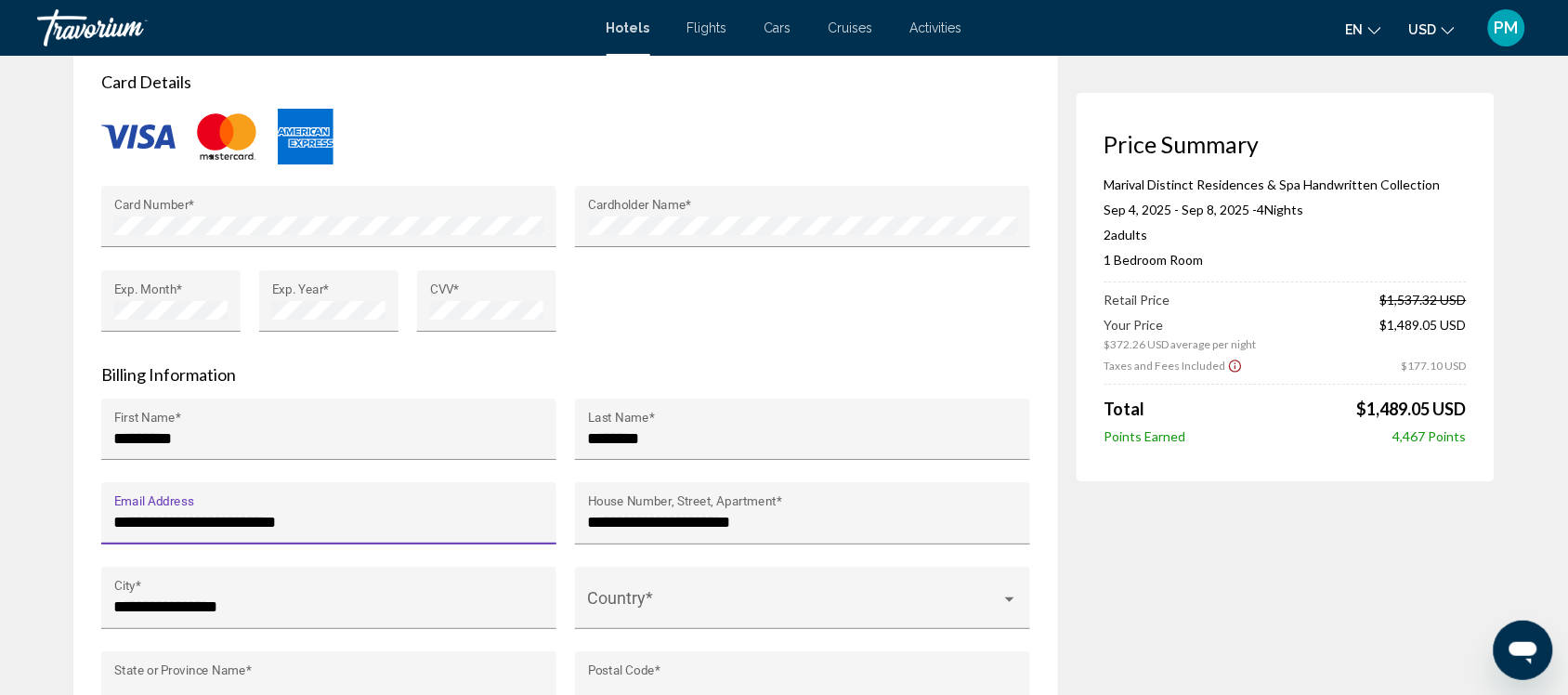type on "**" 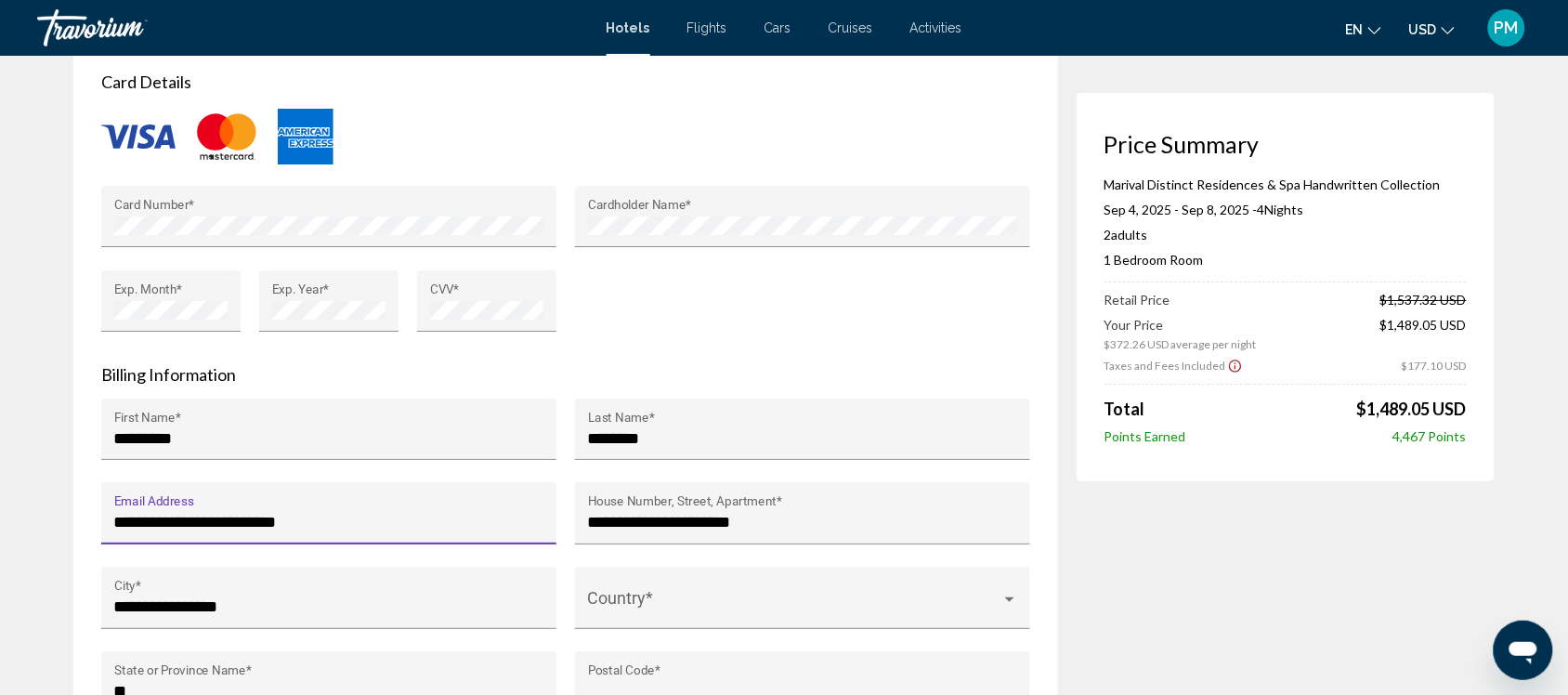 type on "*****" 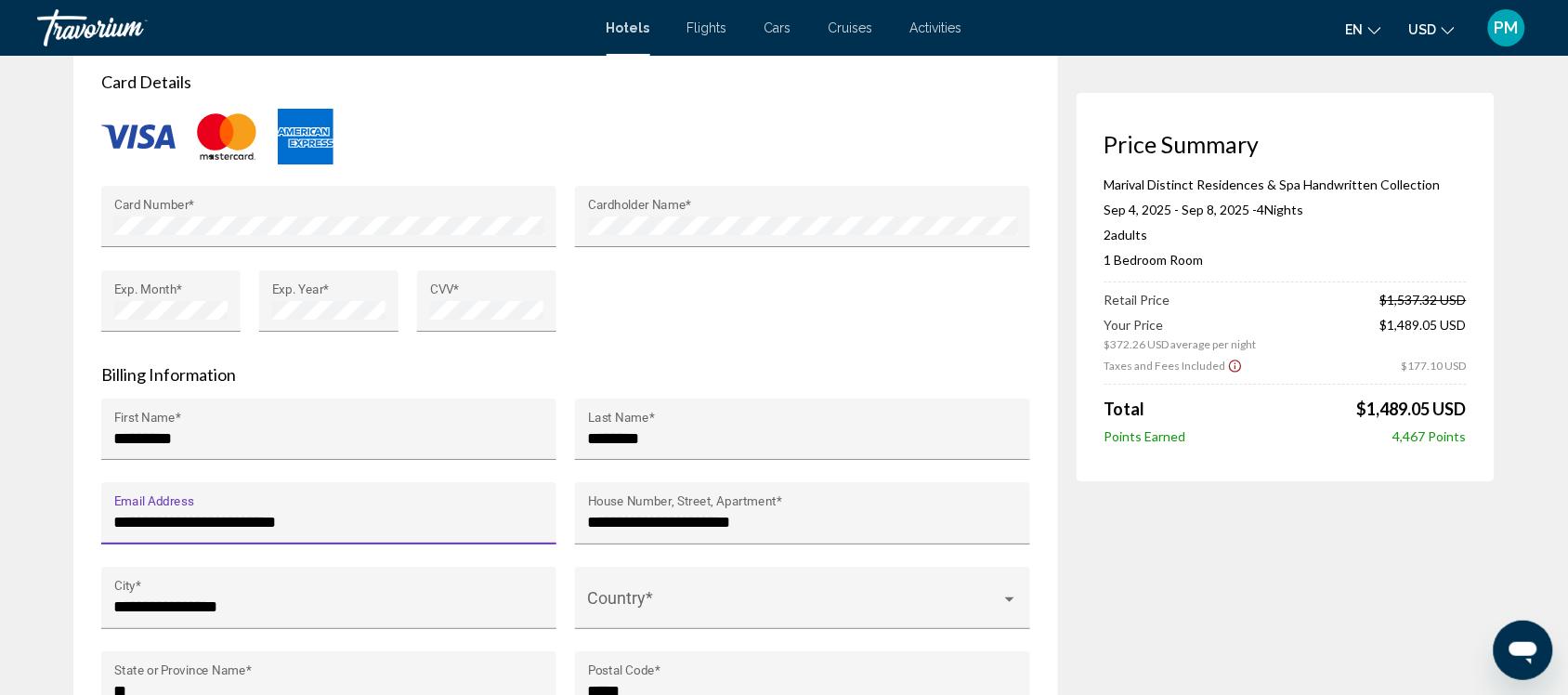 scroll, scrollTop: 1, scrollLeft: 0, axis: vertical 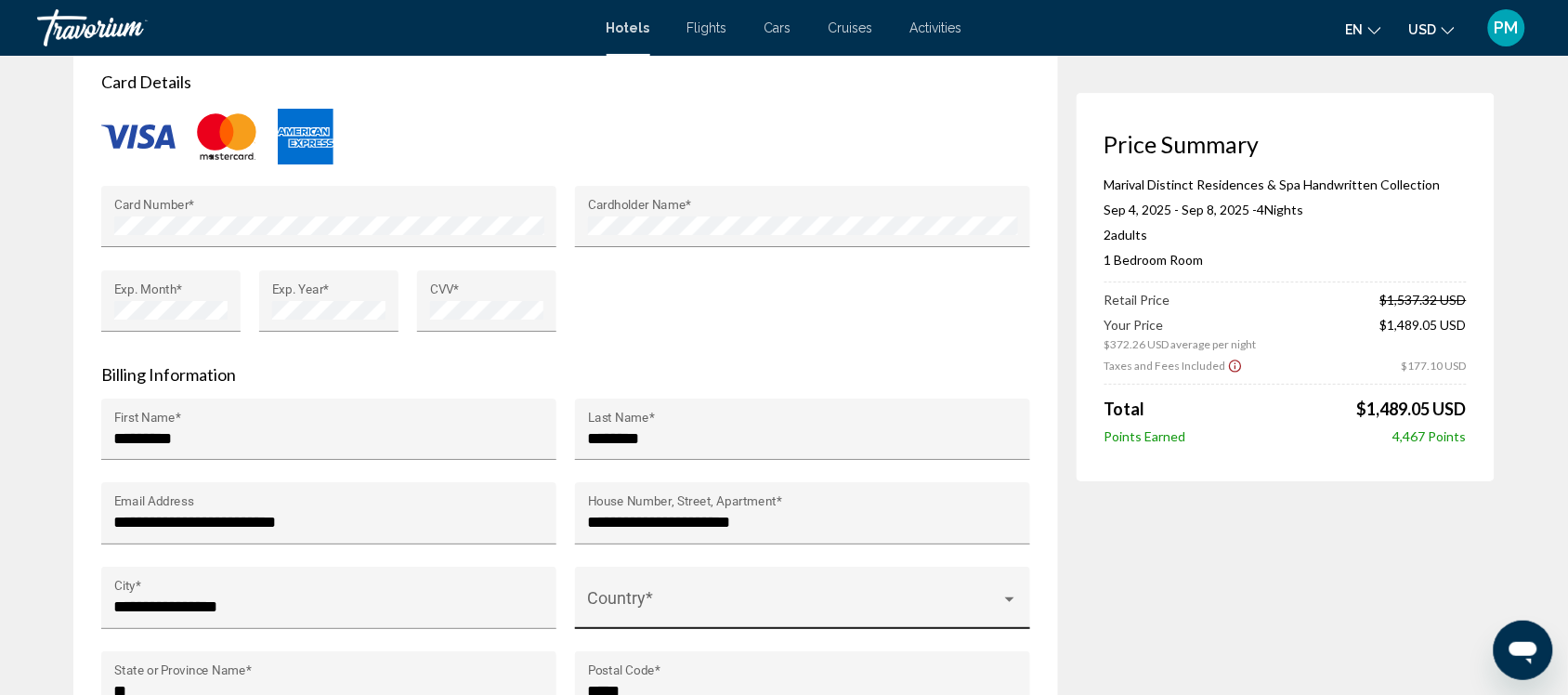 click on "Country  *" at bounding box center (803, 604) 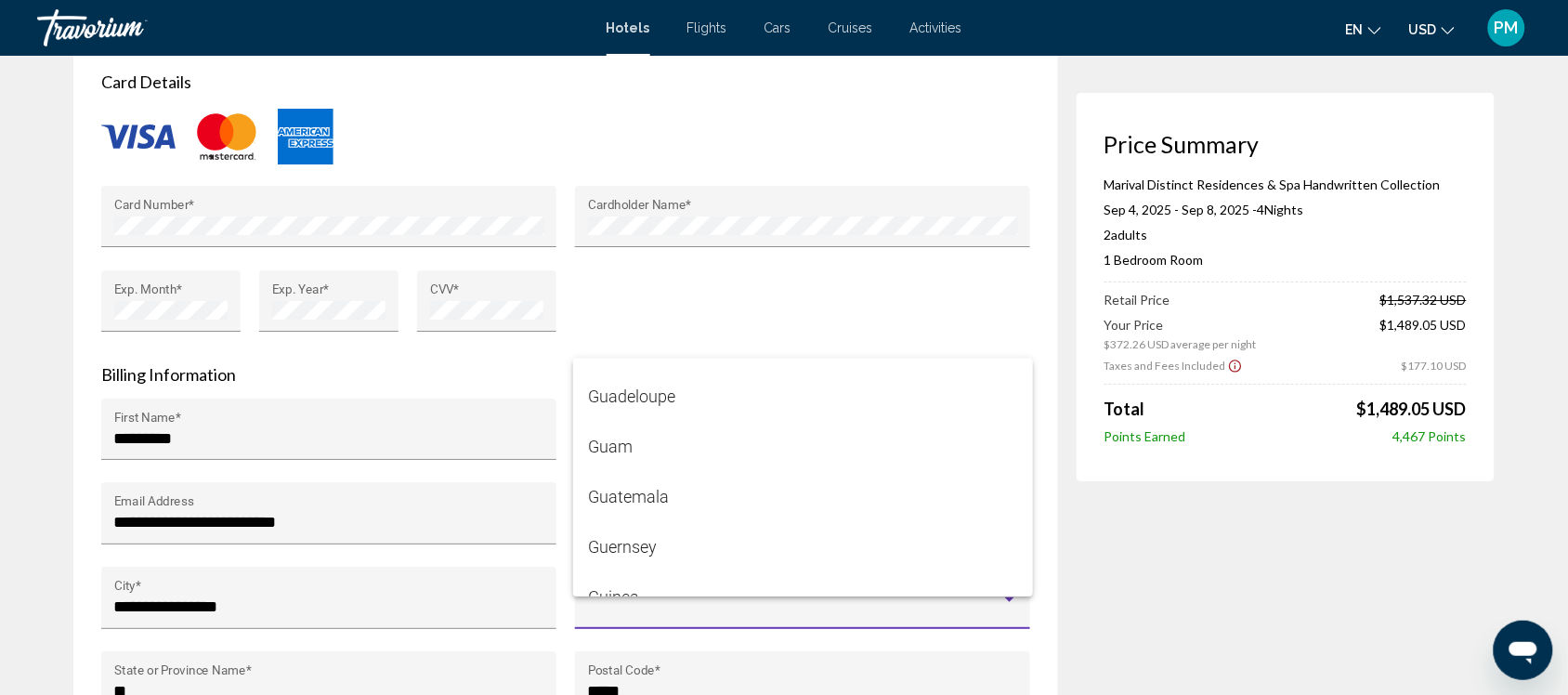 scroll, scrollTop: 4646, scrollLeft: 0, axis: vertical 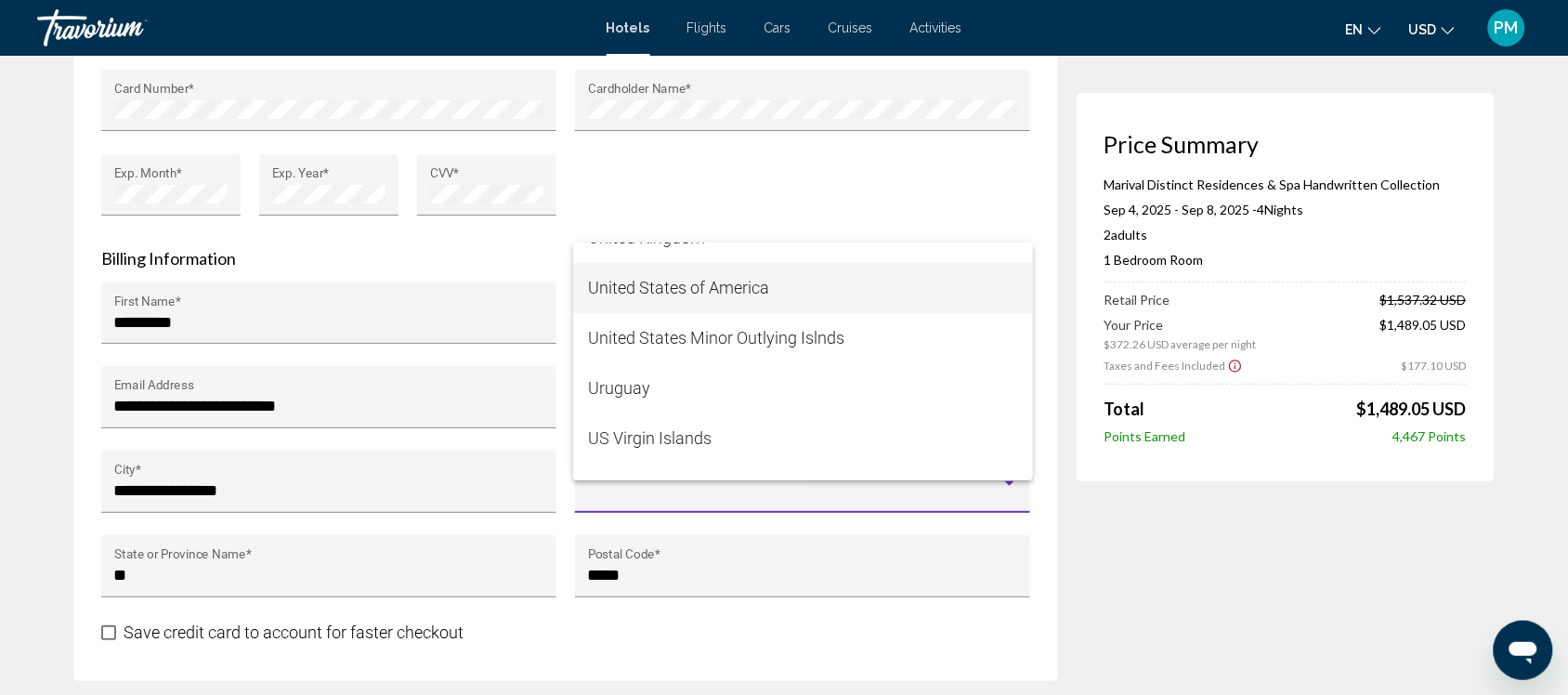 click on "United States of America" at bounding box center (803, 288) 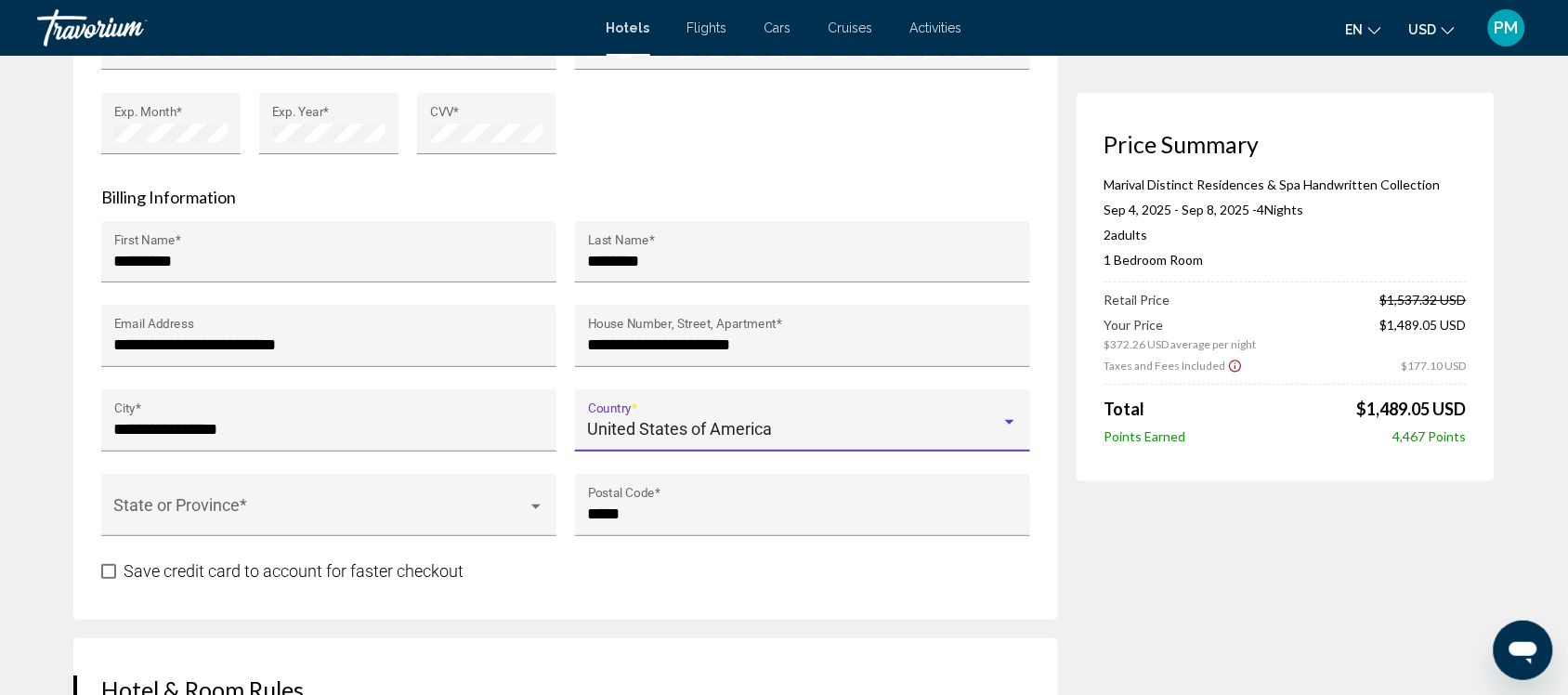 scroll, scrollTop: 2091, scrollLeft: 0, axis: vertical 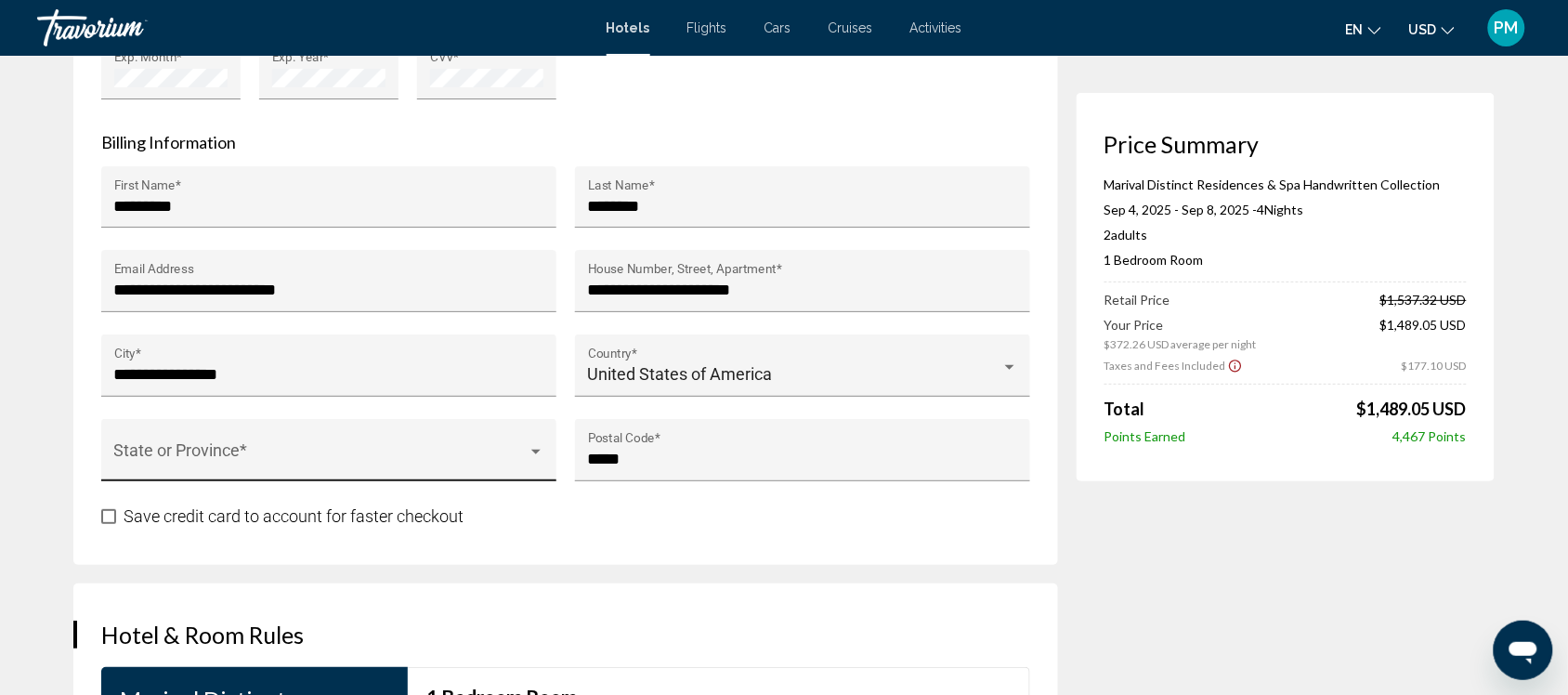click on "State or Province  *" at bounding box center [329, 456] 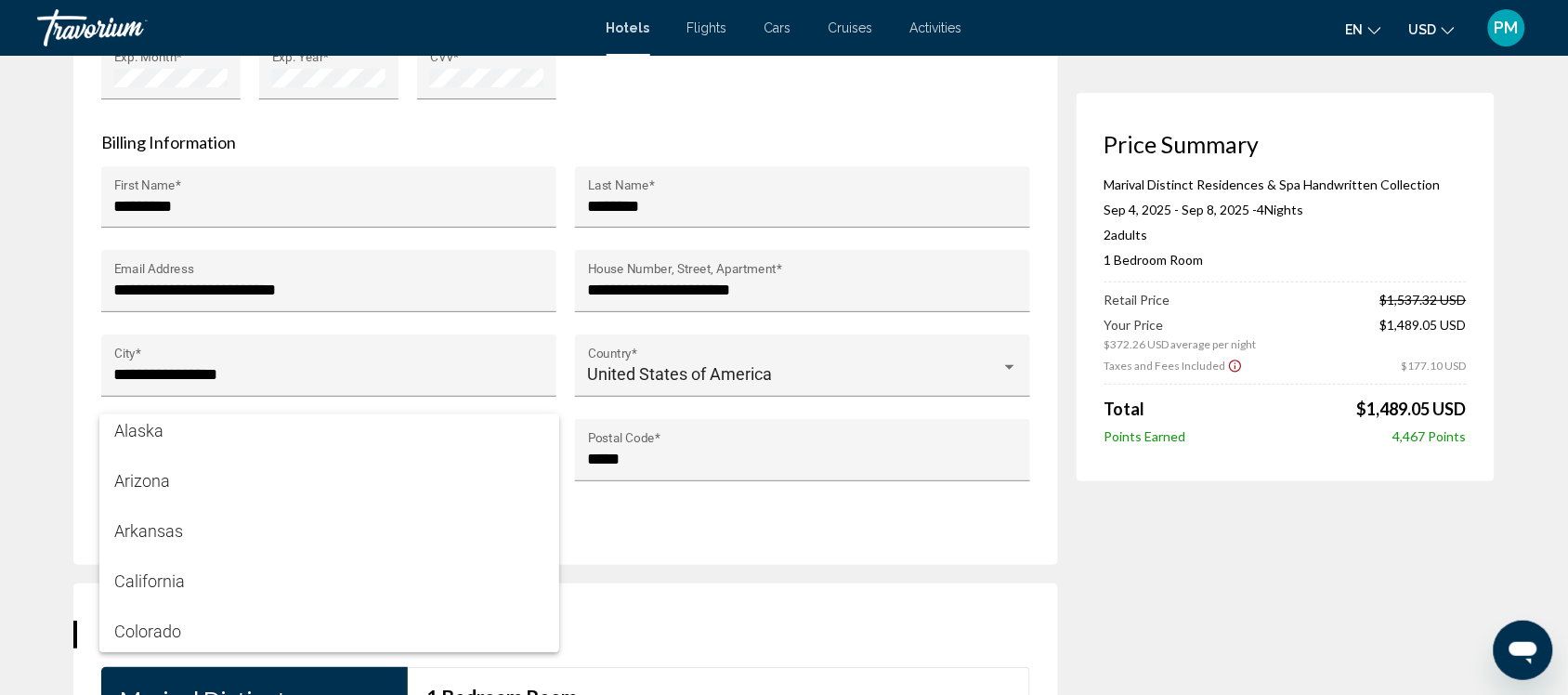 scroll, scrollTop: 116, scrollLeft: 0, axis: vertical 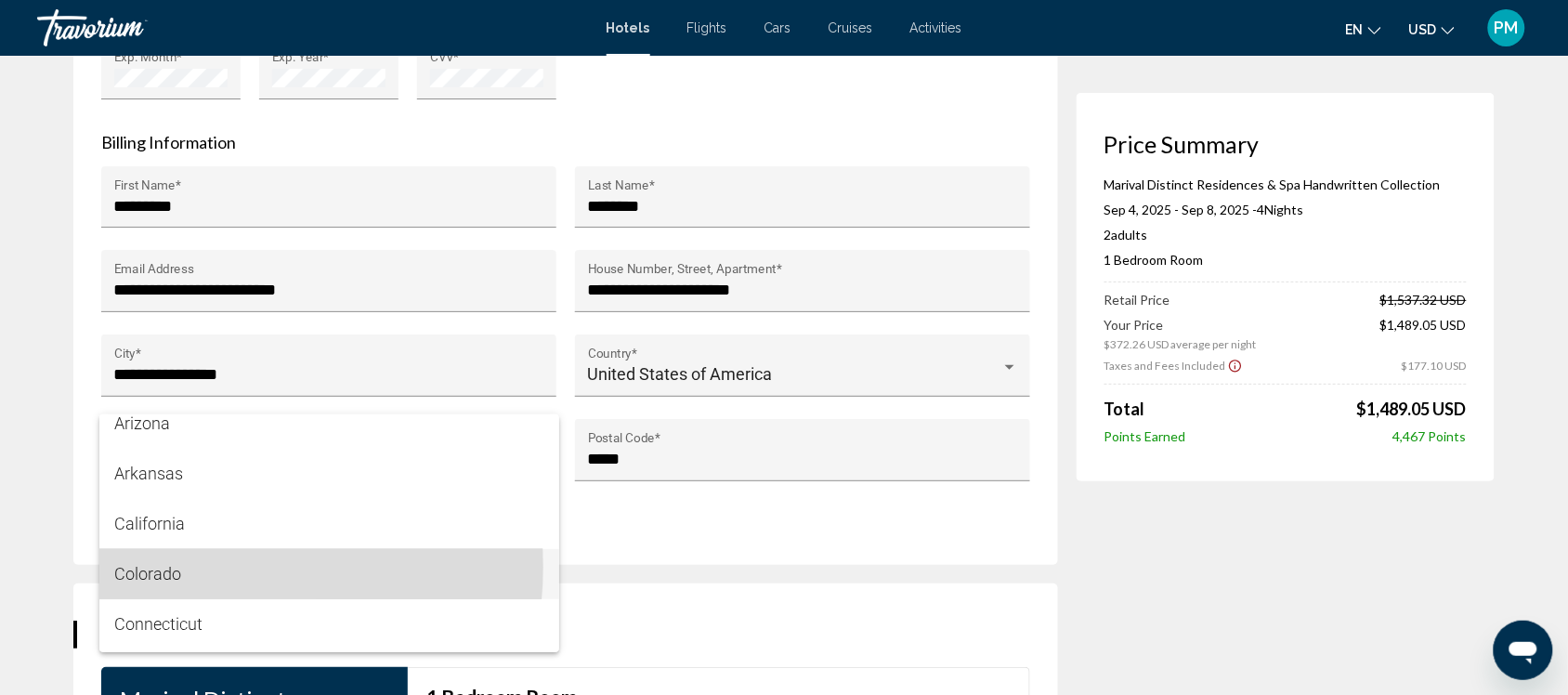 click on "Colorado" at bounding box center [329, 574] 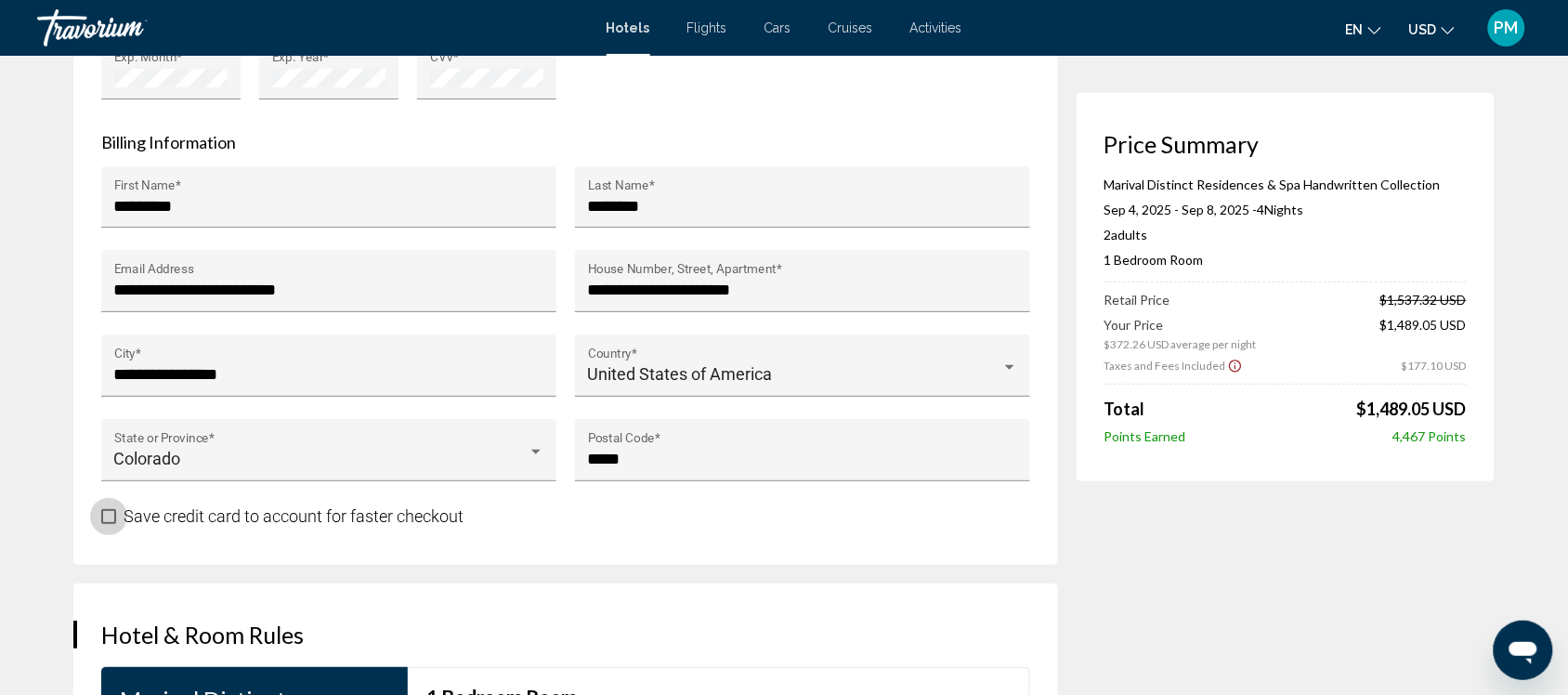 drag, startPoint x: 112, startPoint y: 492, endPoint x: 203, endPoint y: 511, distance: 92.9624 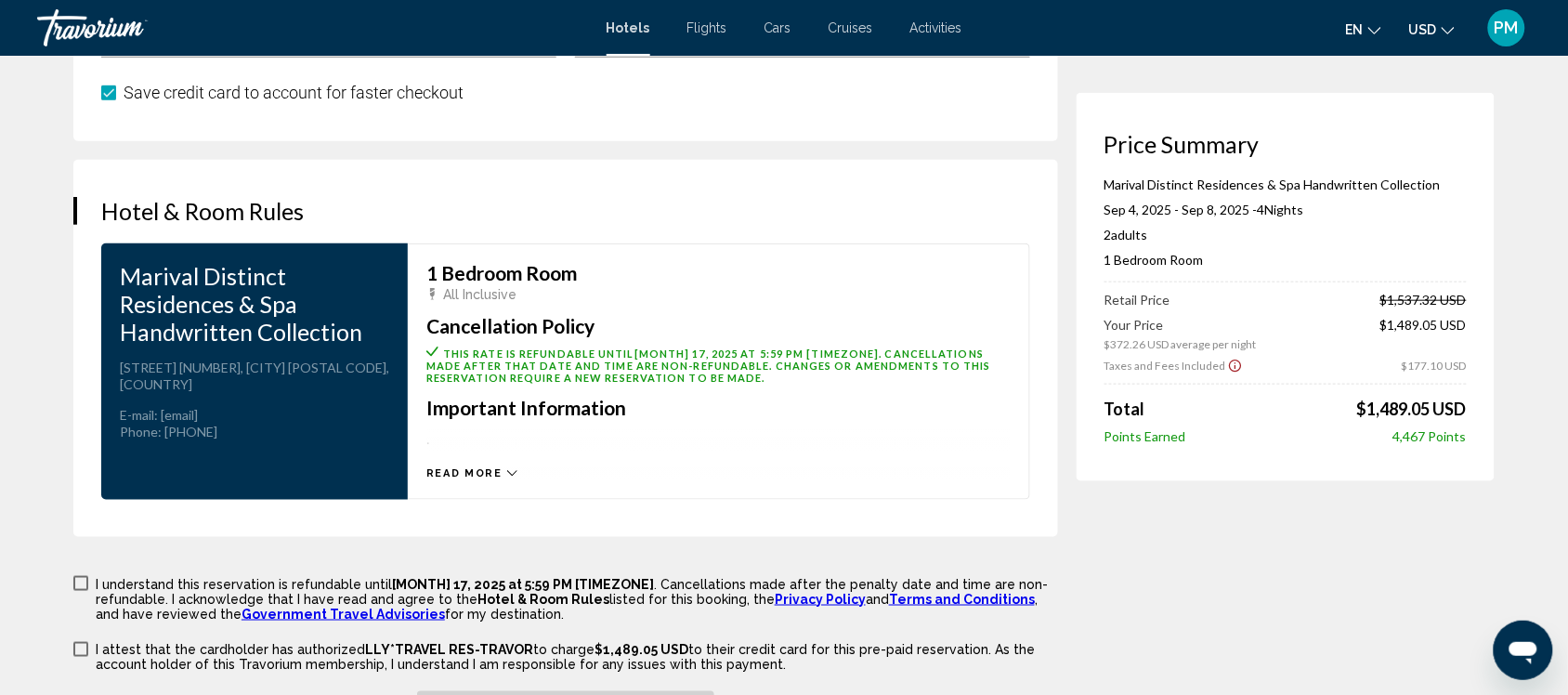 scroll, scrollTop: 2555, scrollLeft: 0, axis: vertical 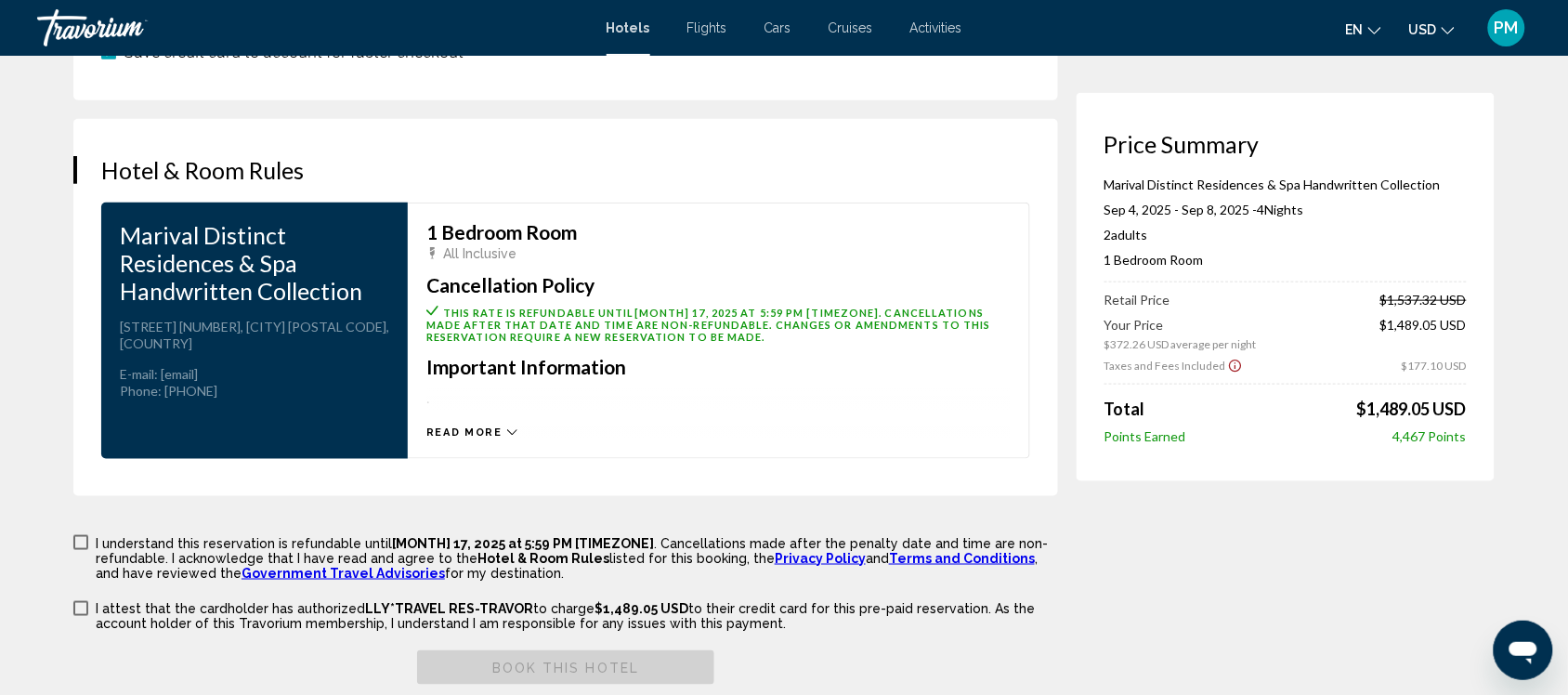 click on "Read more" at bounding box center [464, 432] 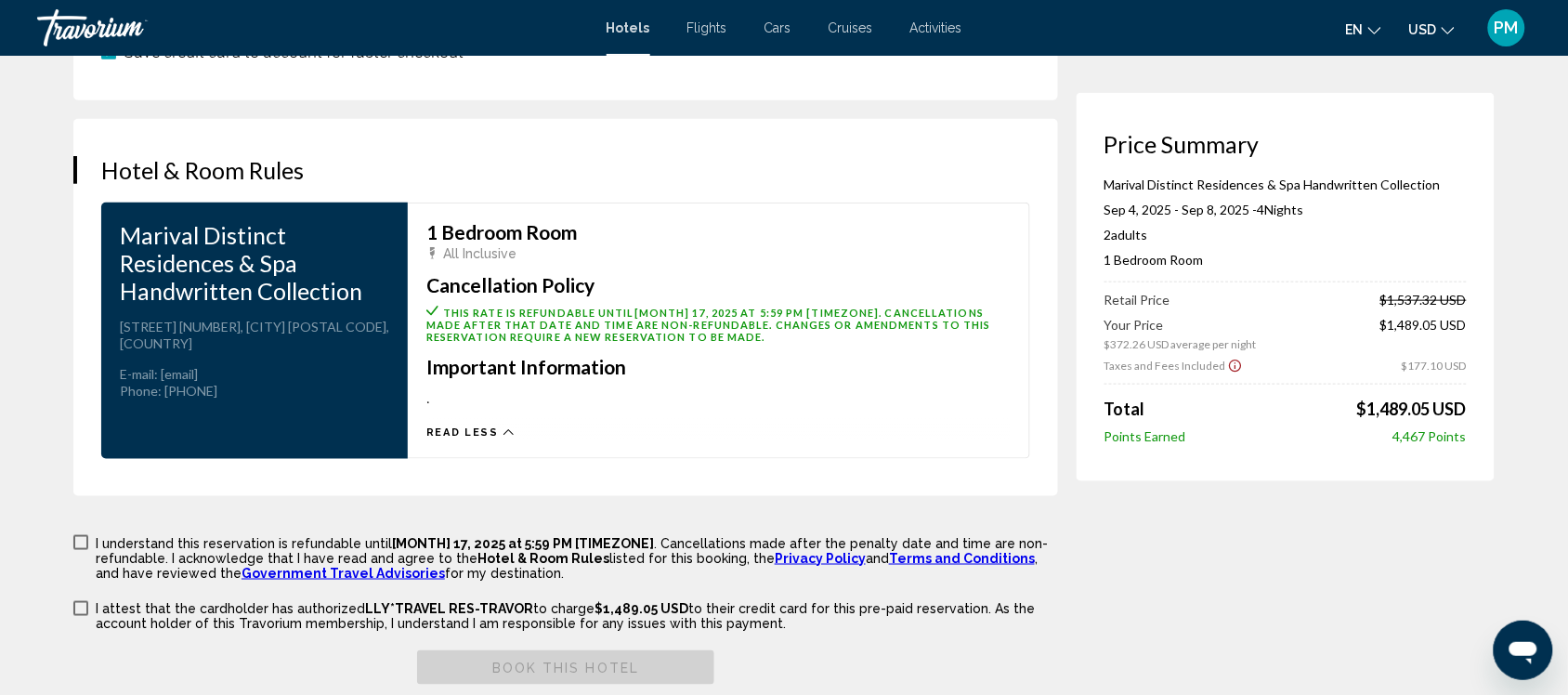 click on "Read less" at bounding box center [470, 432] 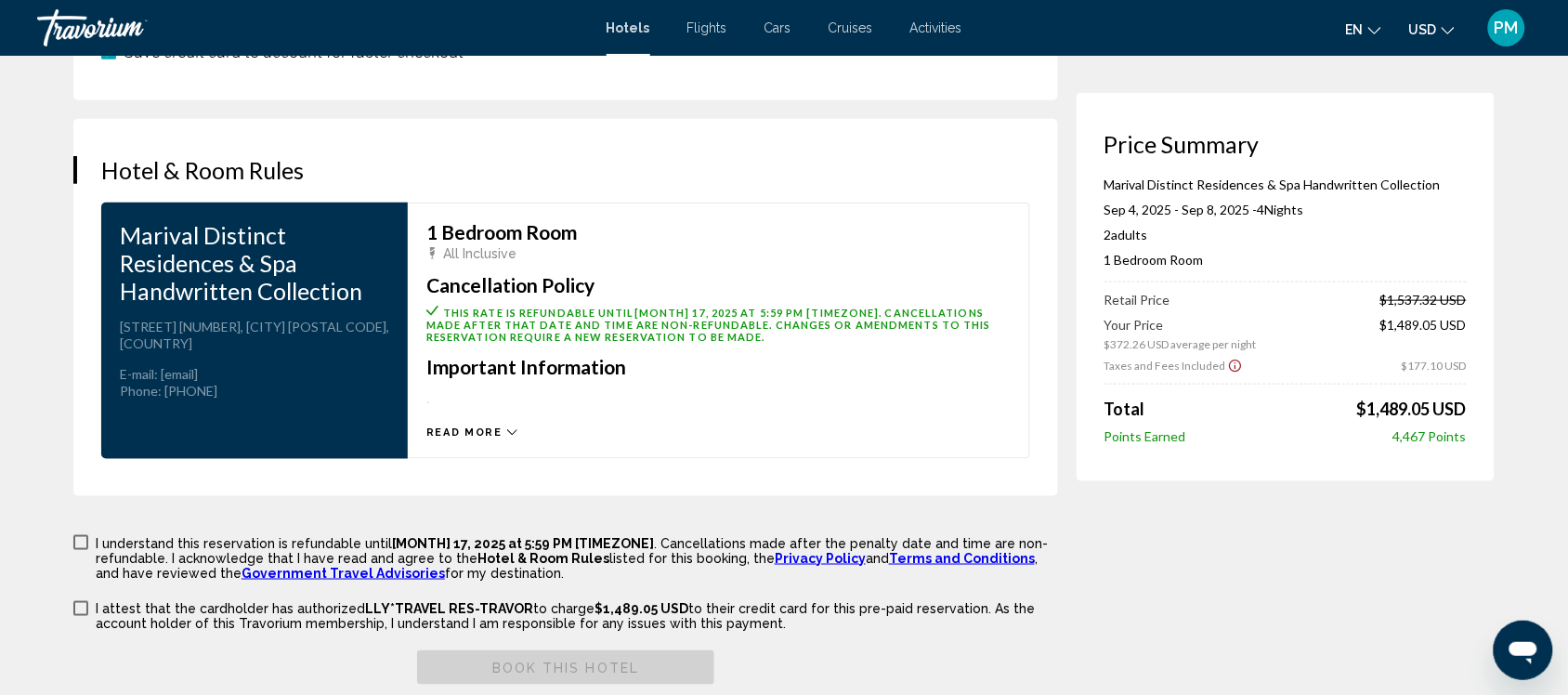 scroll, scrollTop: 2671, scrollLeft: 0, axis: vertical 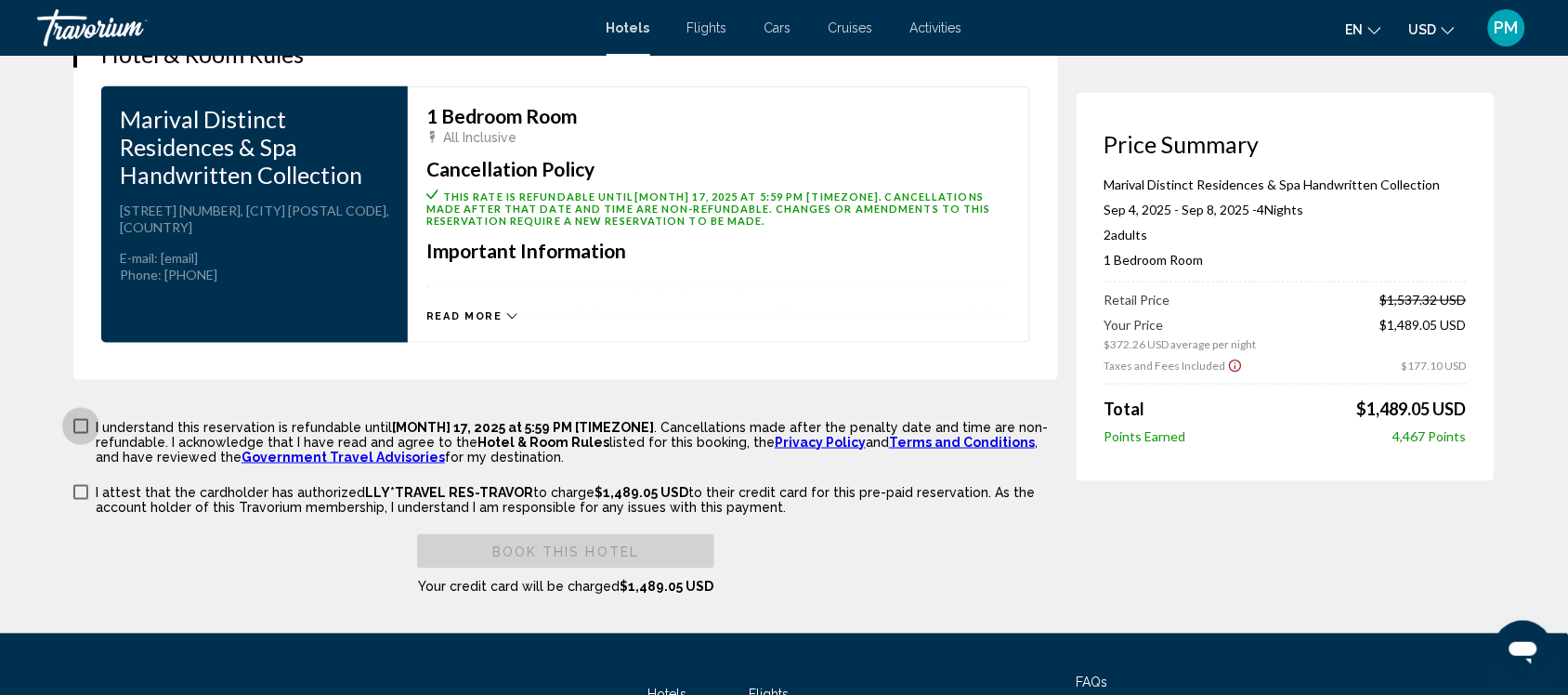 click at bounding box center [81, 426] 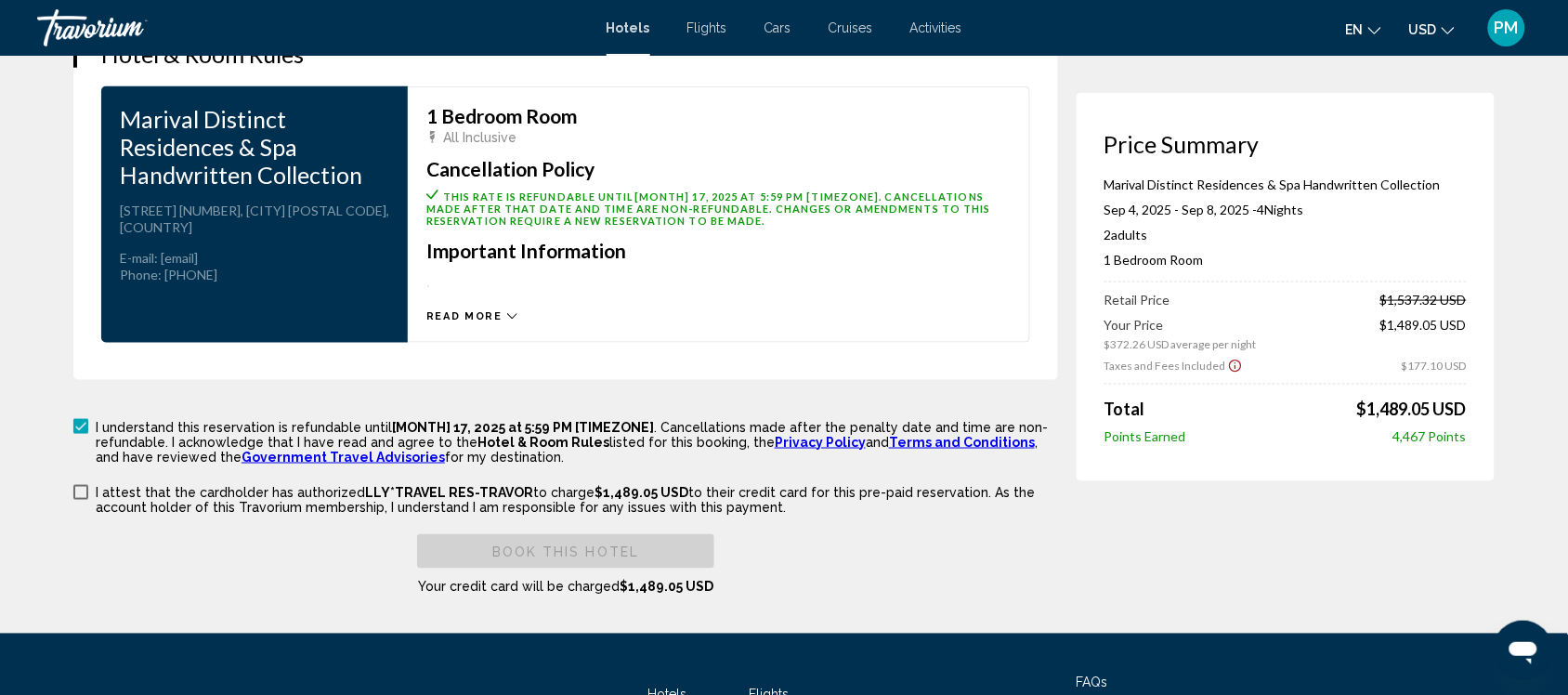 click at bounding box center (81, 492) 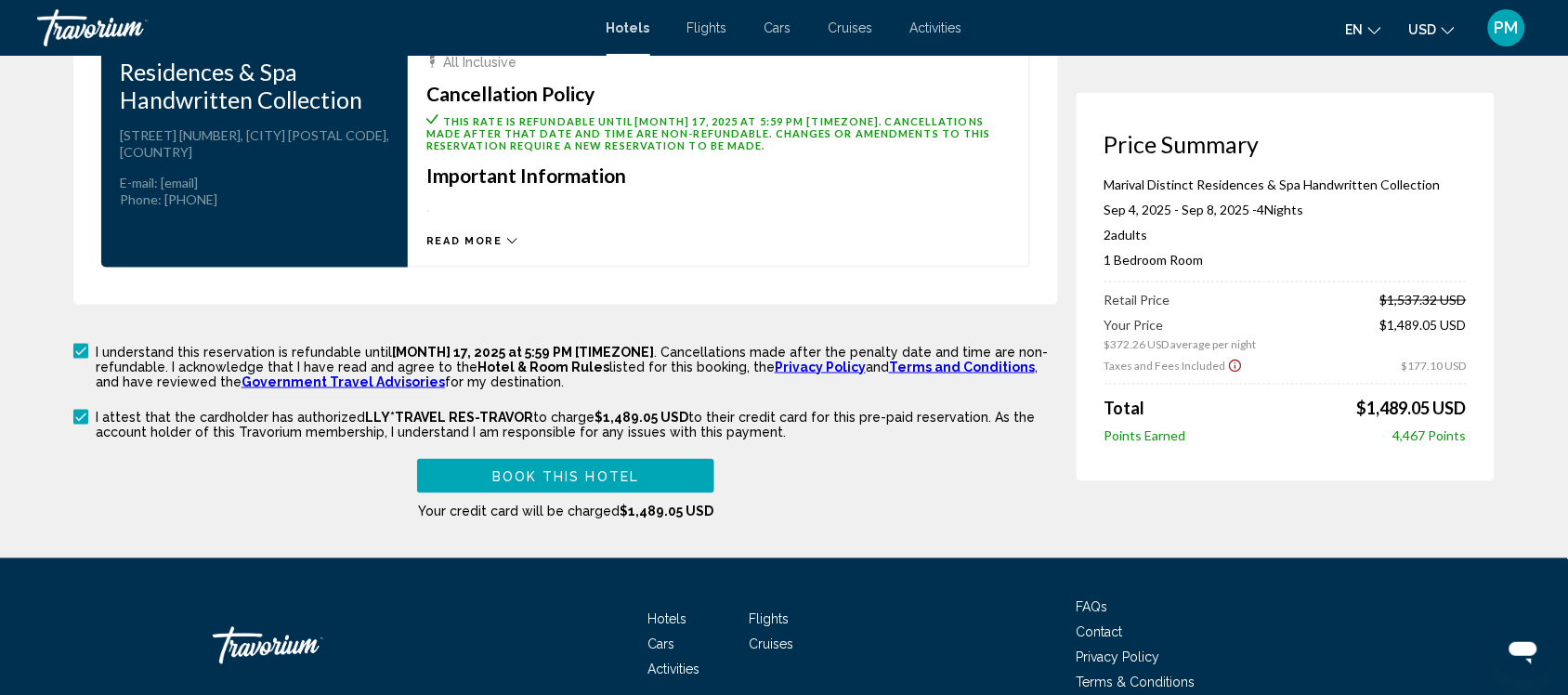 scroll, scrollTop: 2787, scrollLeft: 0, axis: vertical 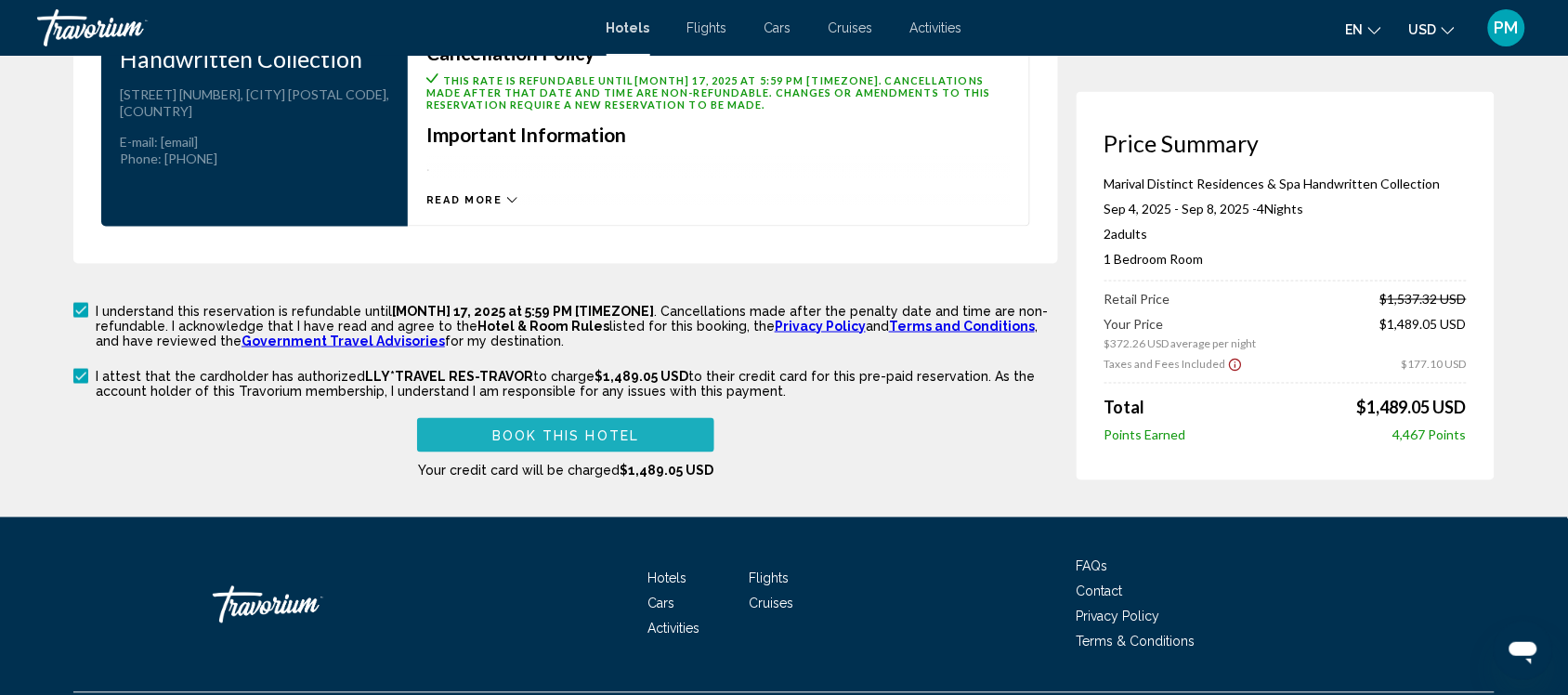 click on "Book this hotel" at bounding box center [566, 436] 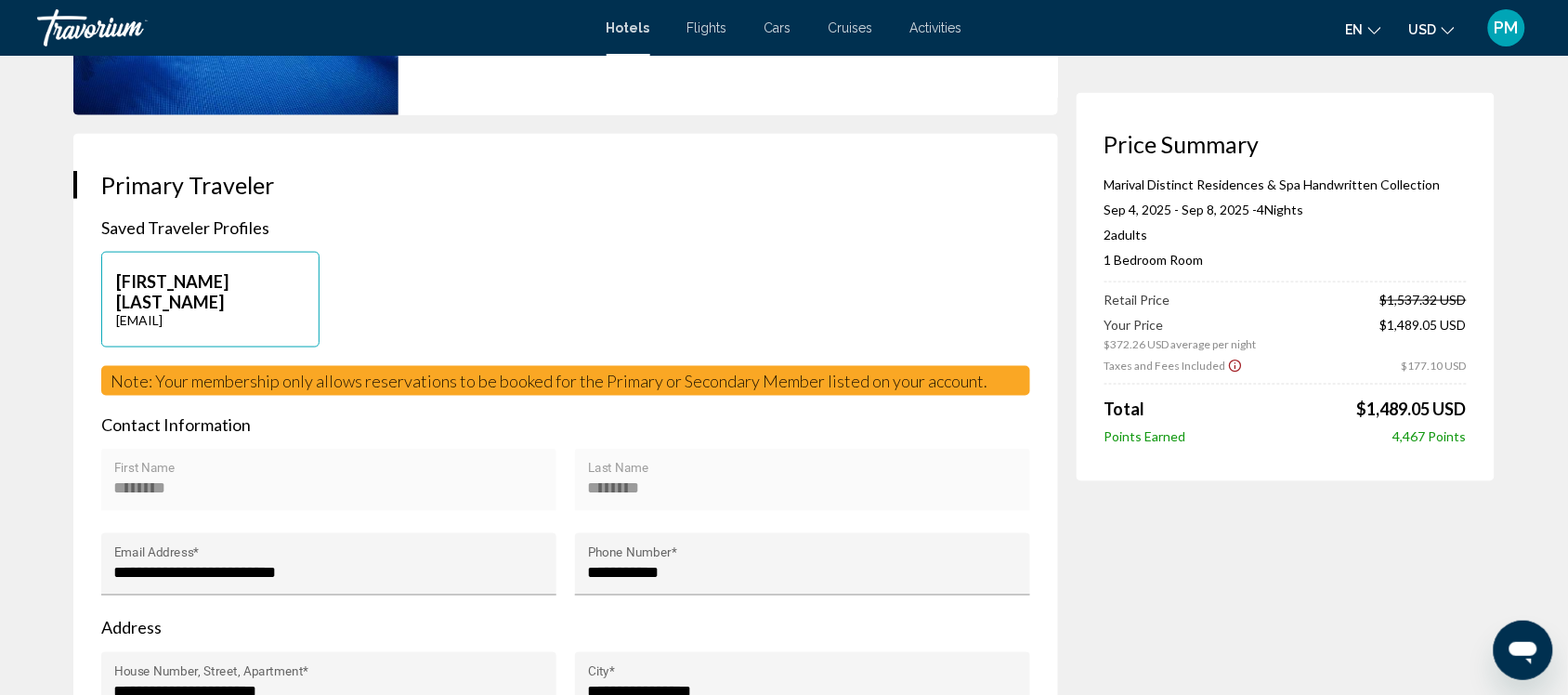 scroll, scrollTop: 697, scrollLeft: 0, axis: vertical 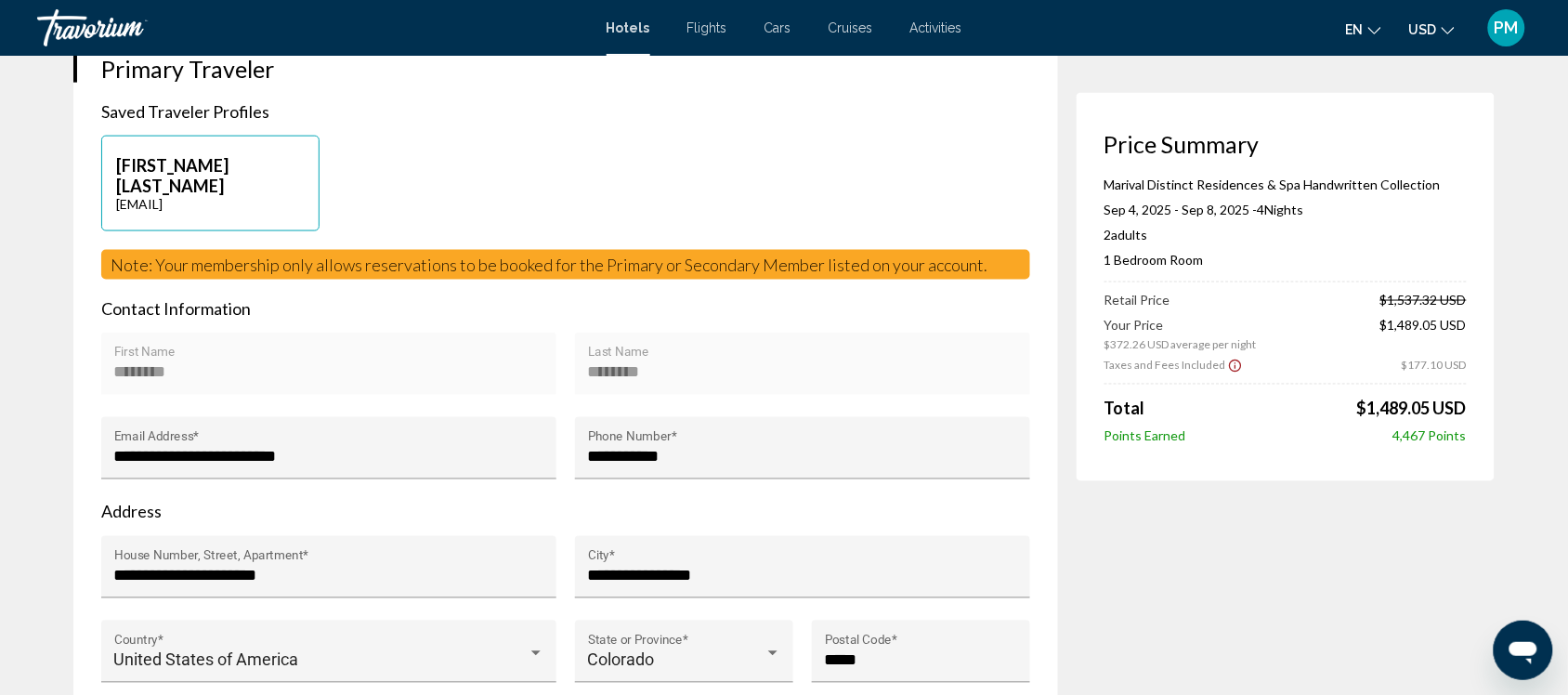 click on "[FIRST_NAME] [LAST_NAME]" at bounding box center [210, 176] 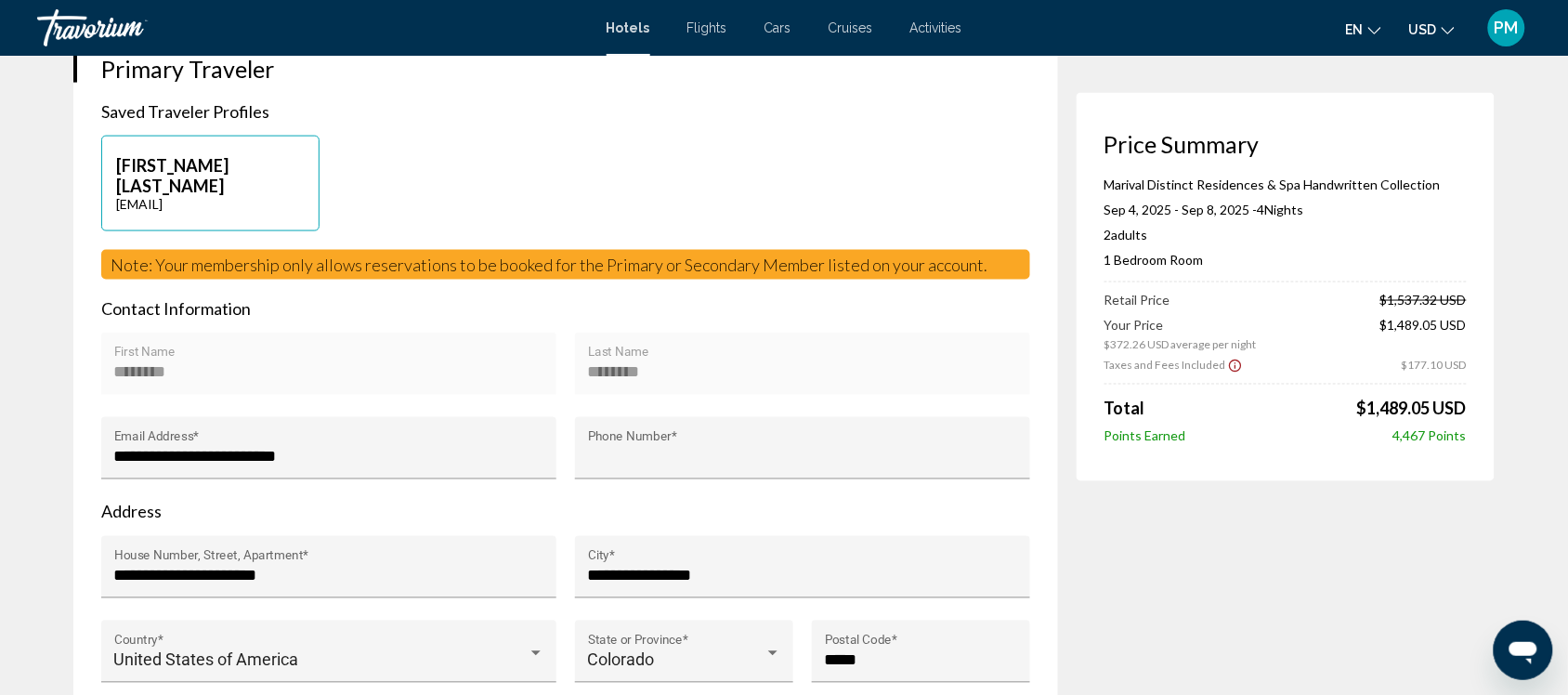scroll, scrollTop: 0, scrollLeft: 0, axis: both 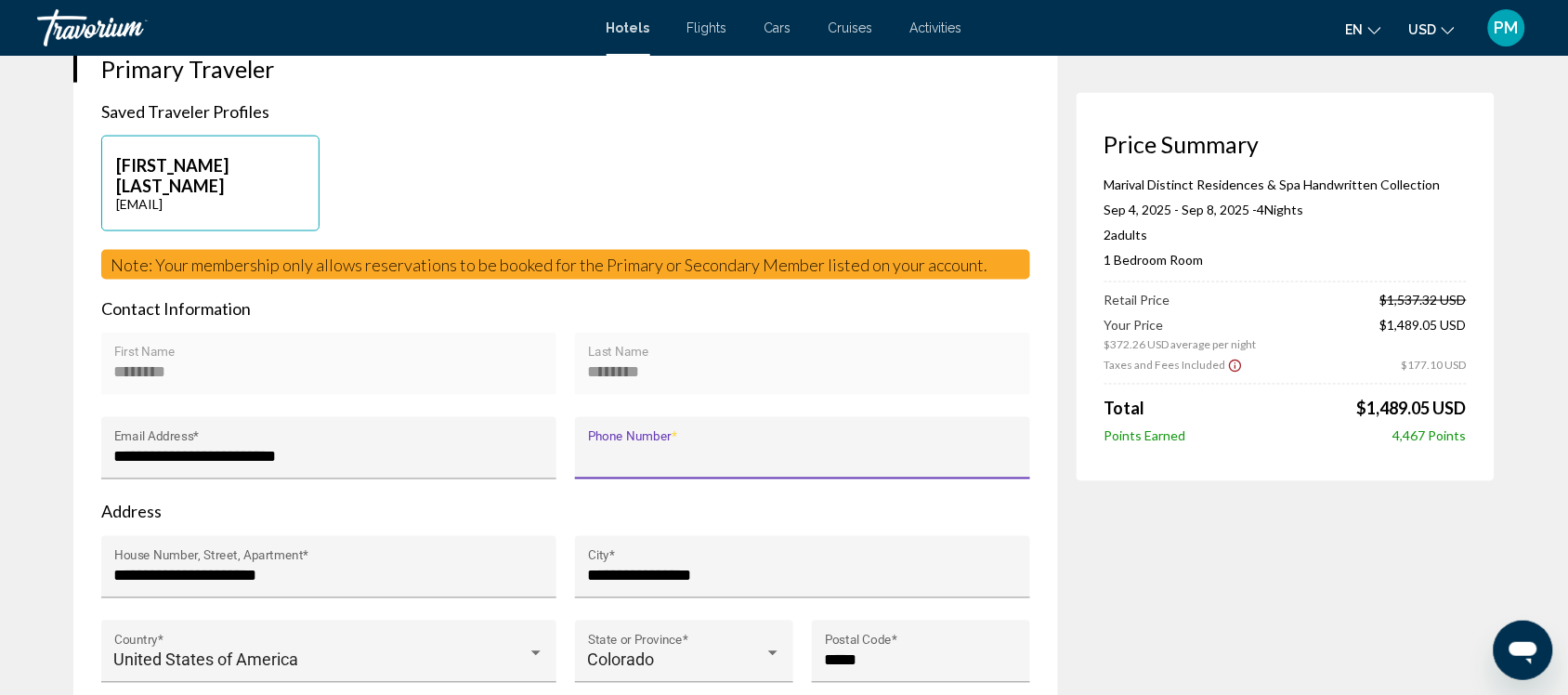 click on "Phone Number  *" at bounding box center [803, 457] 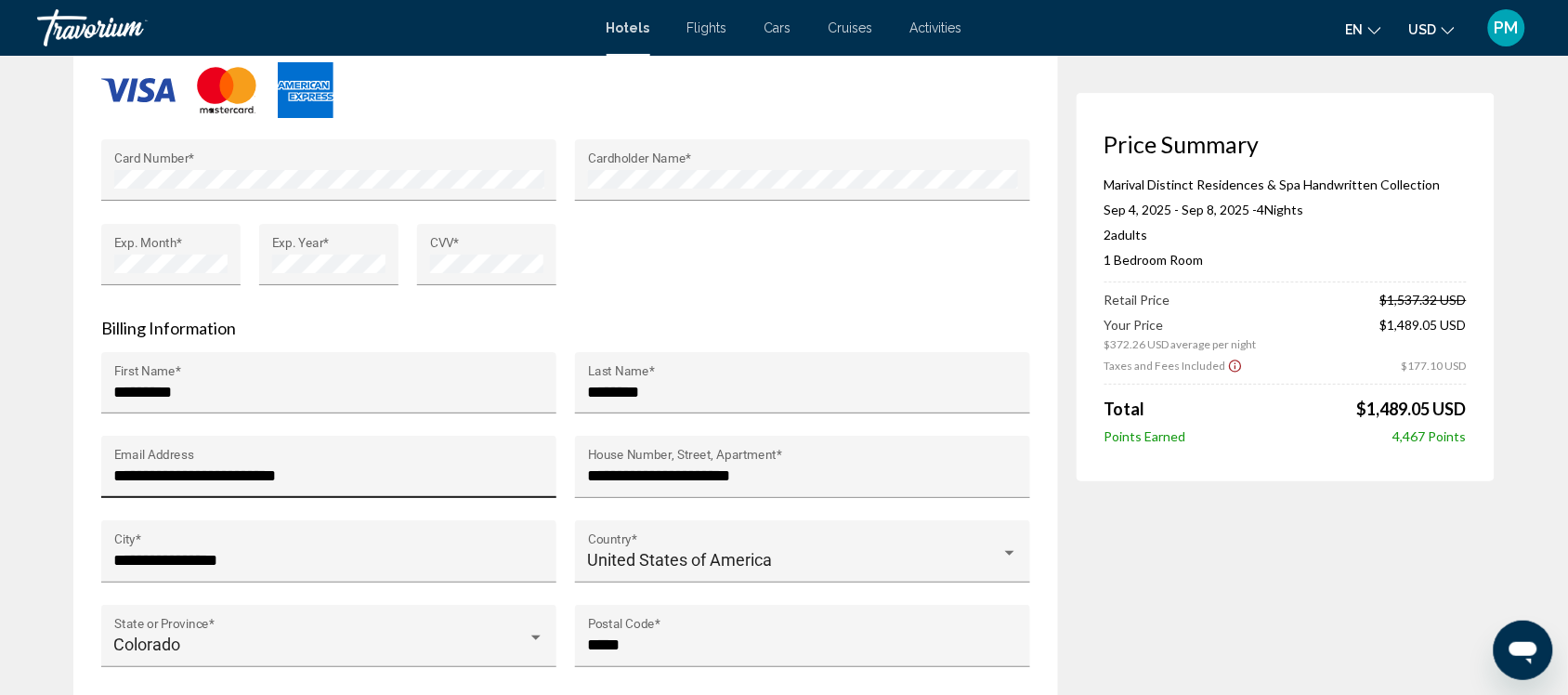 scroll, scrollTop: 1974, scrollLeft: 0, axis: vertical 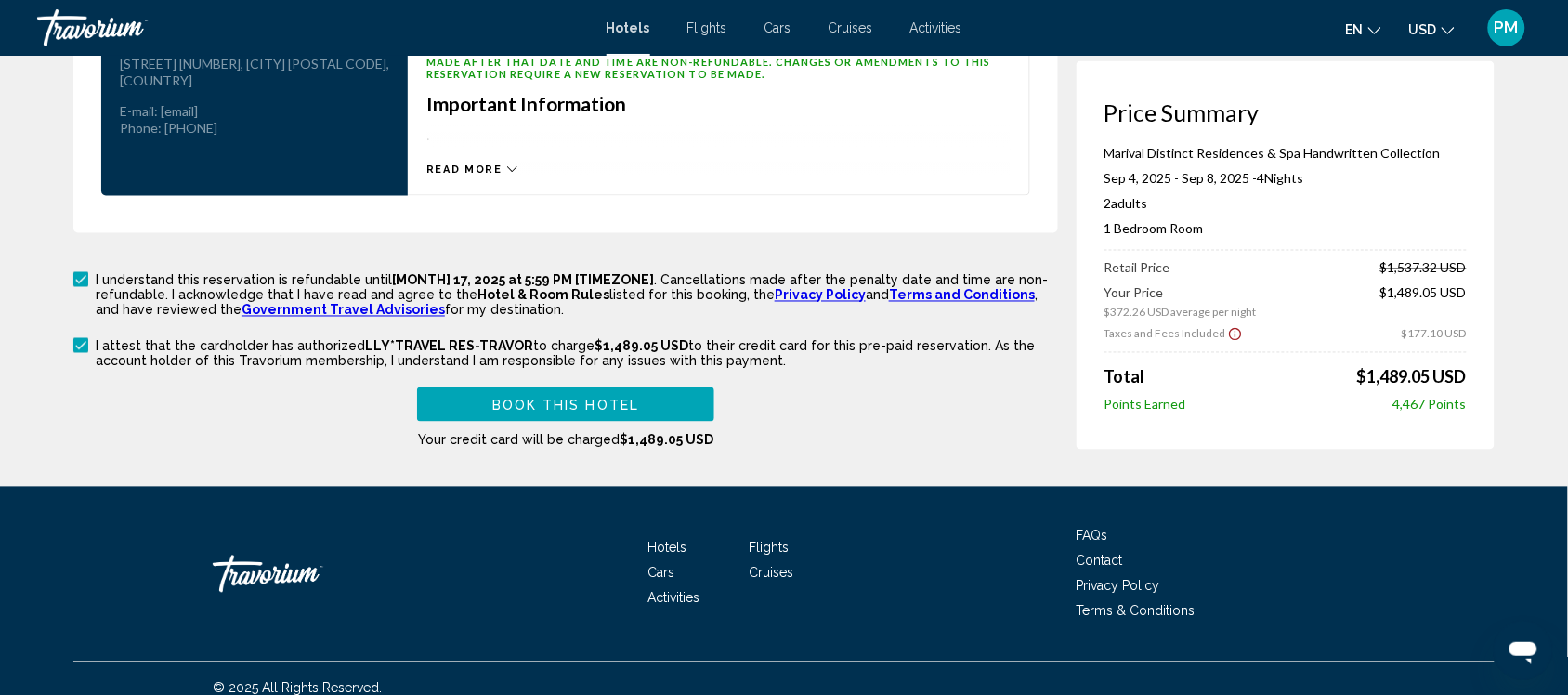 click on "Book this hotel" at bounding box center [566, 405] 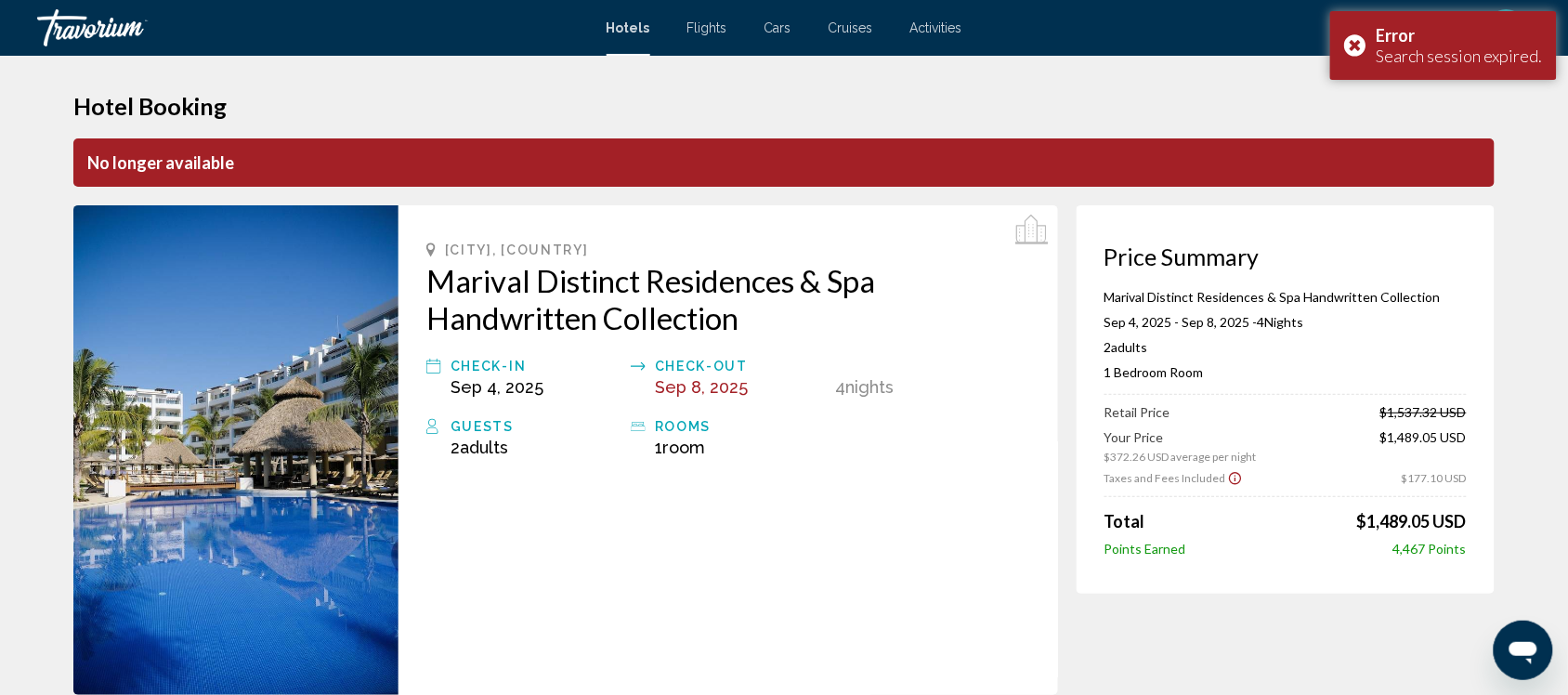 scroll, scrollTop: 0, scrollLeft: 0, axis: both 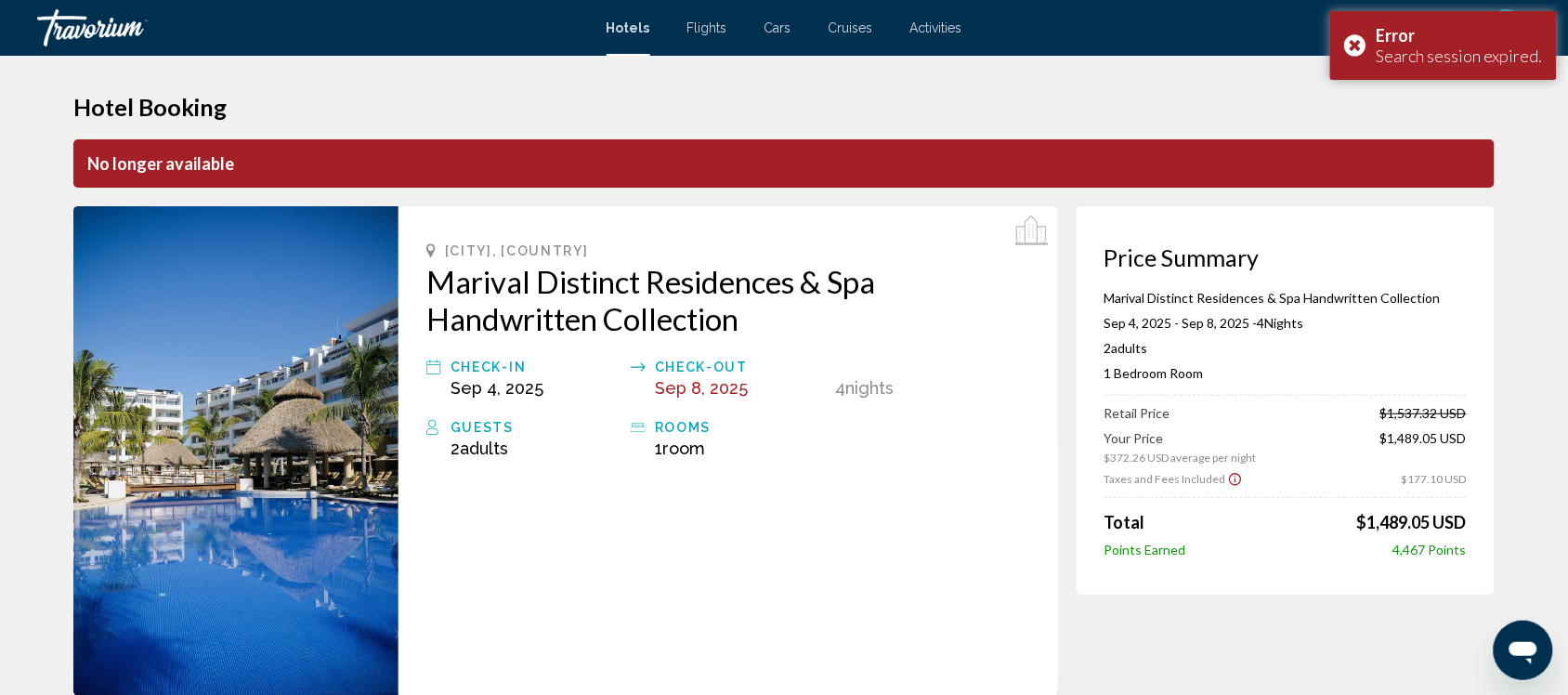 click on "Hotels" at bounding box center (628, 28) 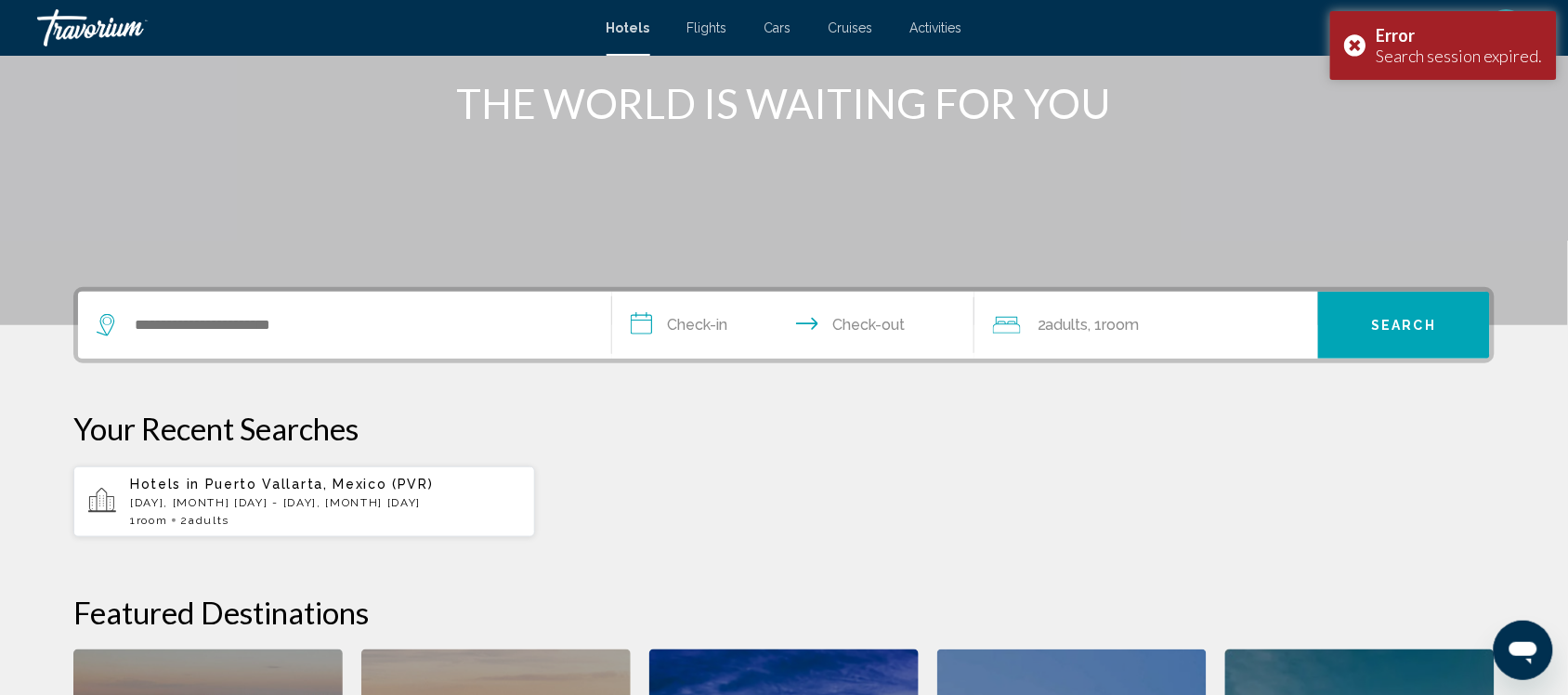 click at bounding box center [345, 325] 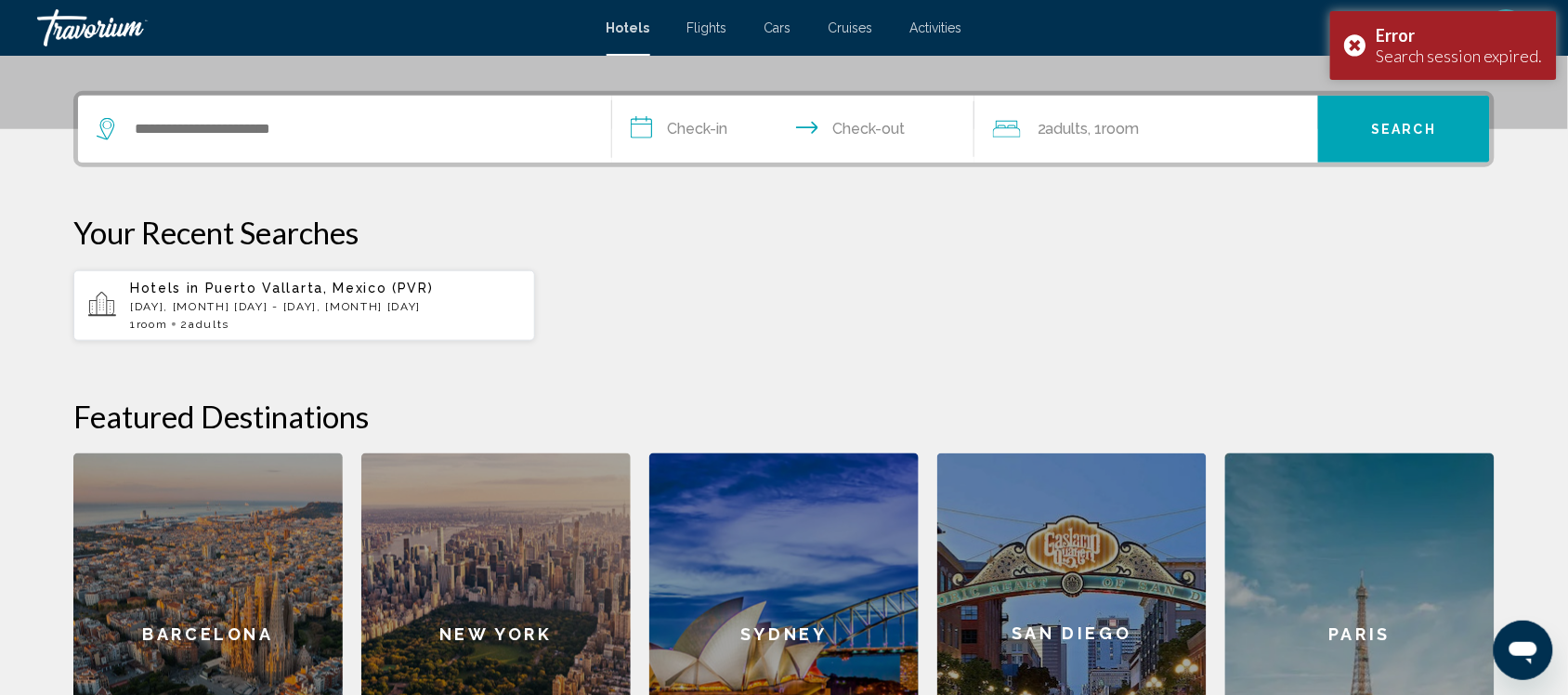 scroll, scrollTop: 458, scrollLeft: 0, axis: vertical 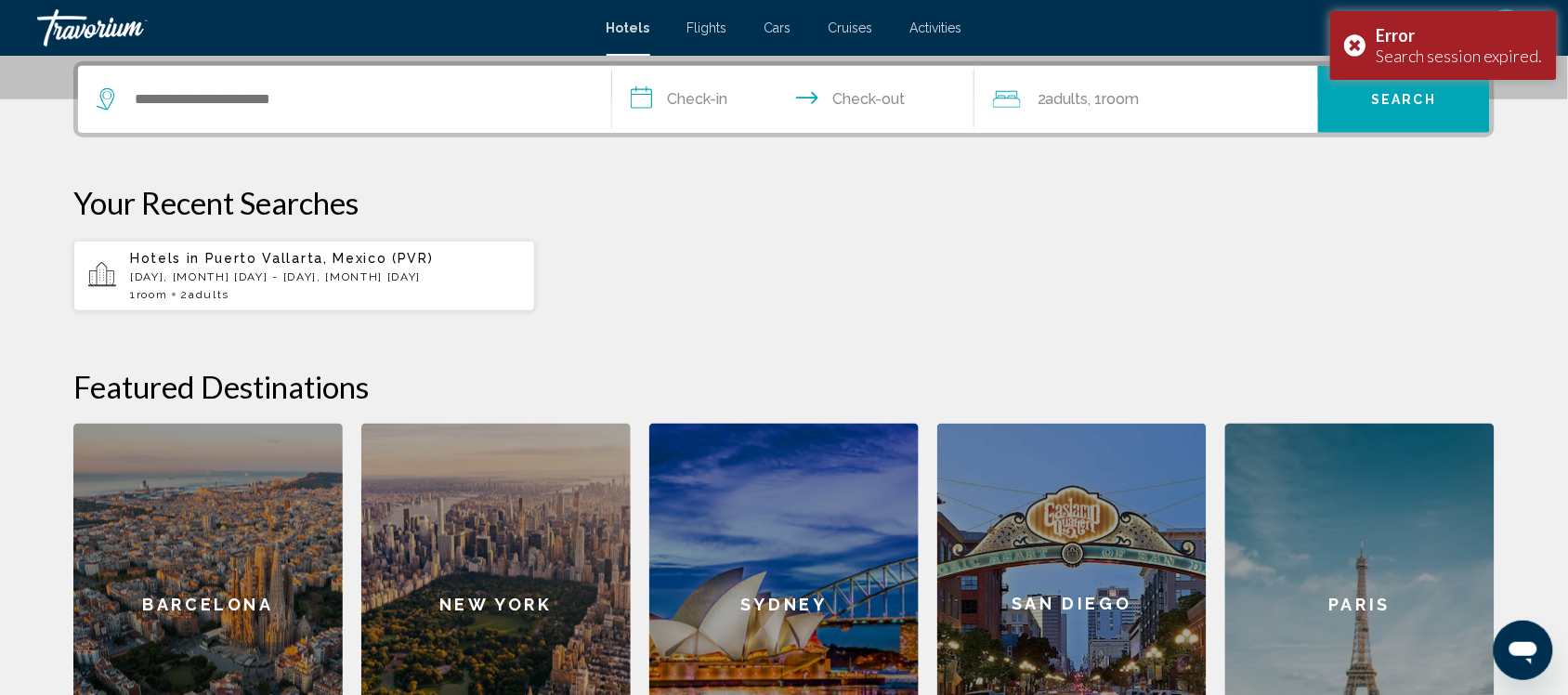 click on "[DAY], [MONTH] [DAY] - [DAY], [MONTH] [DAY]" at bounding box center [325, 277] 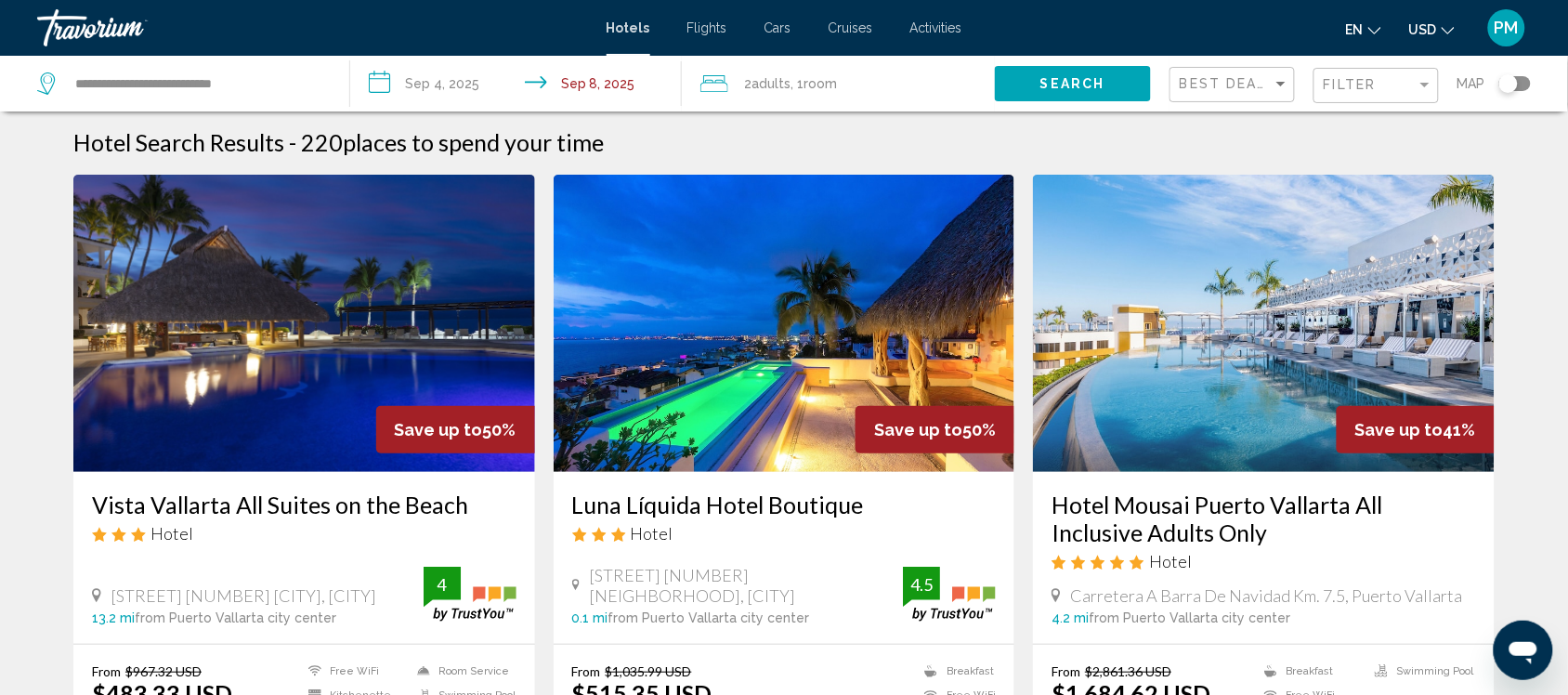 scroll, scrollTop: 0, scrollLeft: 0, axis: both 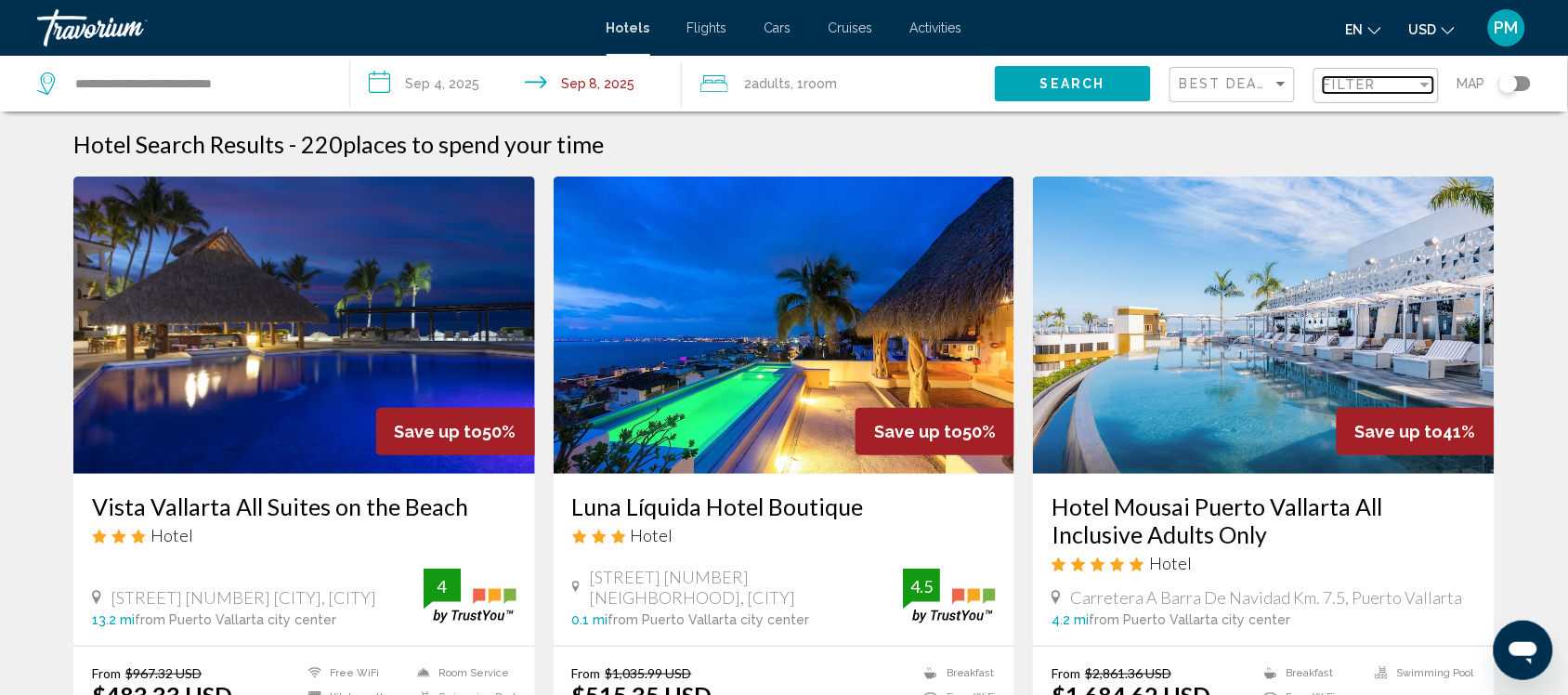 click on "Filter" at bounding box center (1350, 85) 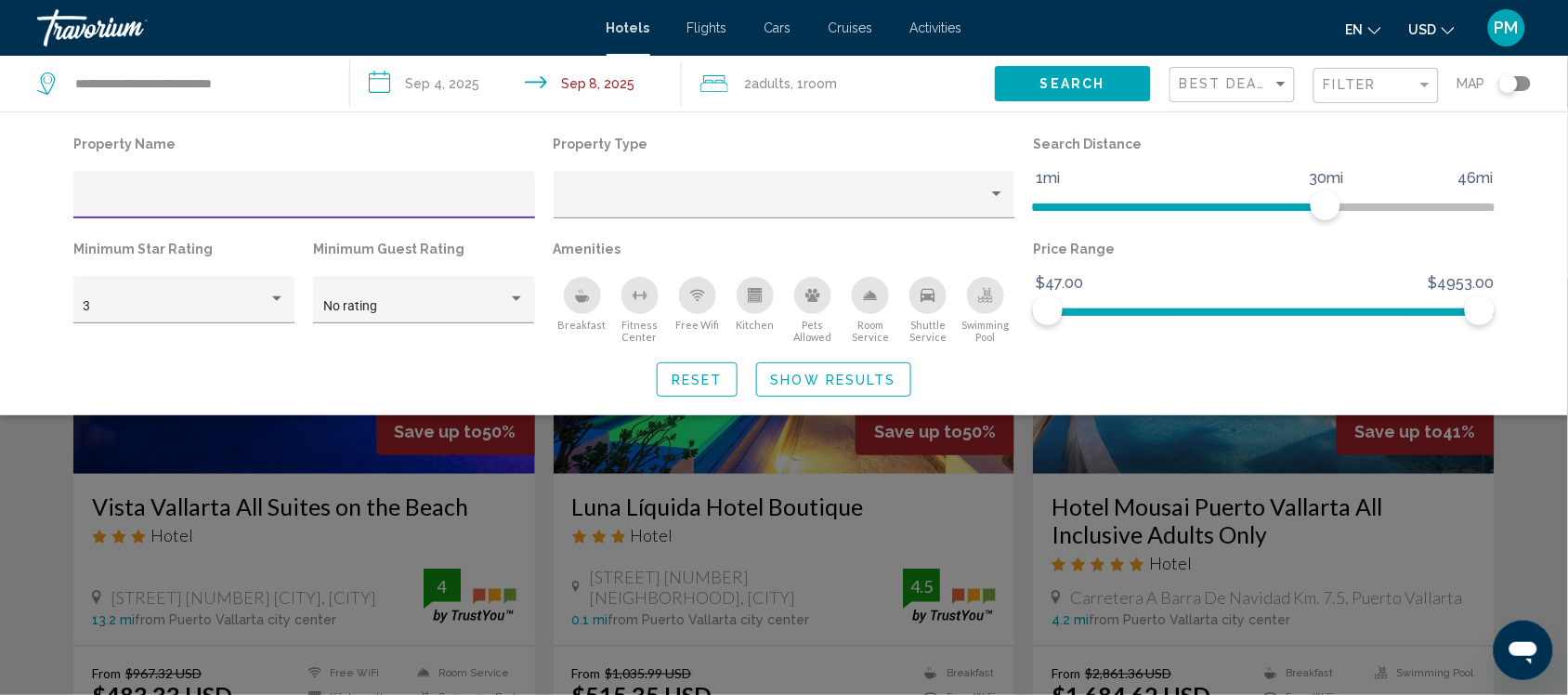 click 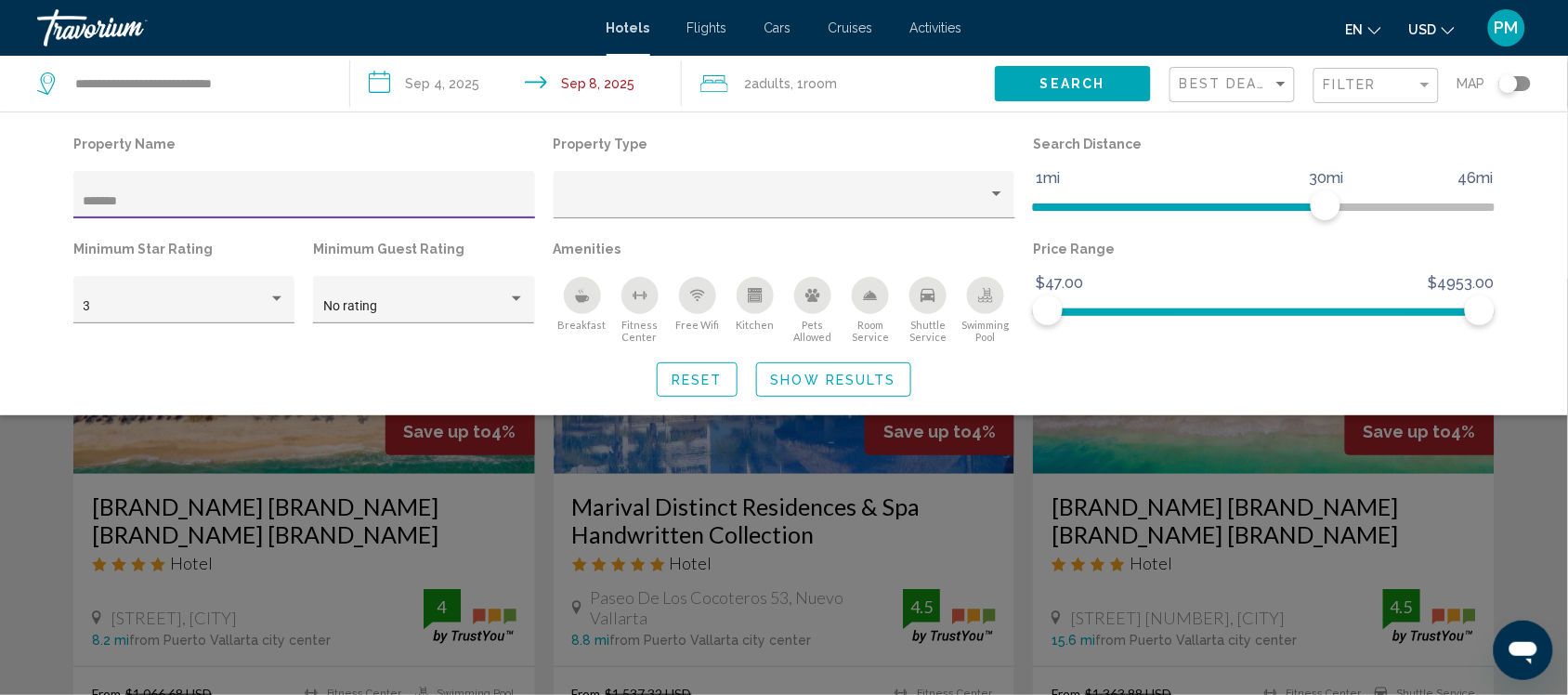type on "*******" 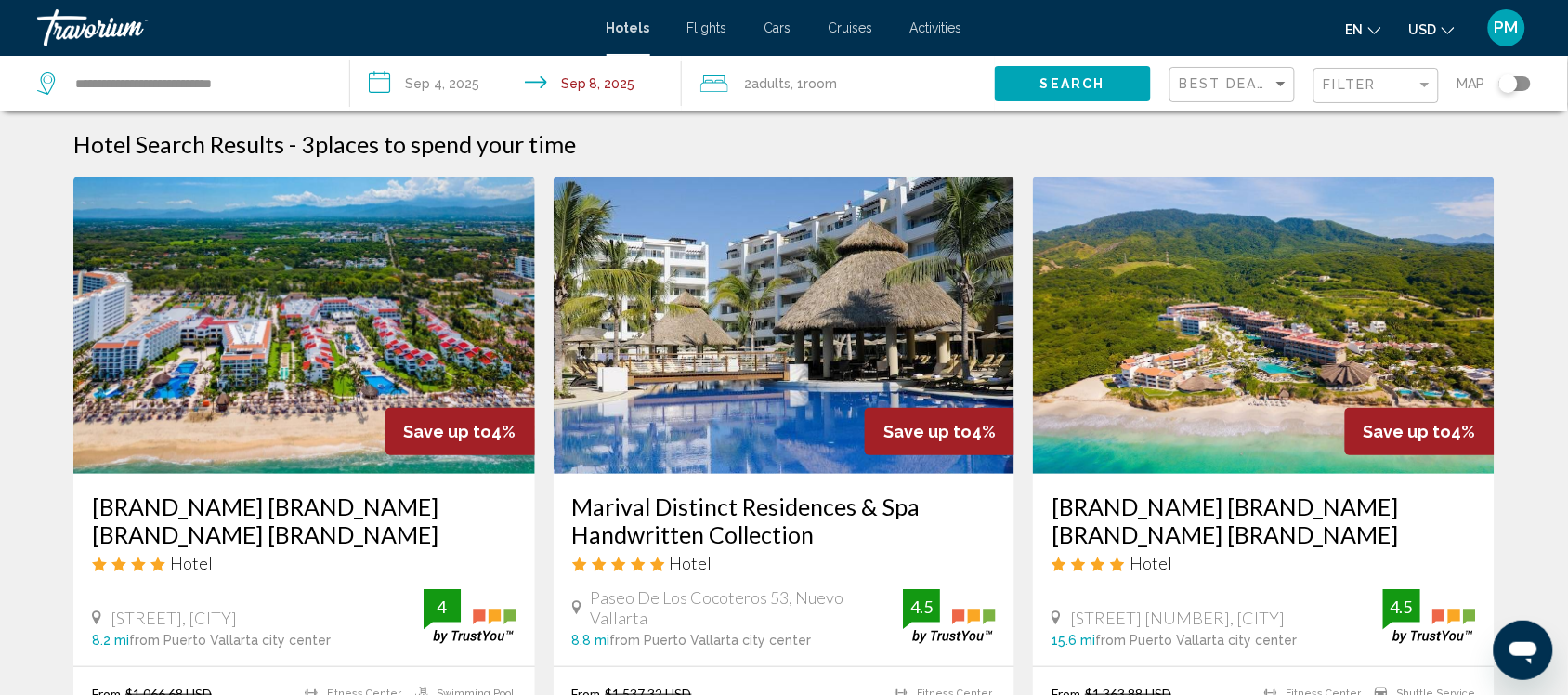click on "Marival Distinct Residences & Spa Handwritten Collection" at bounding box center [784, 520] 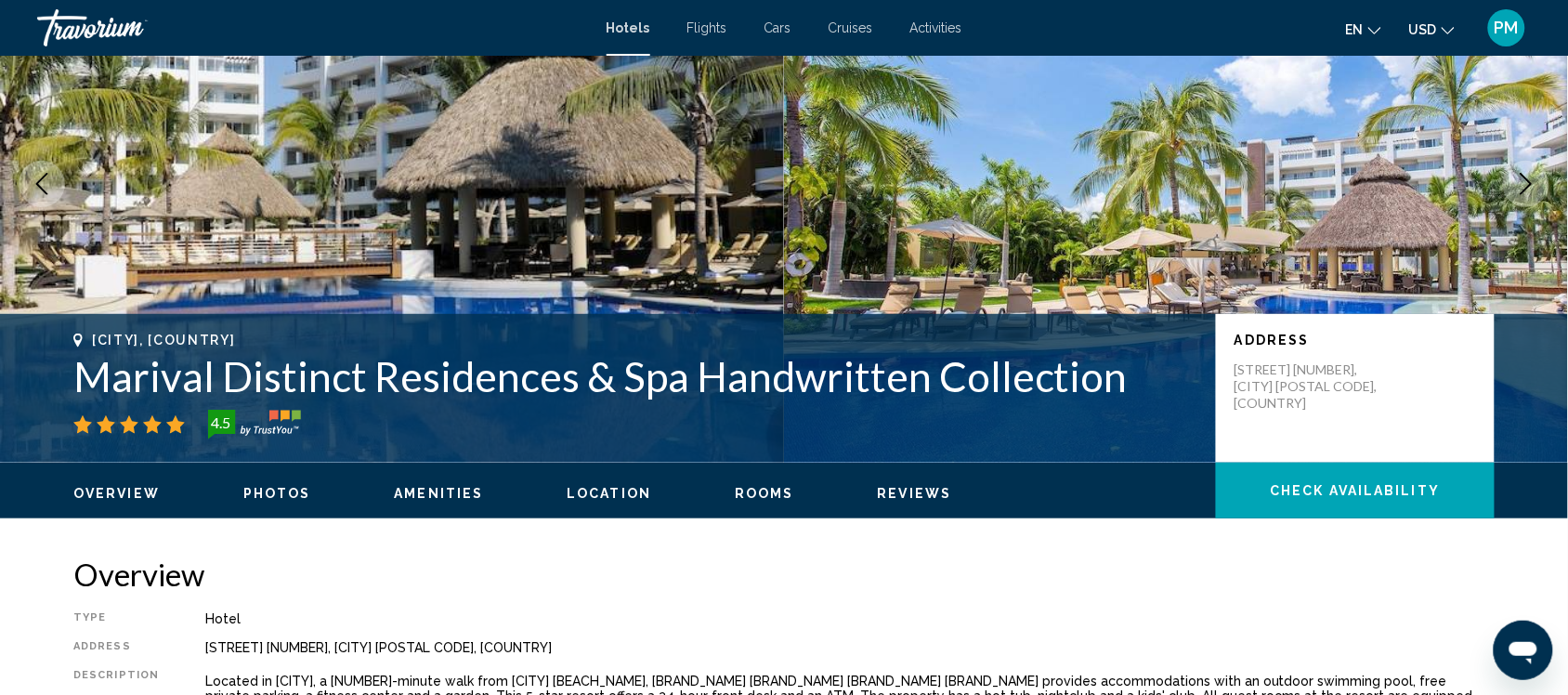 scroll, scrollTop: 116, scrollLeft: 0, axis: vertical 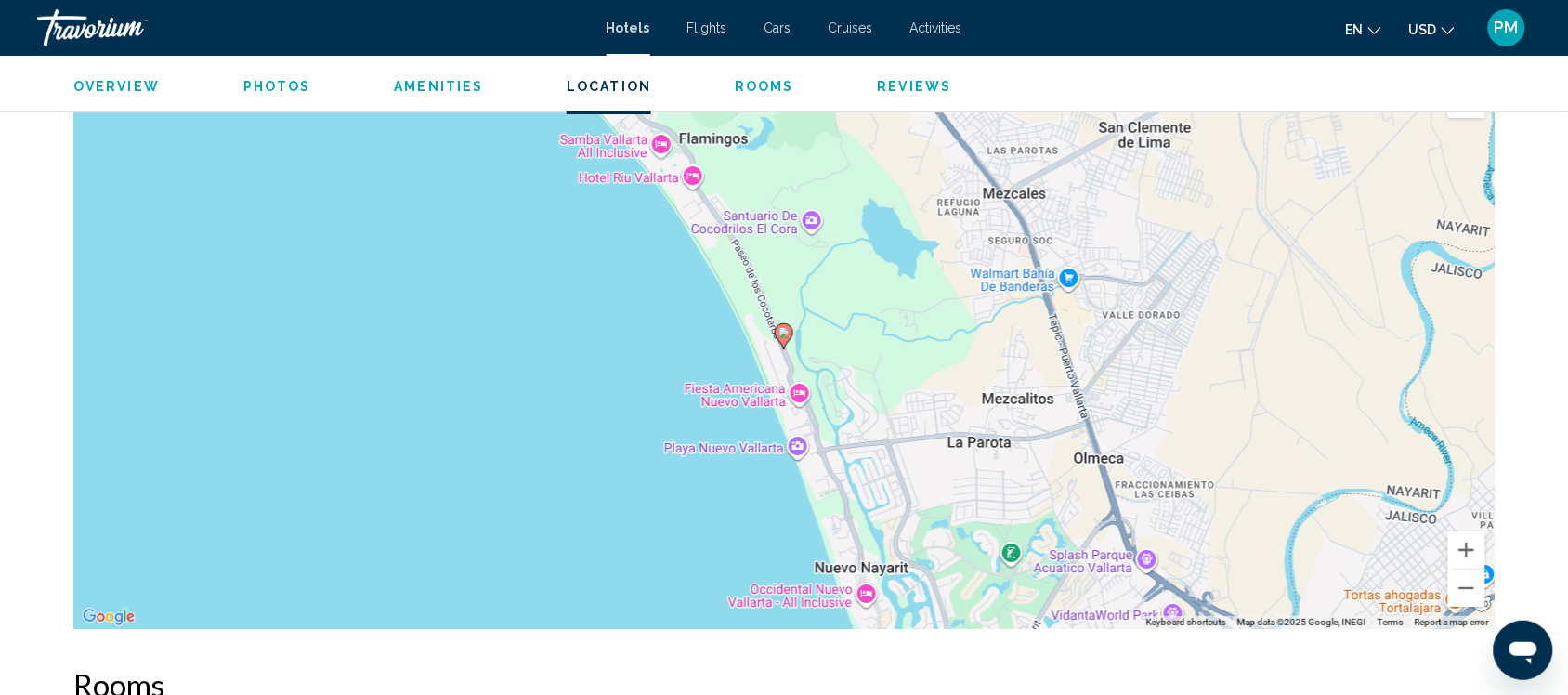 type 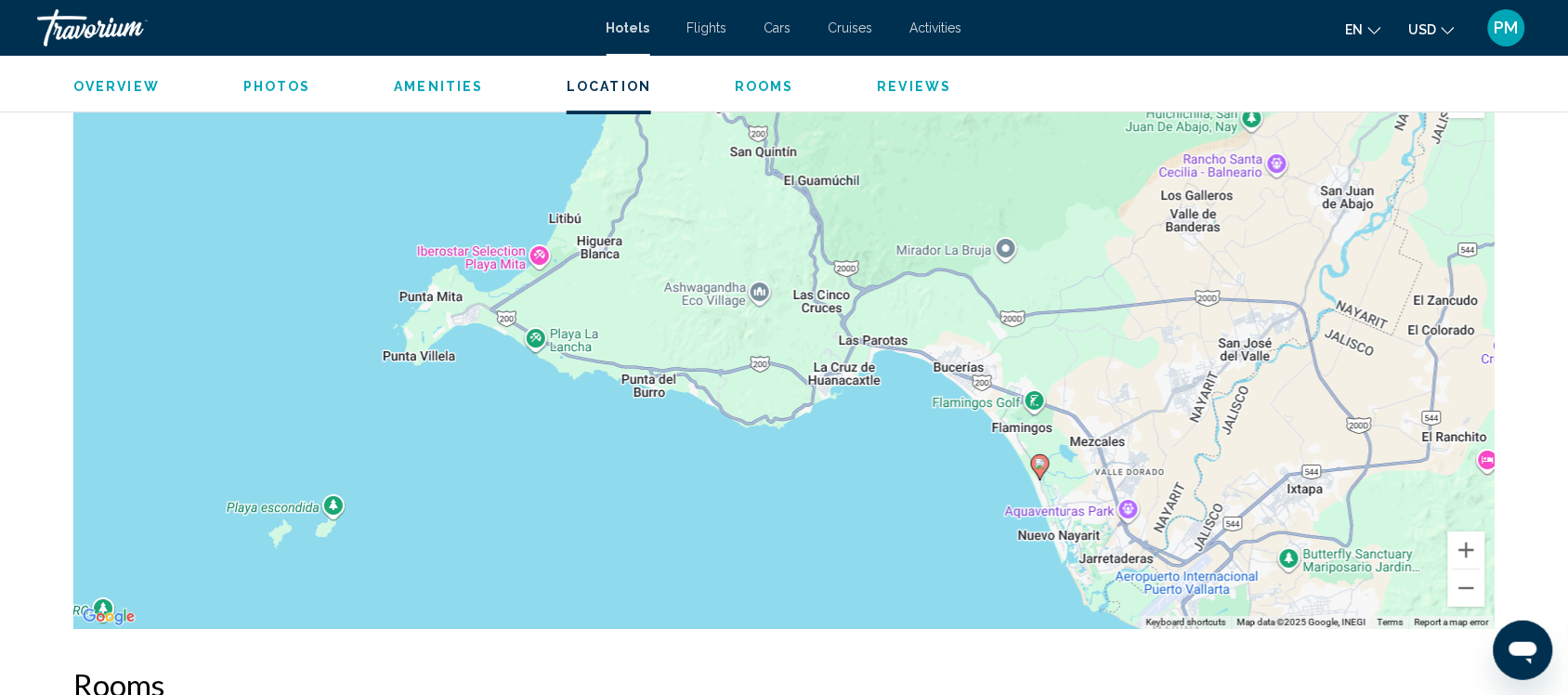 drag, startPoint x: 542, startPoint y: 279, endPoint x: 553, endPoint y: 428, distance: 149.40549 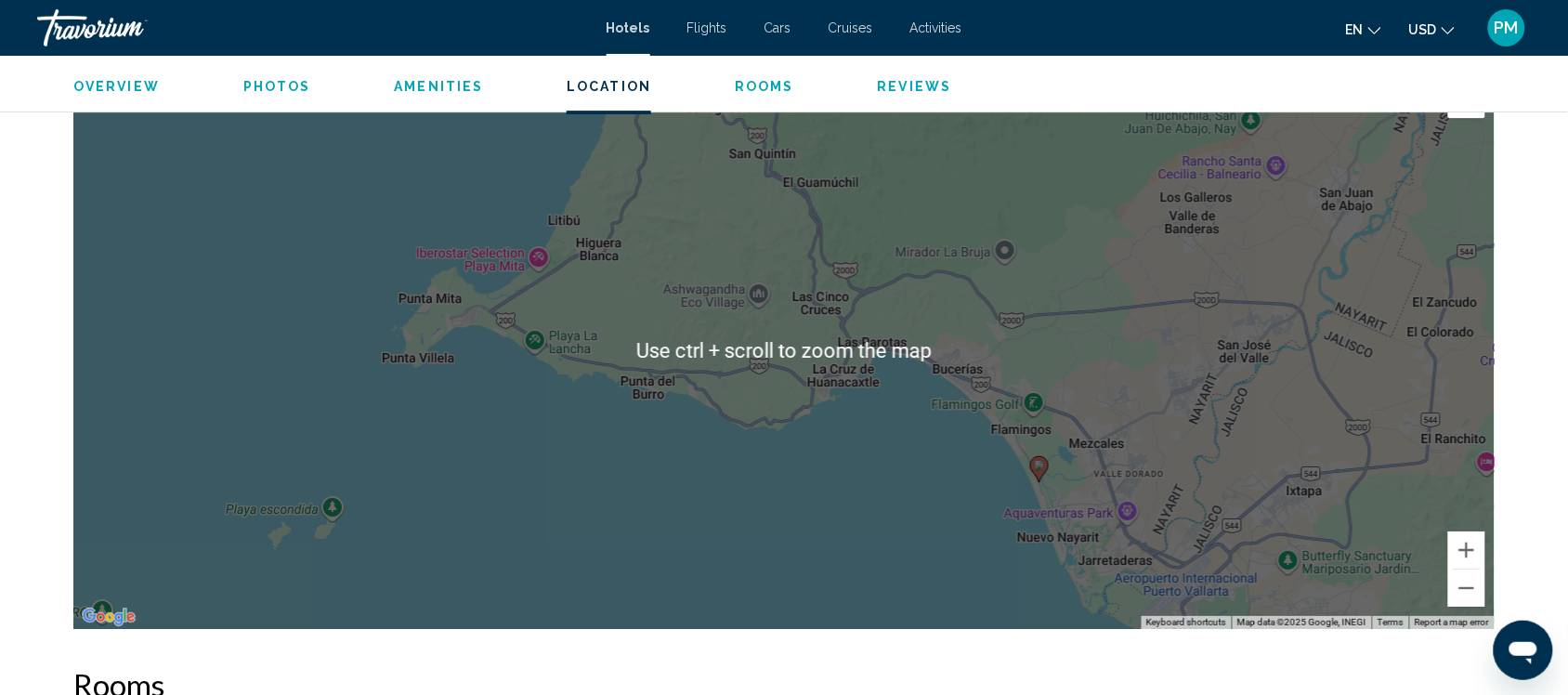 scroll, scrollTop: 1858, scrollLeft: 0, axis: vertical 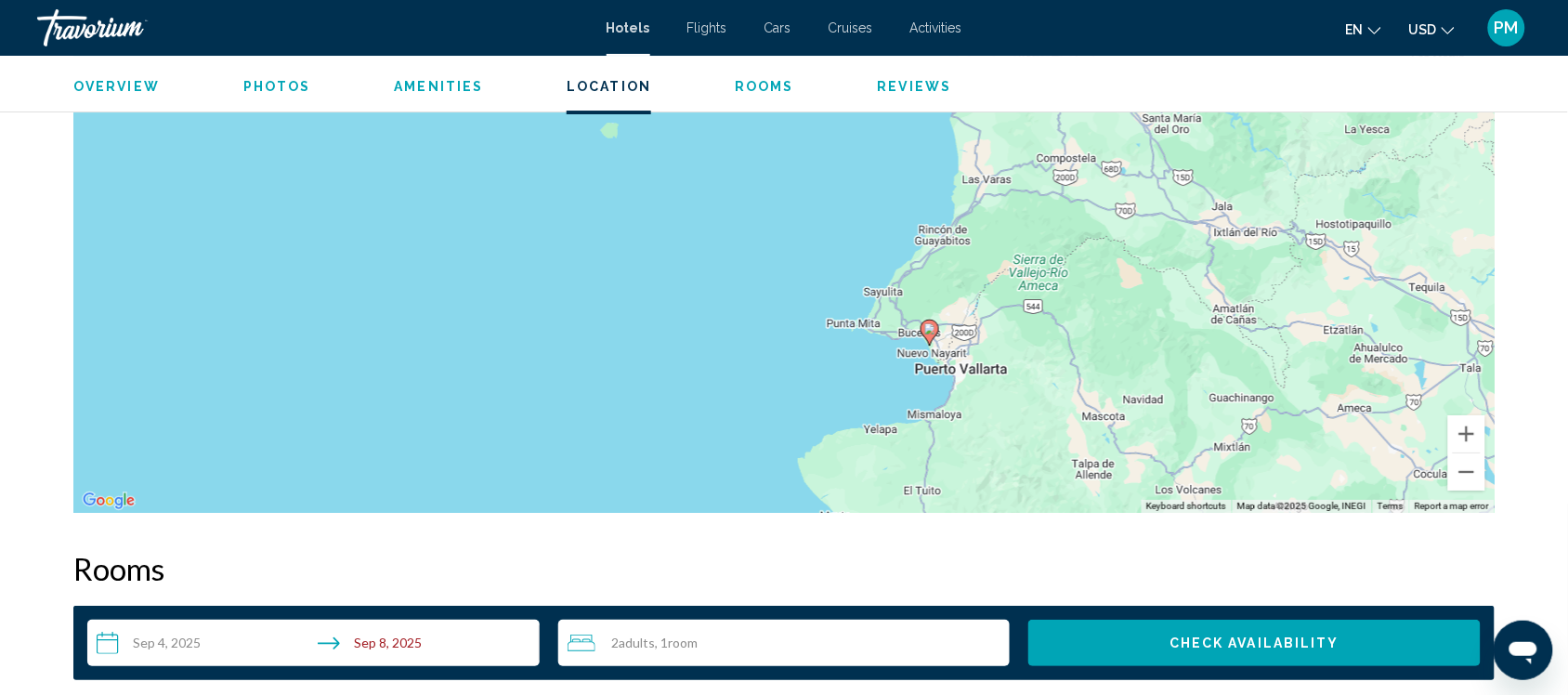 click on "[CITY], , [COUNTRY] Marival Distinct Residences & Spa Handwritten Collection Photos Amenities Fitness Center Shuttle Service Swimming Pool No amenities information available. Location ← Move left → Move right ↑ Move up ↓ Move down + Zoom in - Zoom out Home Su Address [STREET] [NUMBER], [CITY] [POSTAL CODE], [COUNTRY] Overview Photos Amenities Location Rooms Reviews Check Availability Check Availability Overview Type Hotel Address [STREET] [NUMBER], [CITY] [POSTAL CODE], [COUNTRY] Description Read more Photos Amenities Fitness Center Shuttle Service Swimming Pool No amenities information available. Location ← Move left → Move right ↑ Move up ↓ Move down + Zoom in - Zoom out Home Su" at bounding box center [784, 4052] 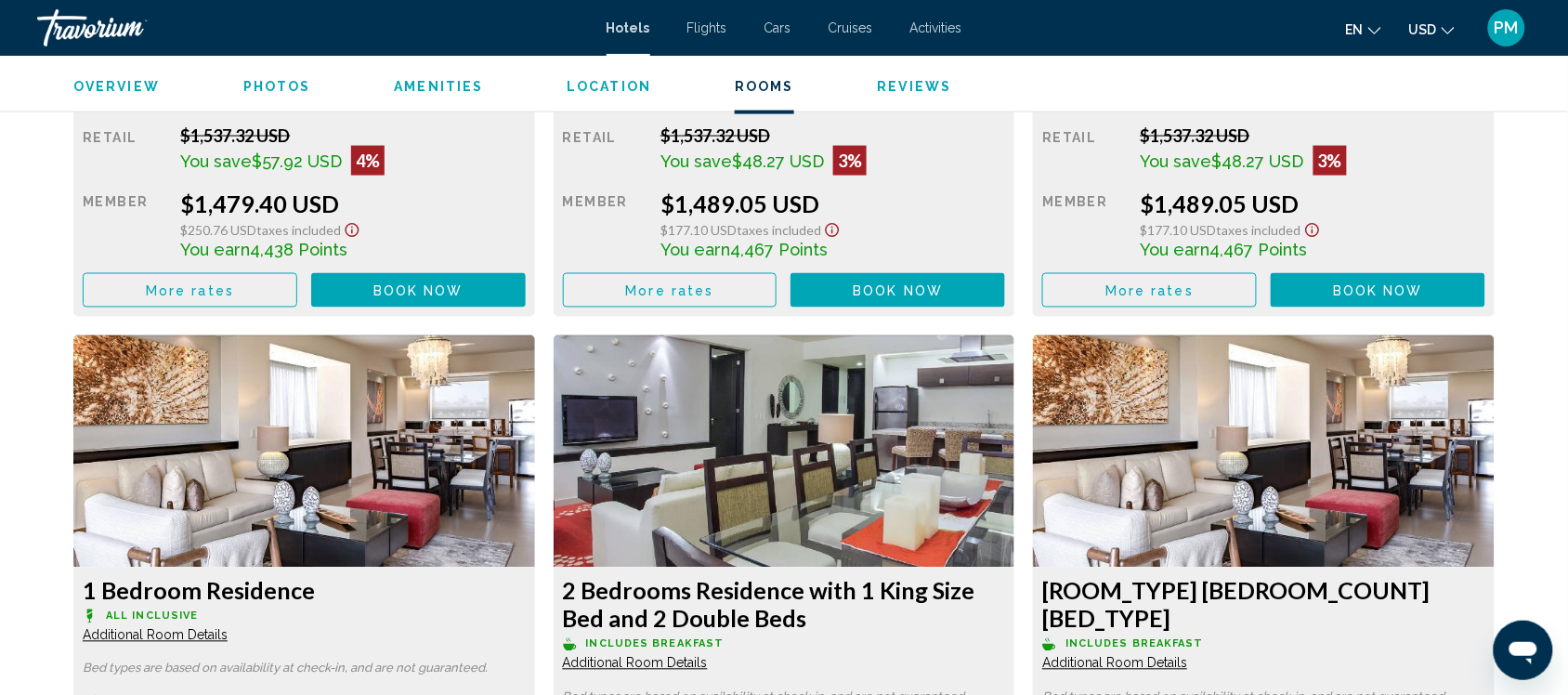 scroll, scrollTop: 2904, scrollLeft: 0, axis: vertical 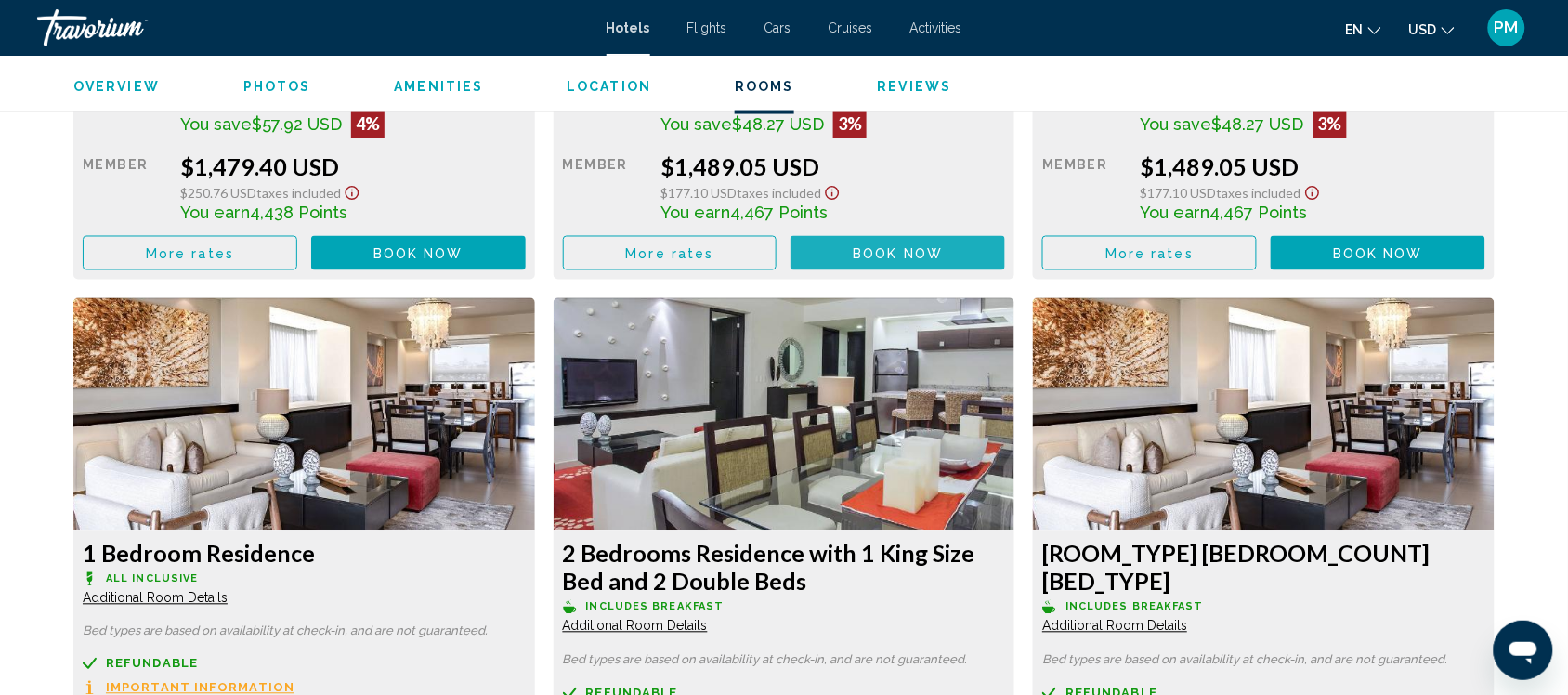click on "Book now No longer available" at bounding box center [897, 253] 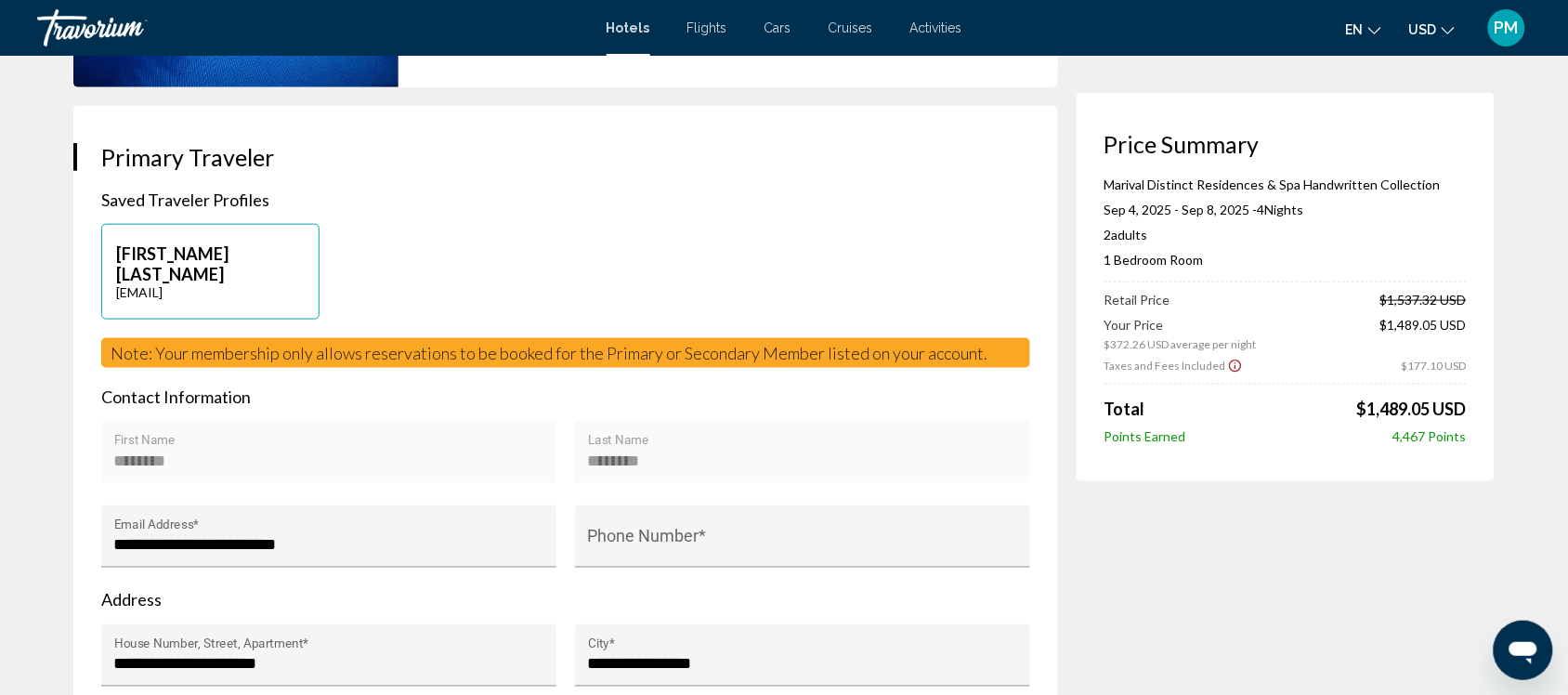 scroll, scrollTop: 581, scrollLeft: 0, axis: vertical 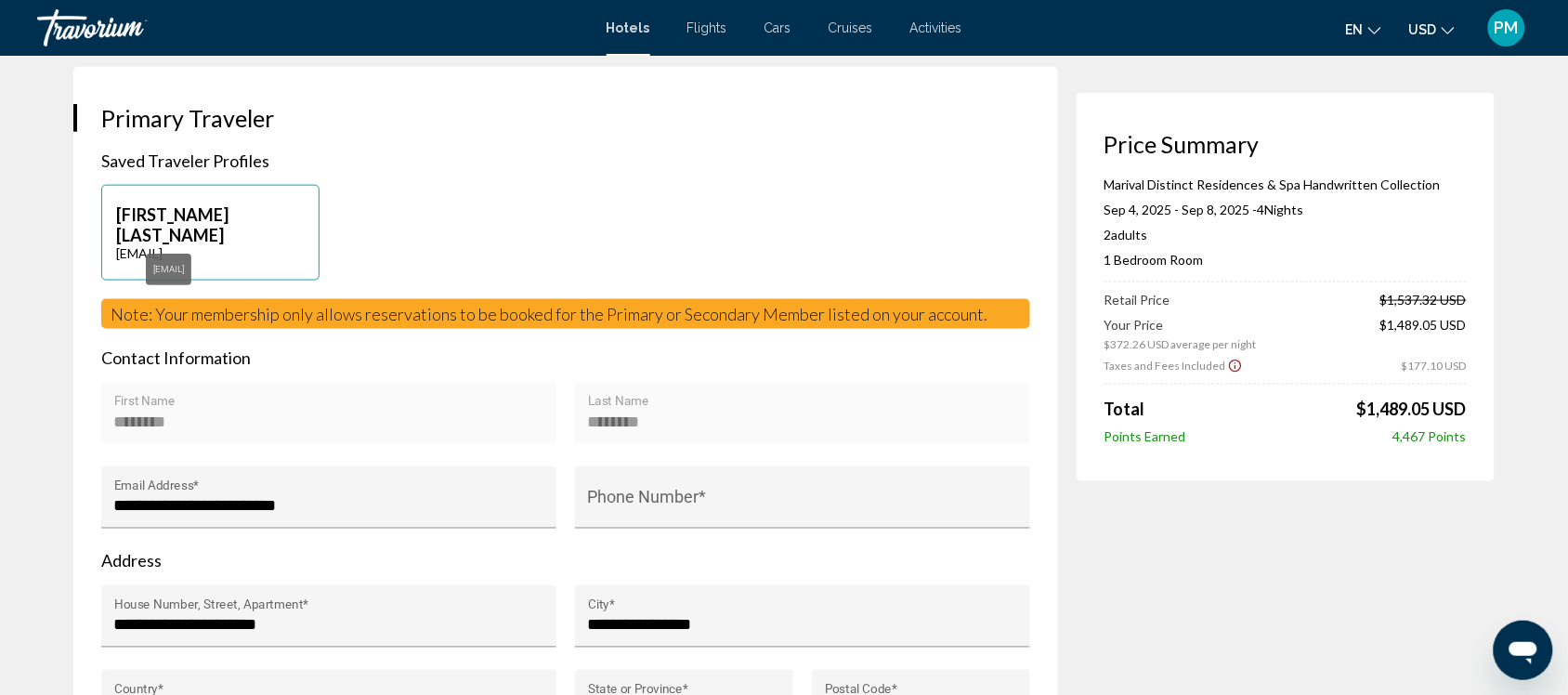 click on "[EMAIL]" at bounding box center [210, 253] 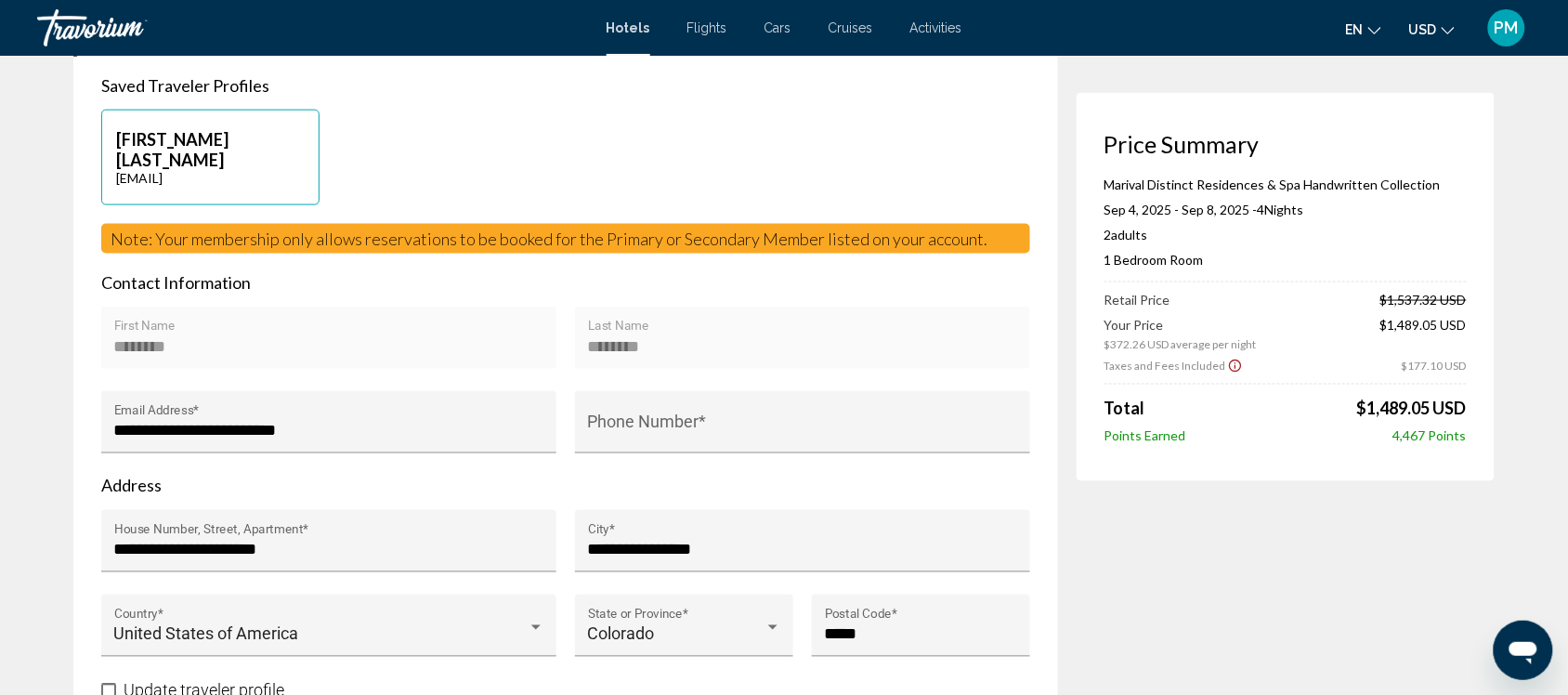 scroll, scrollTop: 697, scrollLeft: 0, axis: vertical 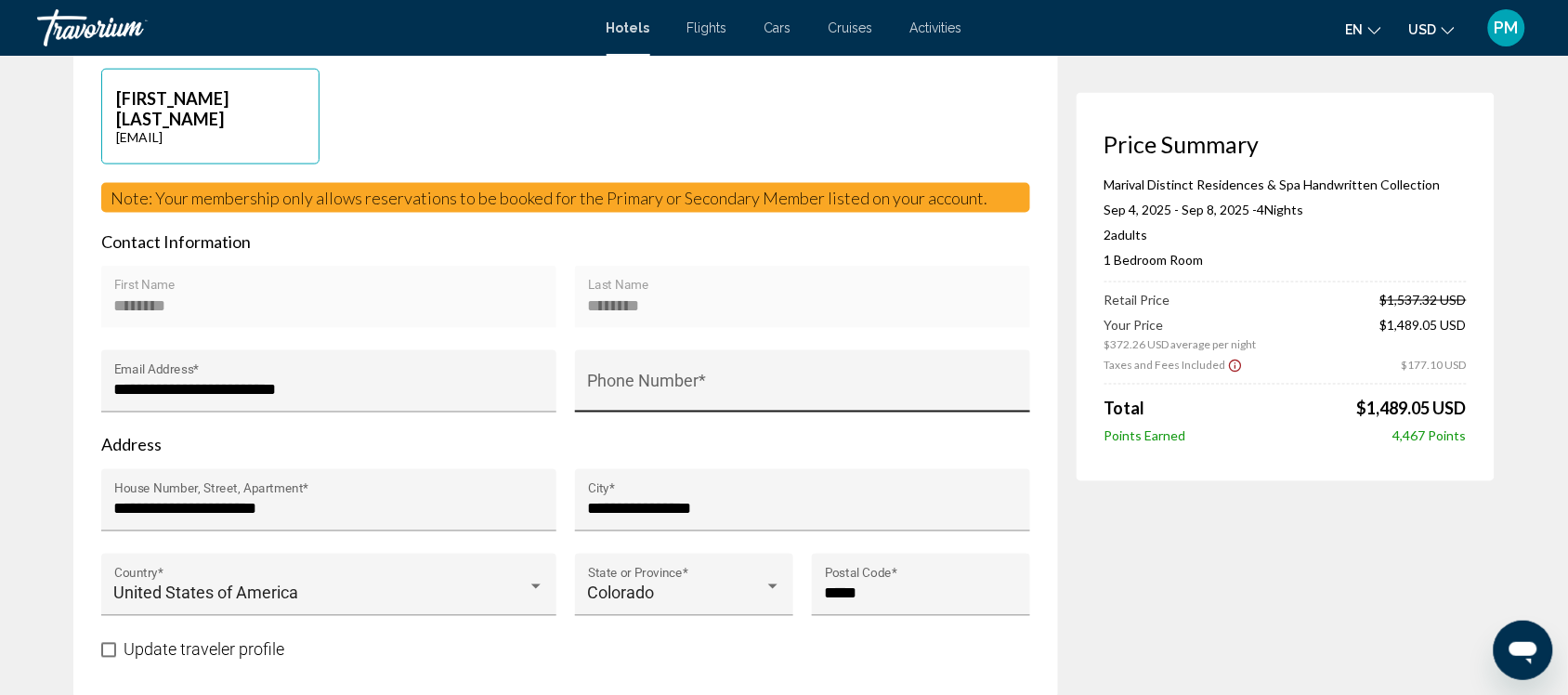 click on "Phone Number  *" at bounding box center (803, 390) 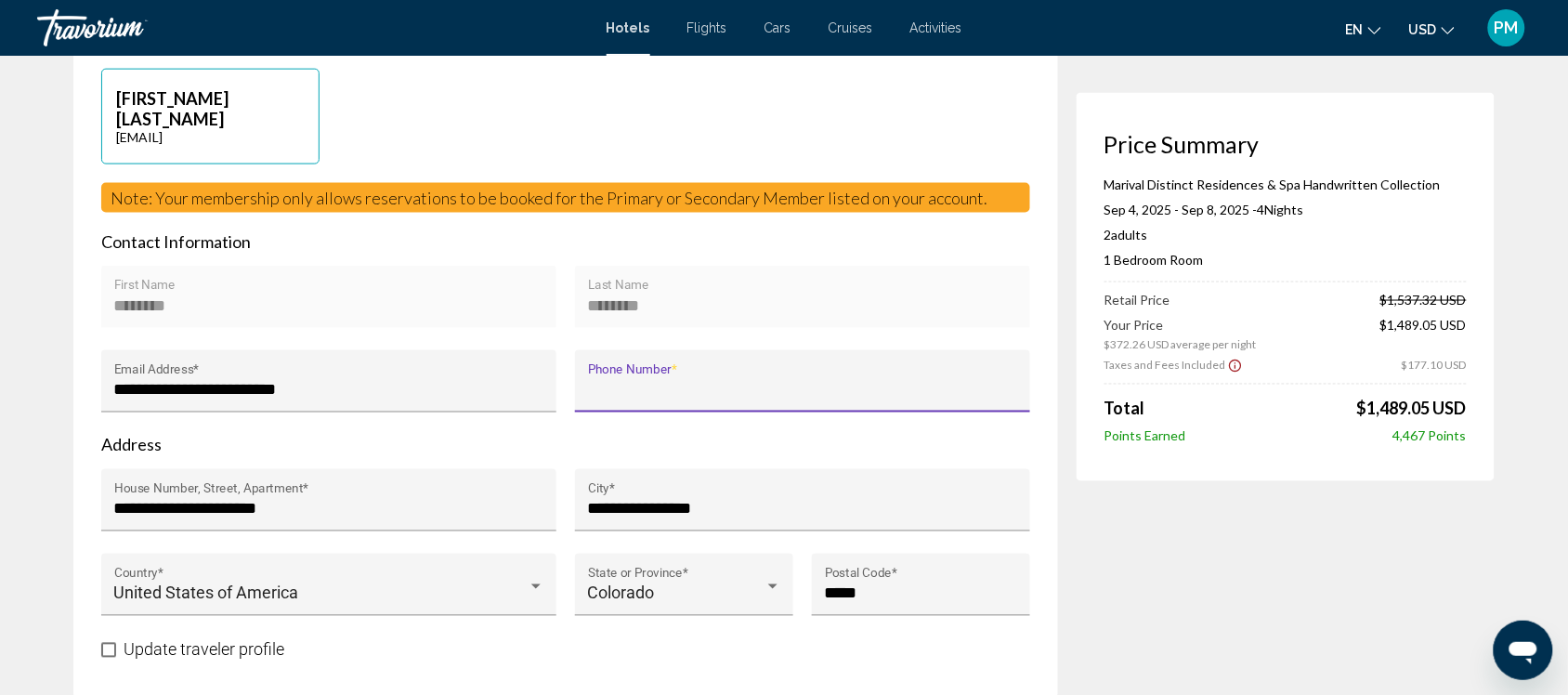 type on "**********" 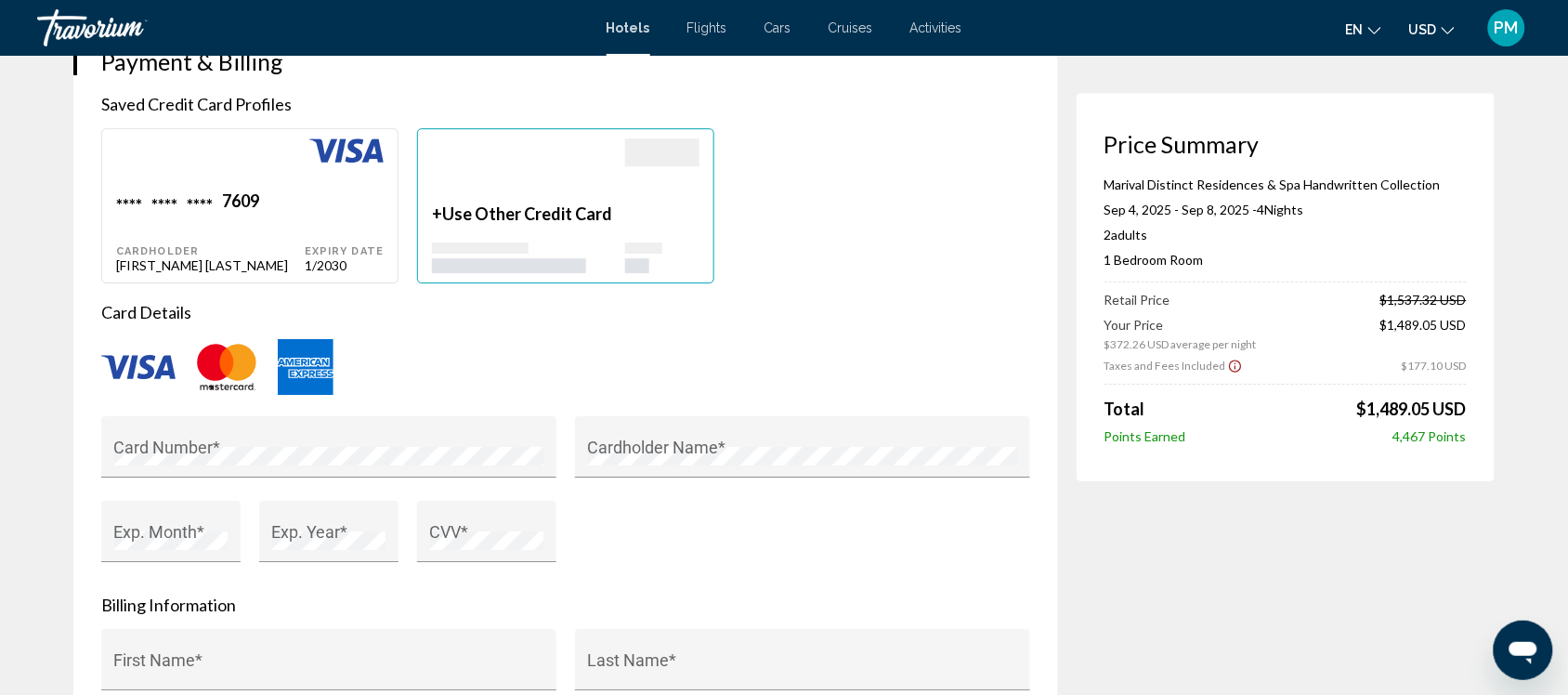scroll, scrollTop: 1626, scrollLeft: 0, axis: vertical 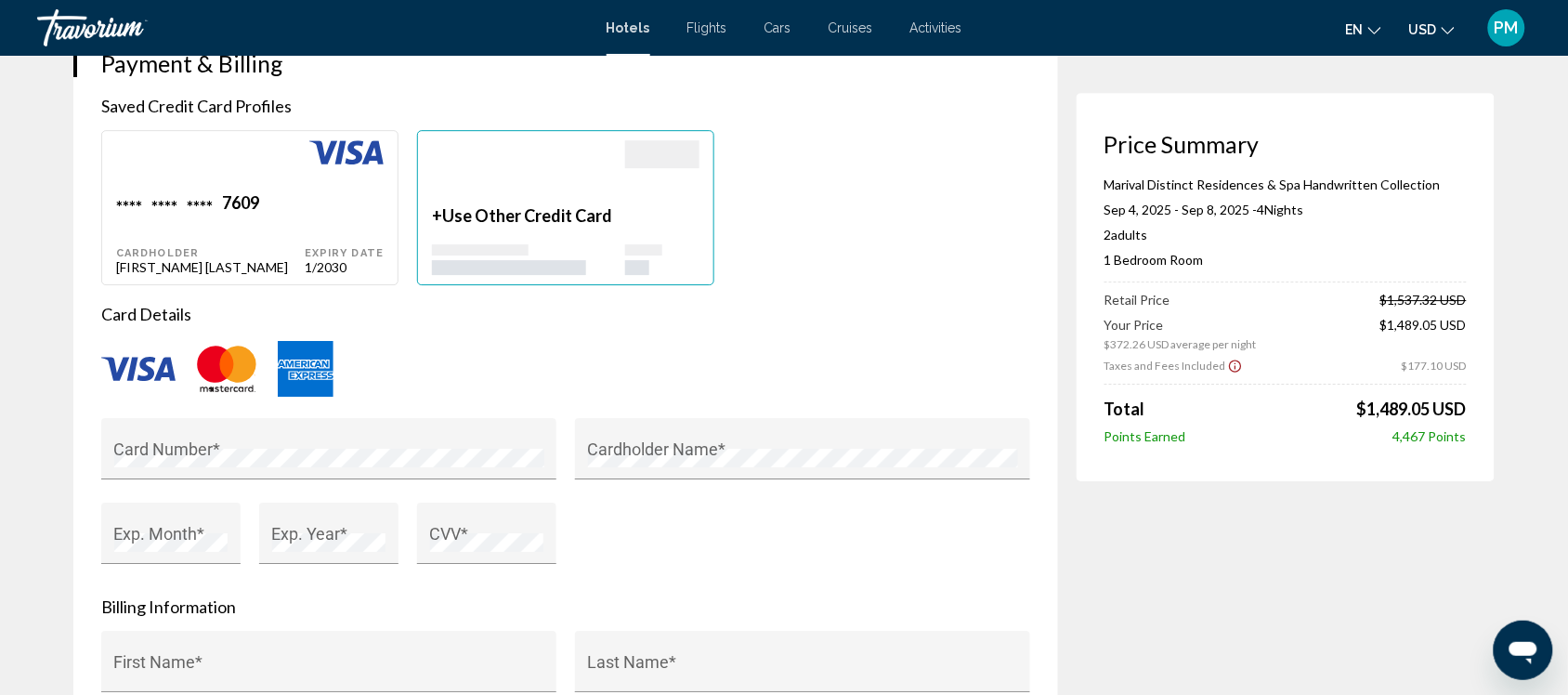 click on "Cardholder" at bounding box center (210, 253) 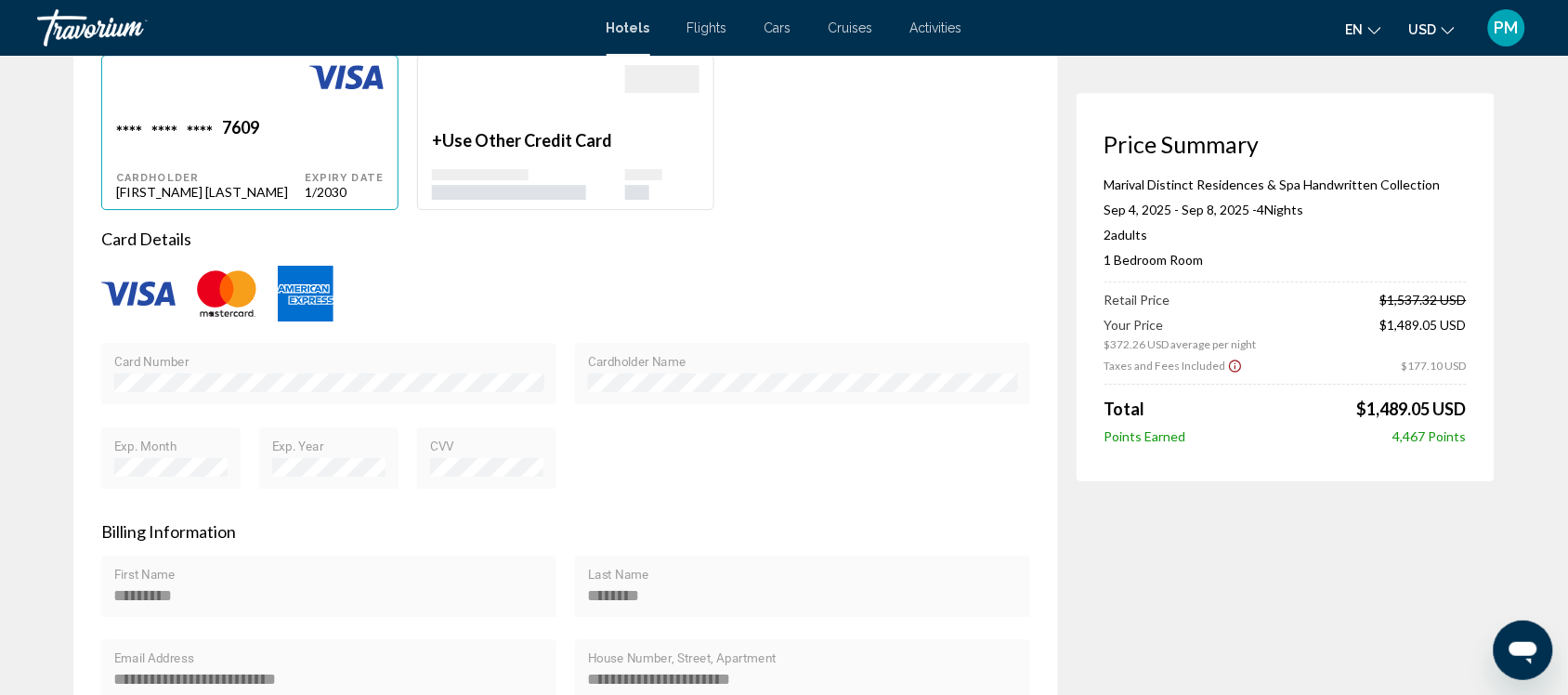 scroll, scrollTop: 1742, scrollLeft: 0, axis: vertical 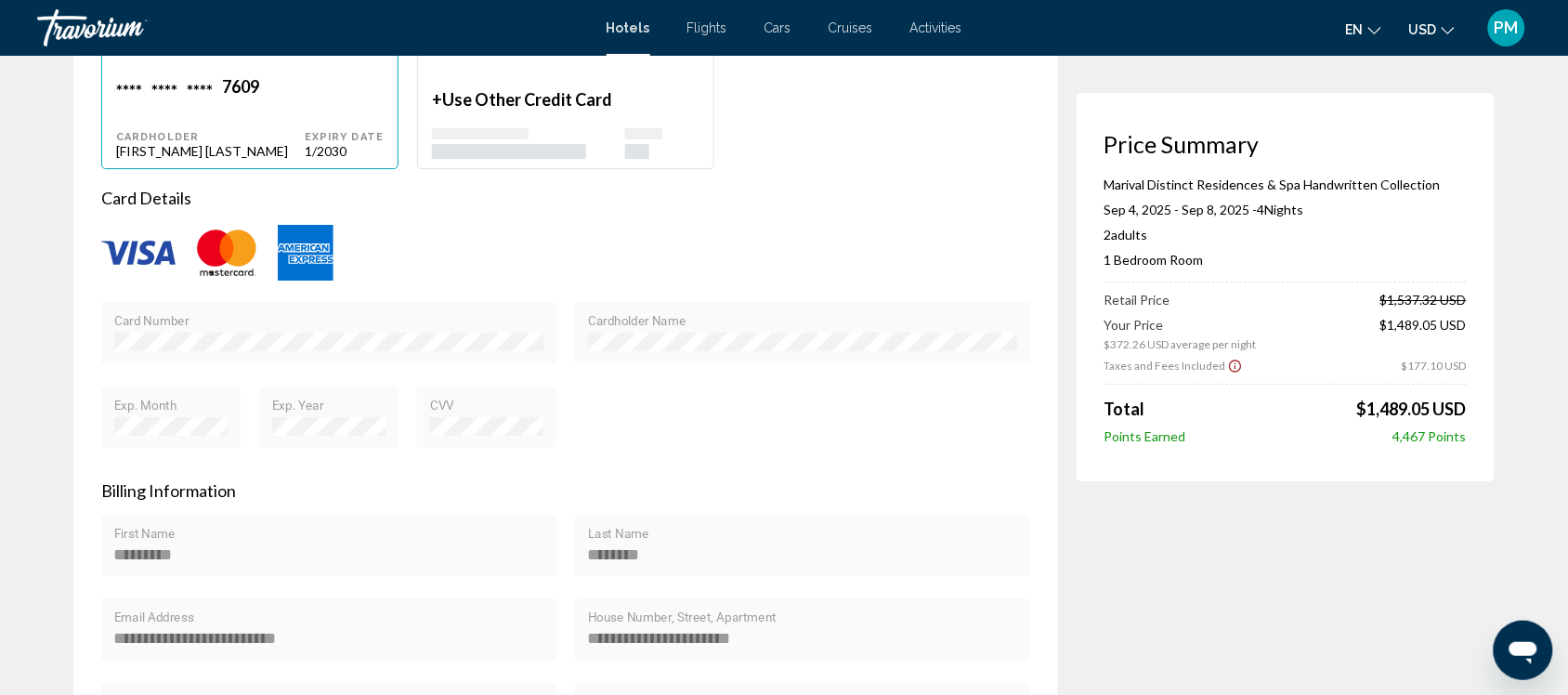 click at bounding box center [529, 143] 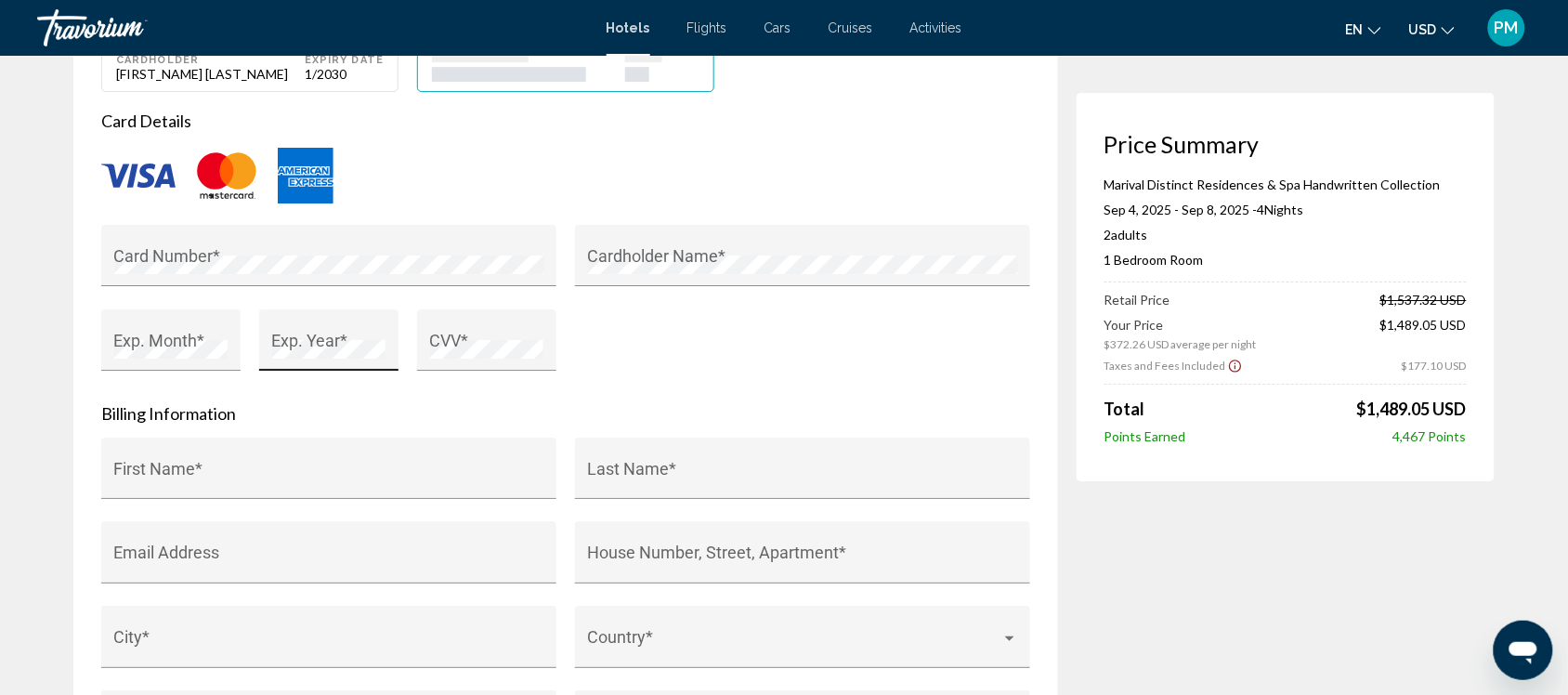 scroll, scrollTop: 1858, scrollLeft: 0, axis: vertical 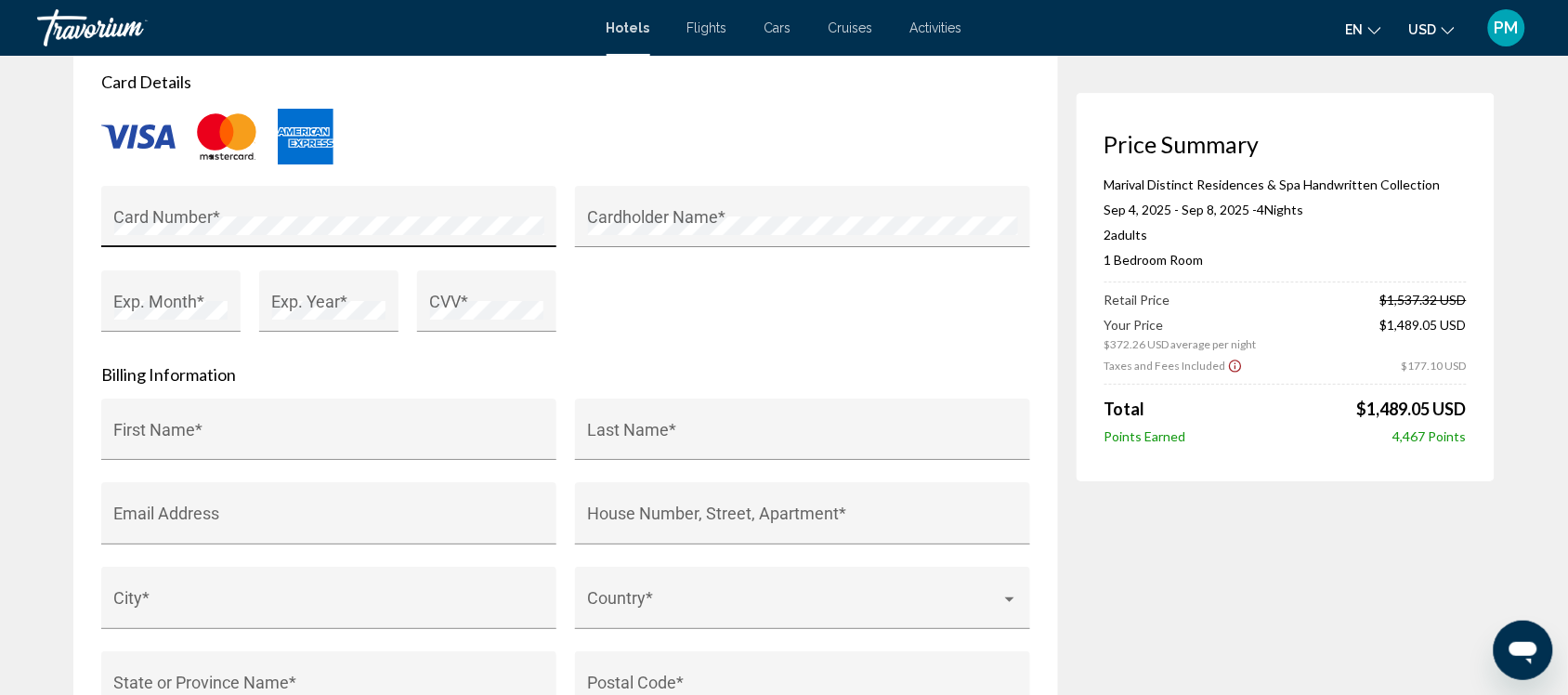 click on "Card Number  *" at bounding box center (329, 222) 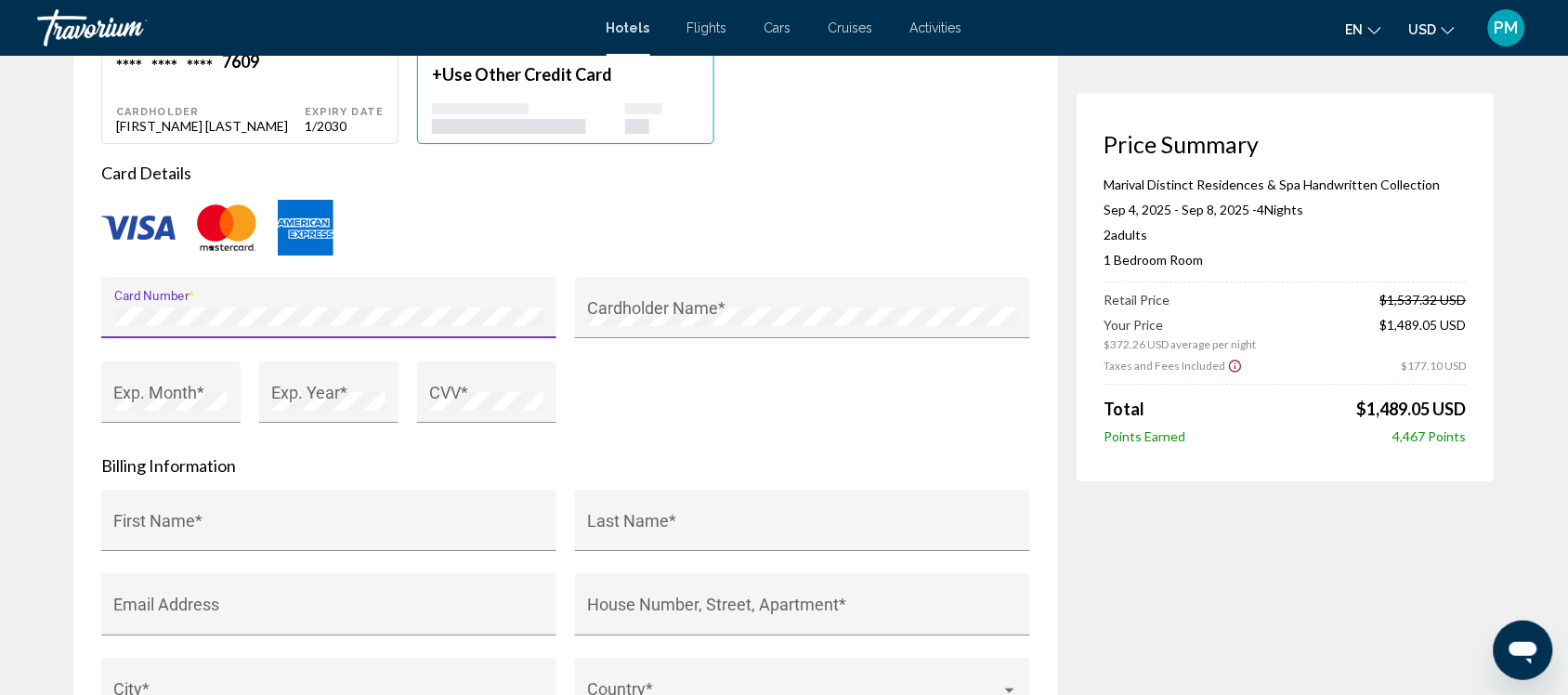 scroll, scrollTop: 1742, scrollLeft: 0, axis: vertical 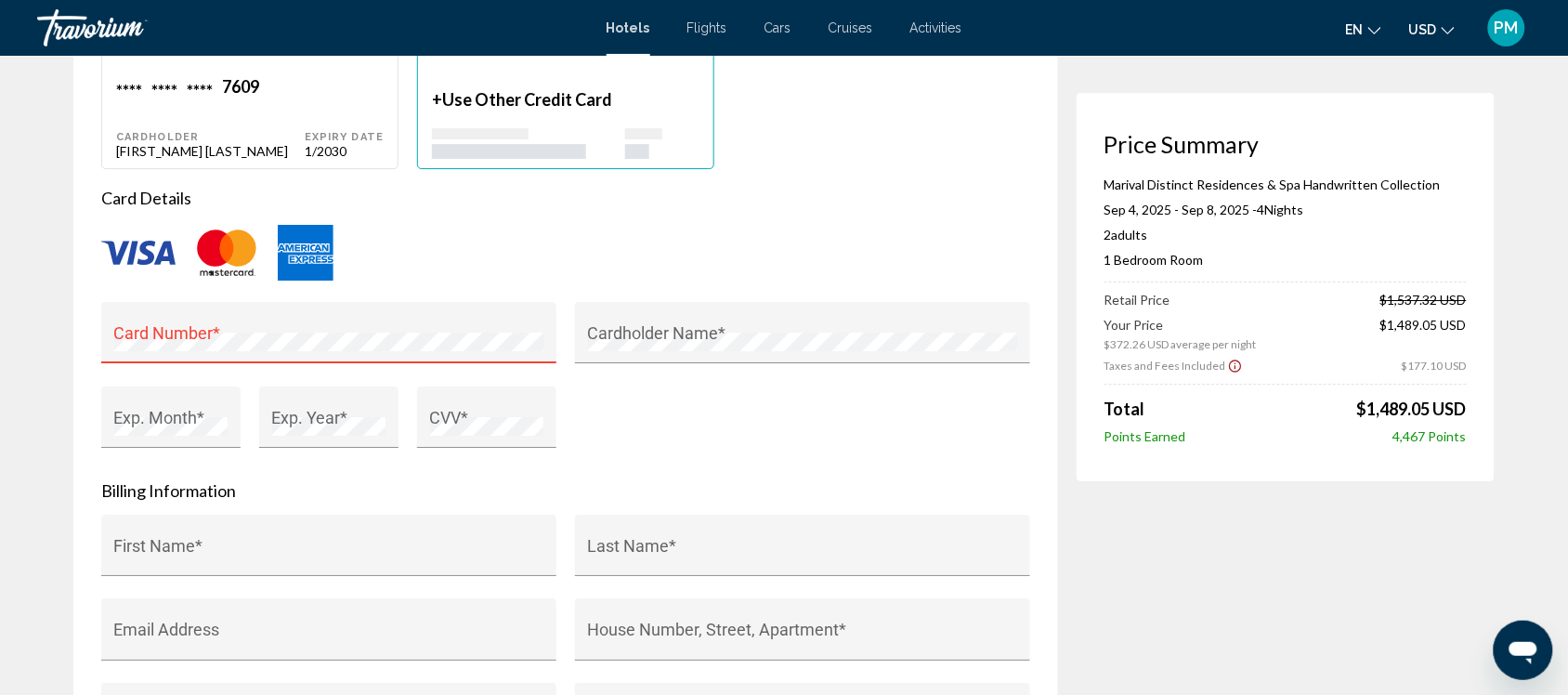 click on "Cardholder" at bounding box center (210, 137) 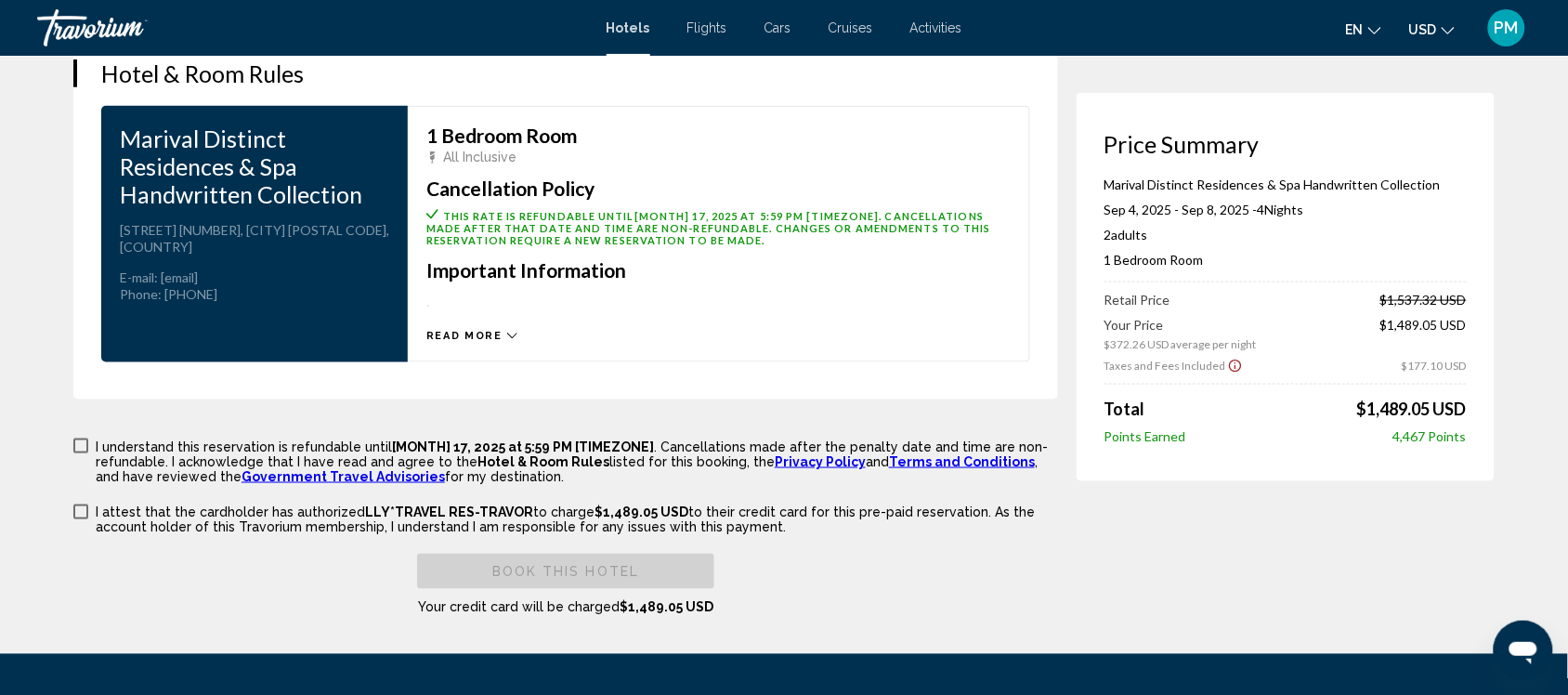scroll, scrollTop: 2671, scrollLeft: 0, axis: vertical 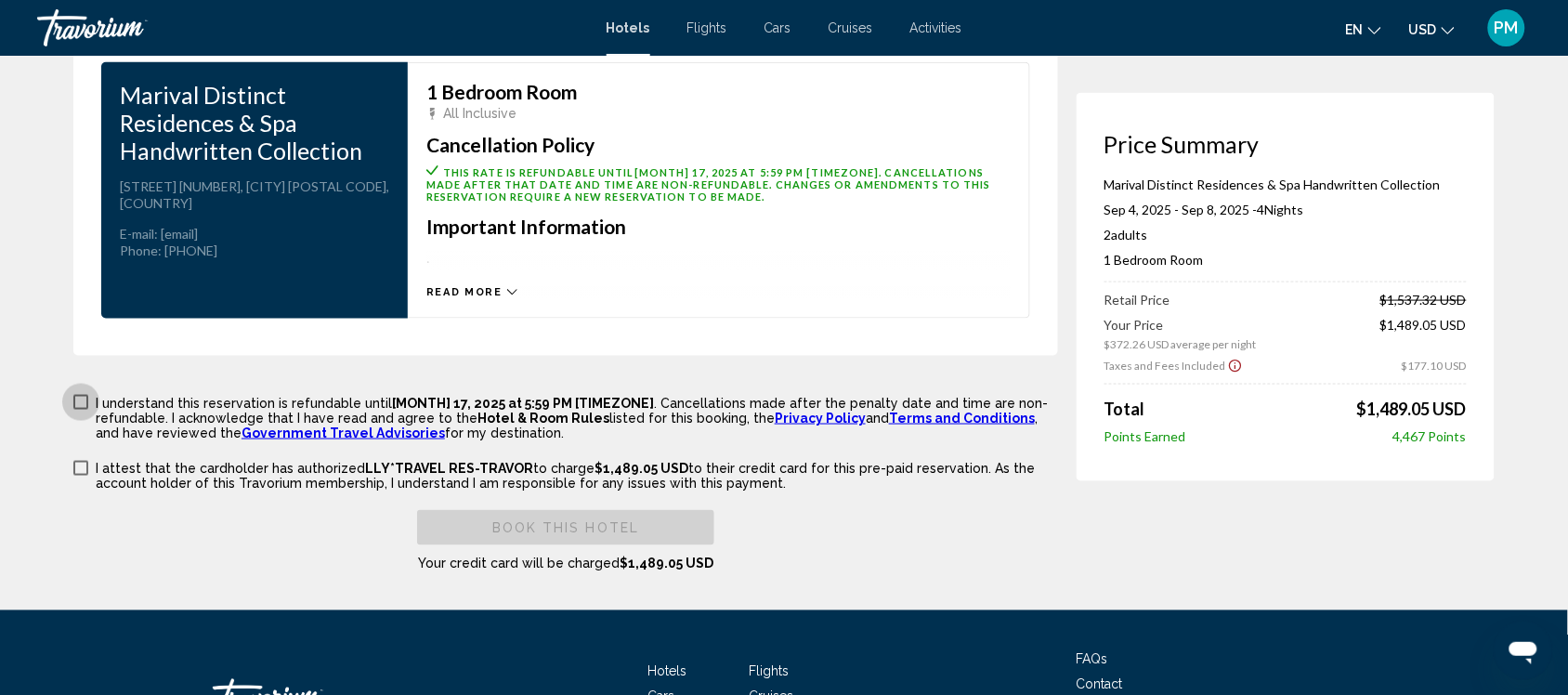 click at bounding box center [81, 402] 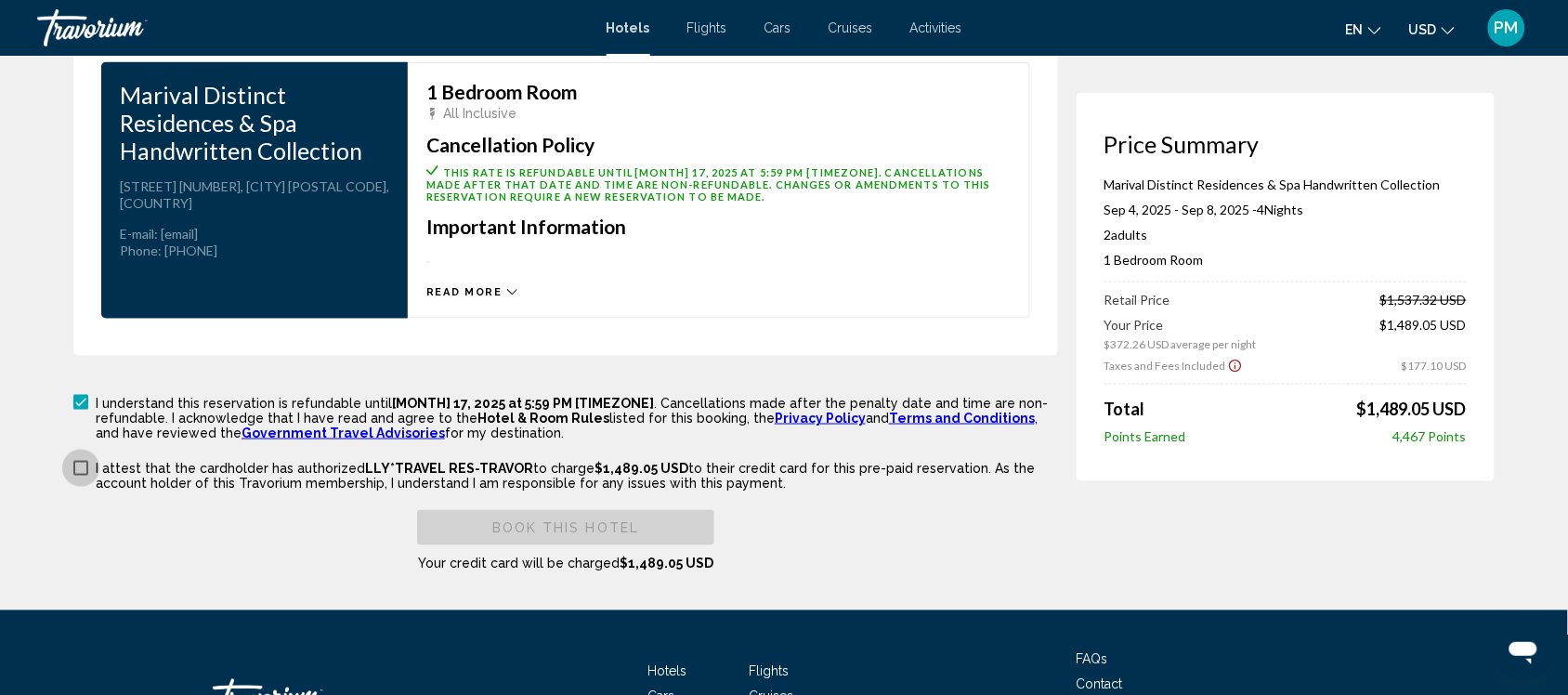 click at bounding box center [81, 468] 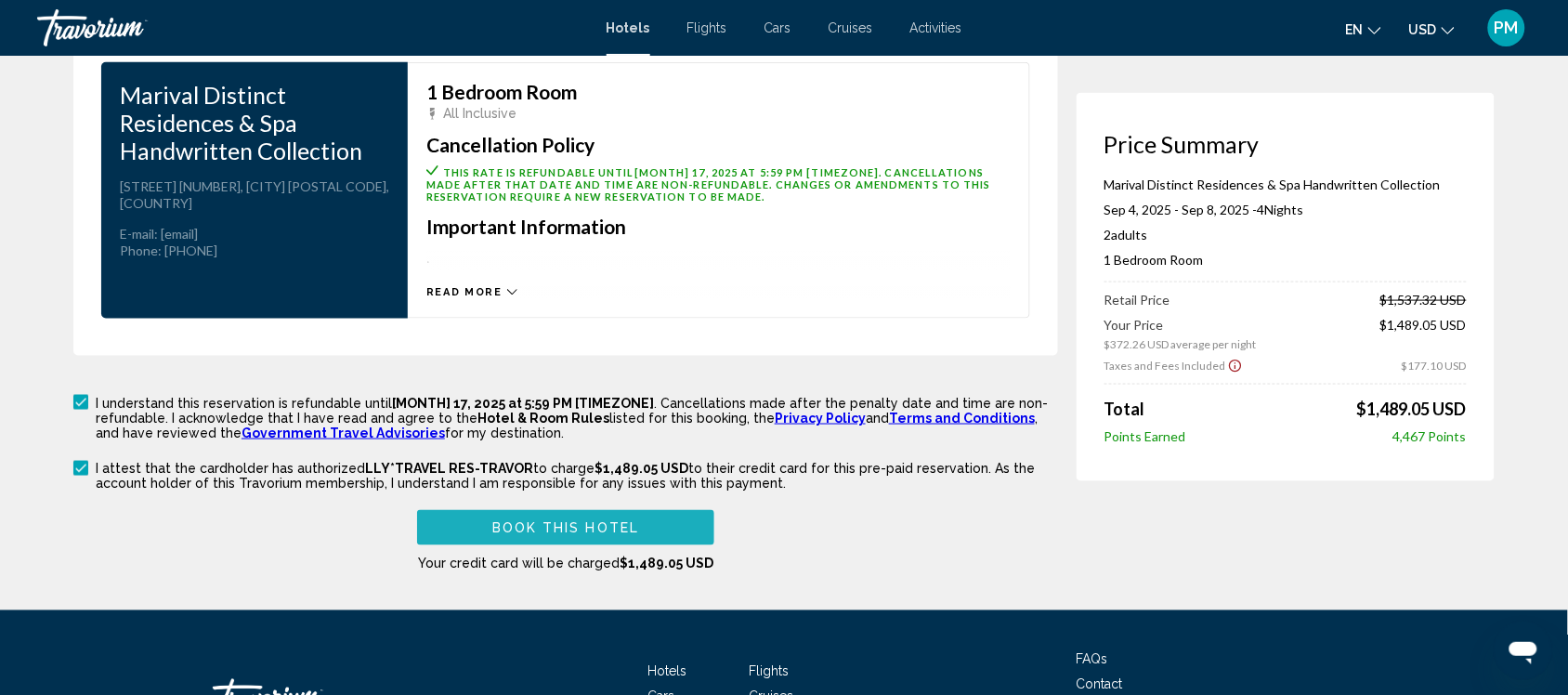 click on "Book this hotel" at bounding box center (566, 529) 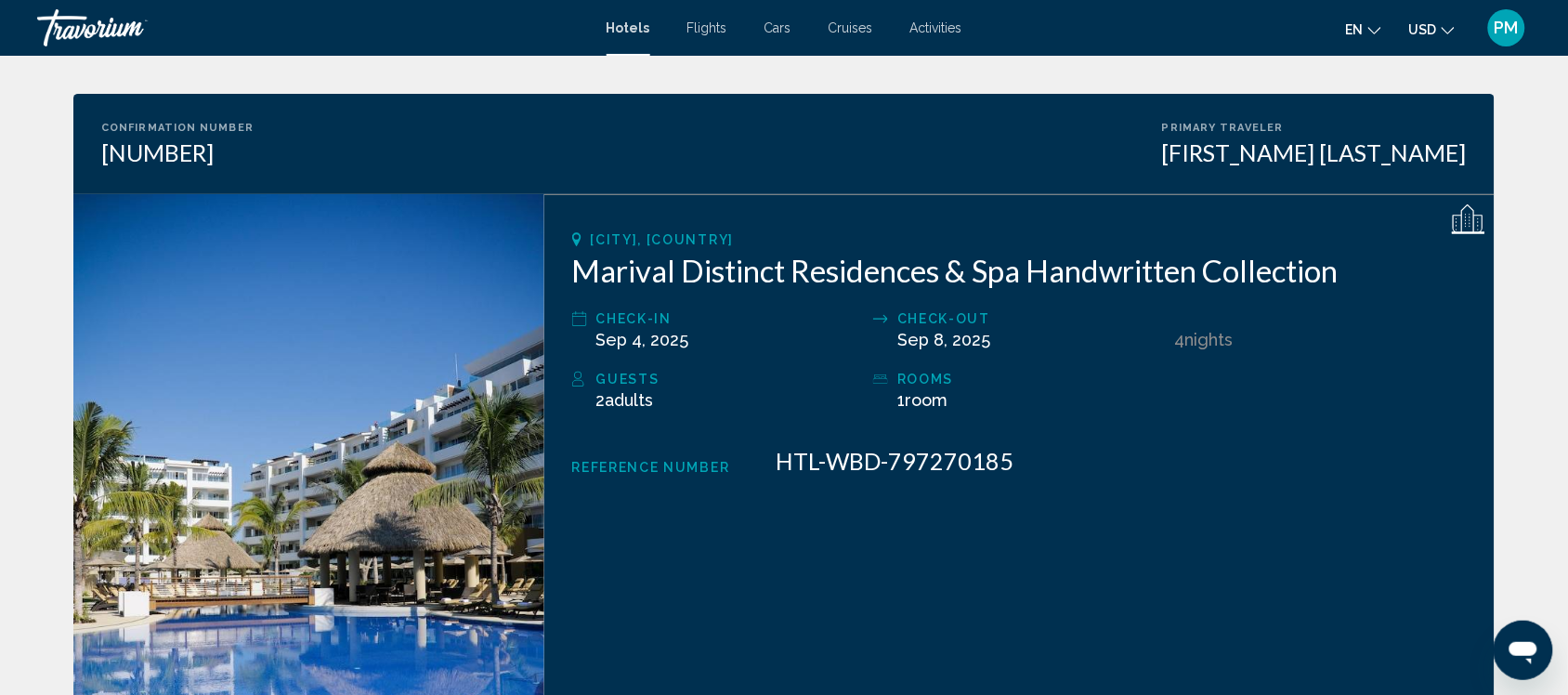 scroll, scrollTop: 0, scrollLeft: 0, axis: both 